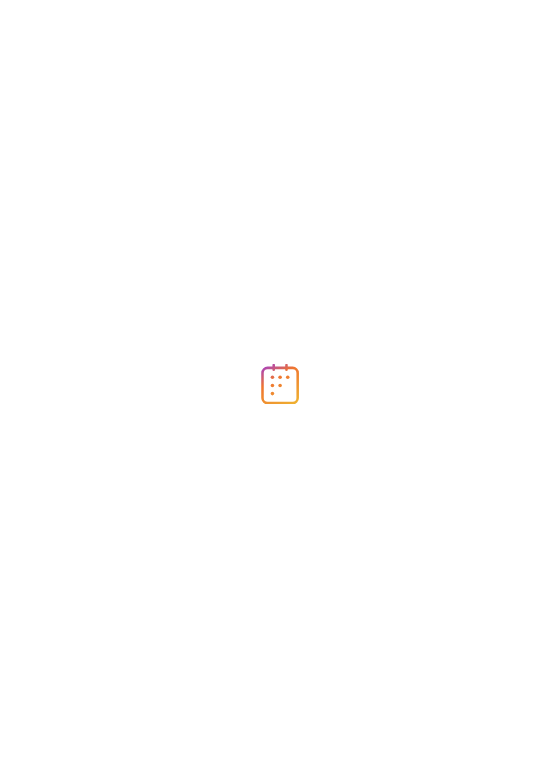 scroll, scrollTop: 0, scrollLeft: 0, axis: both 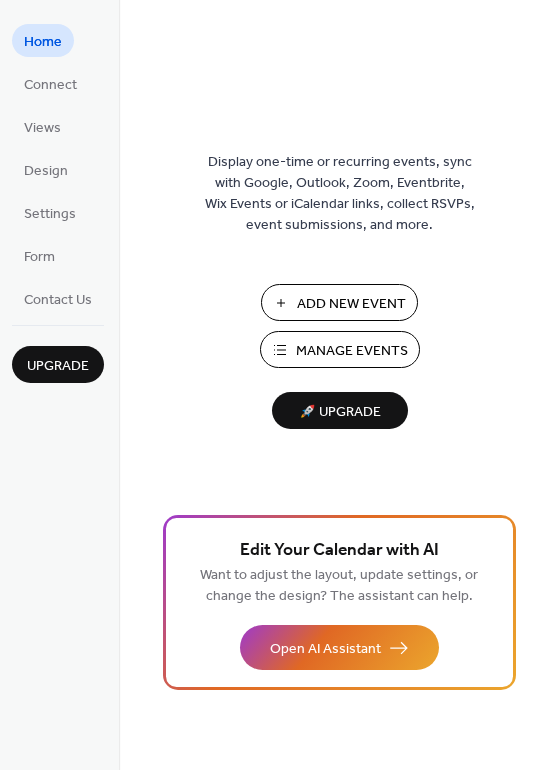 click on "Add New Event" at bounding box center [351, 304] 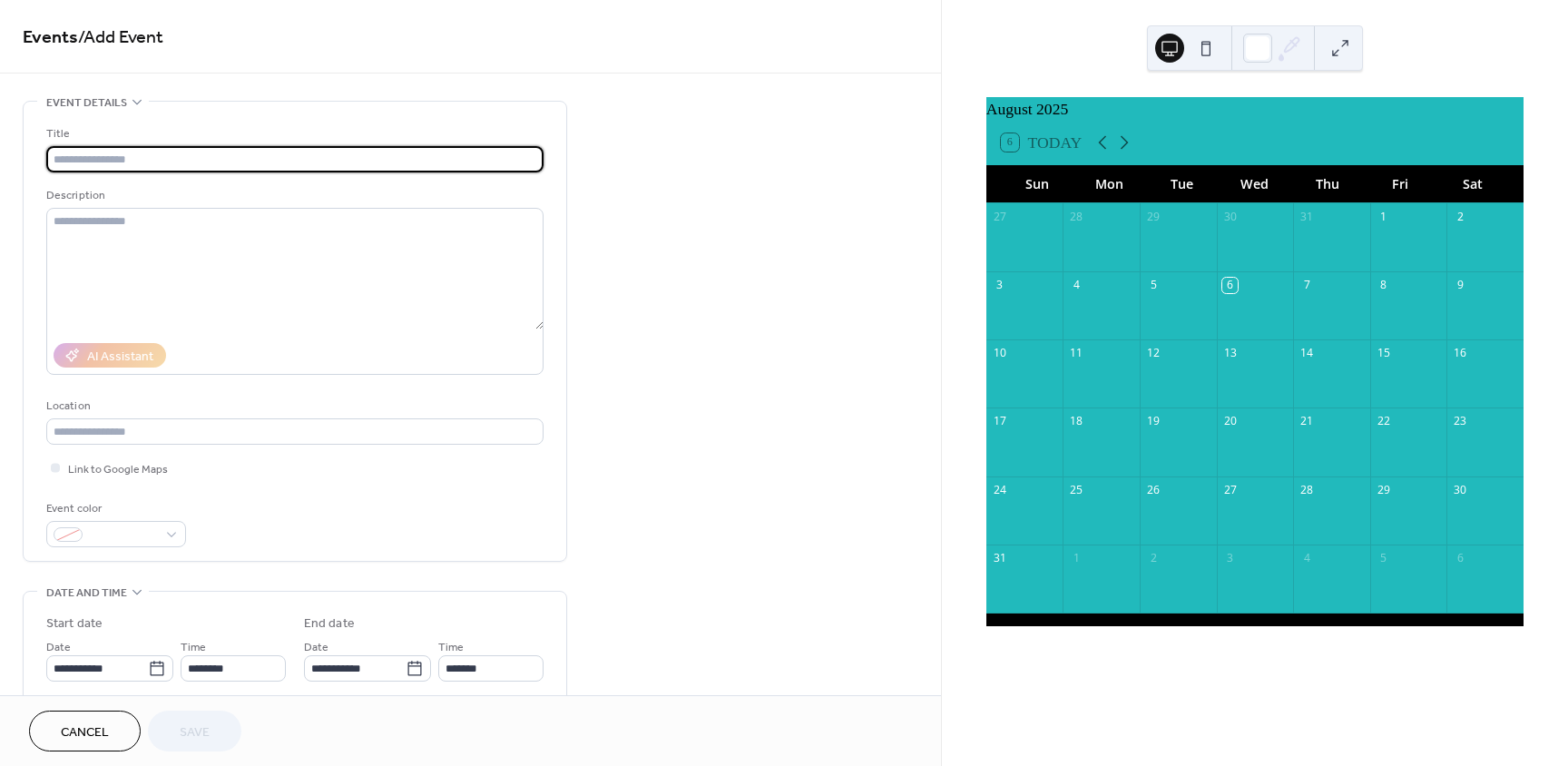 scroll, scrollTop: 0, scrollLeft: 0, axis: both 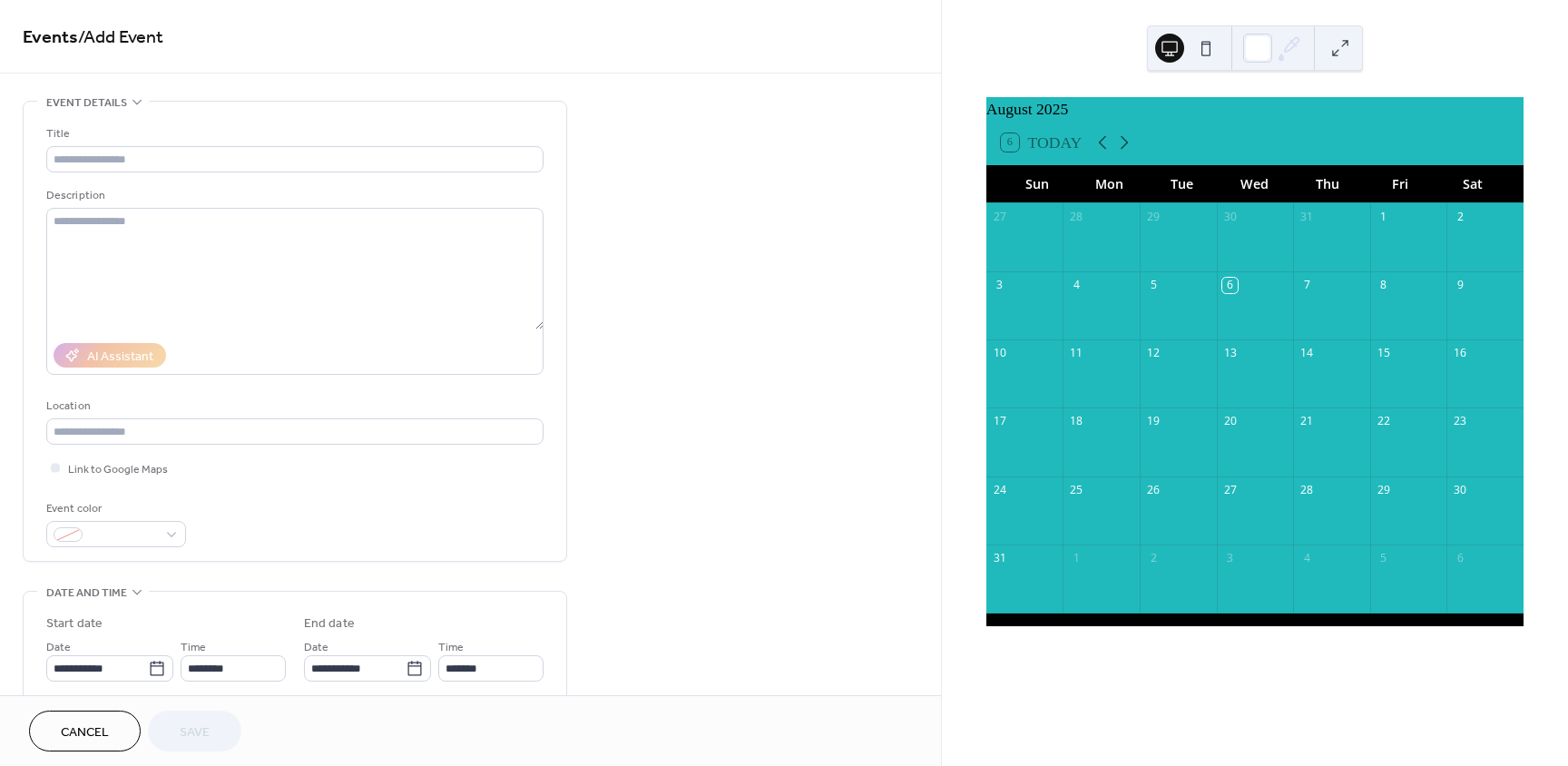 click at bounding box center (1255, 520) 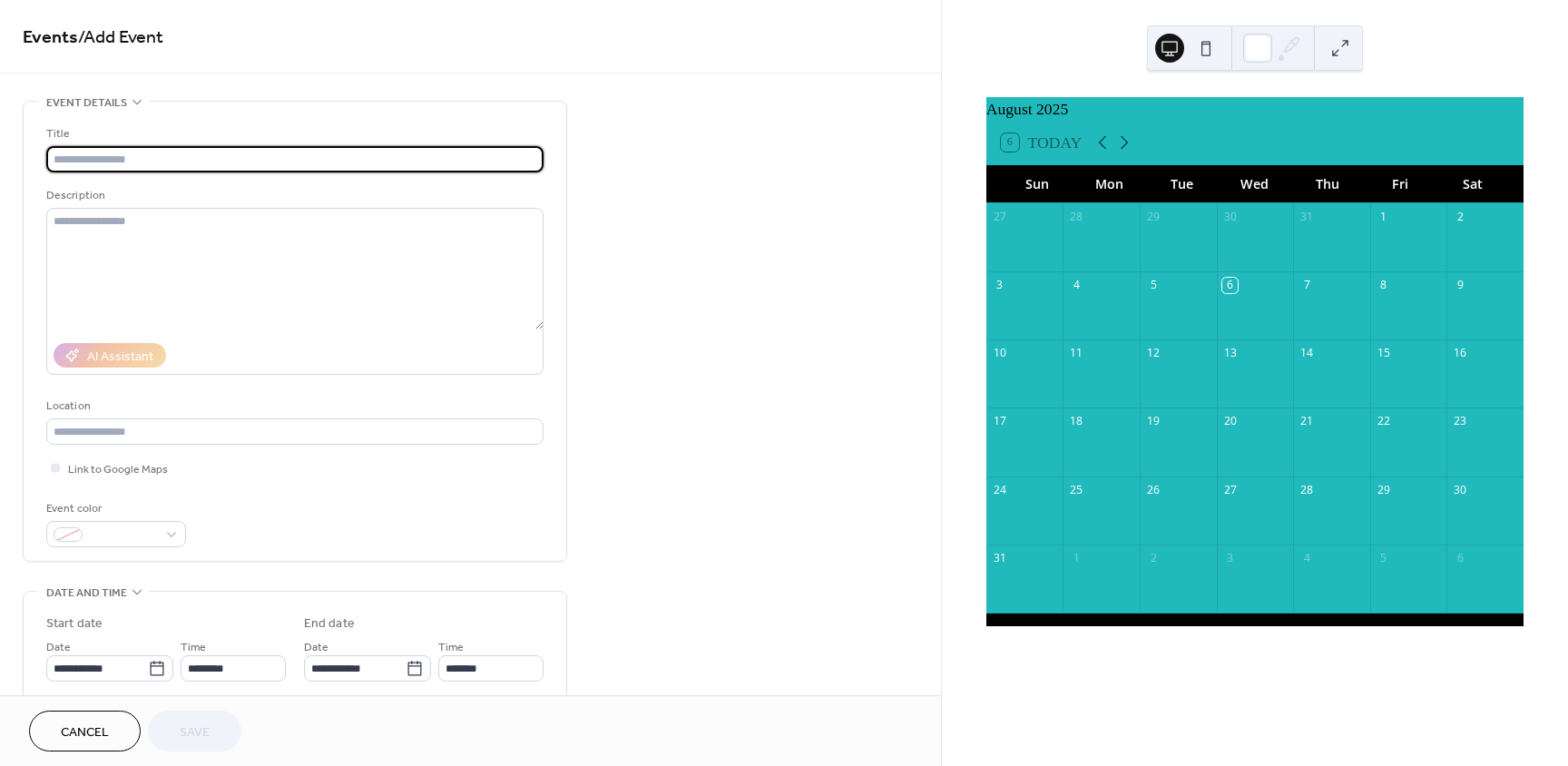 click at bounding box center [295, 159] 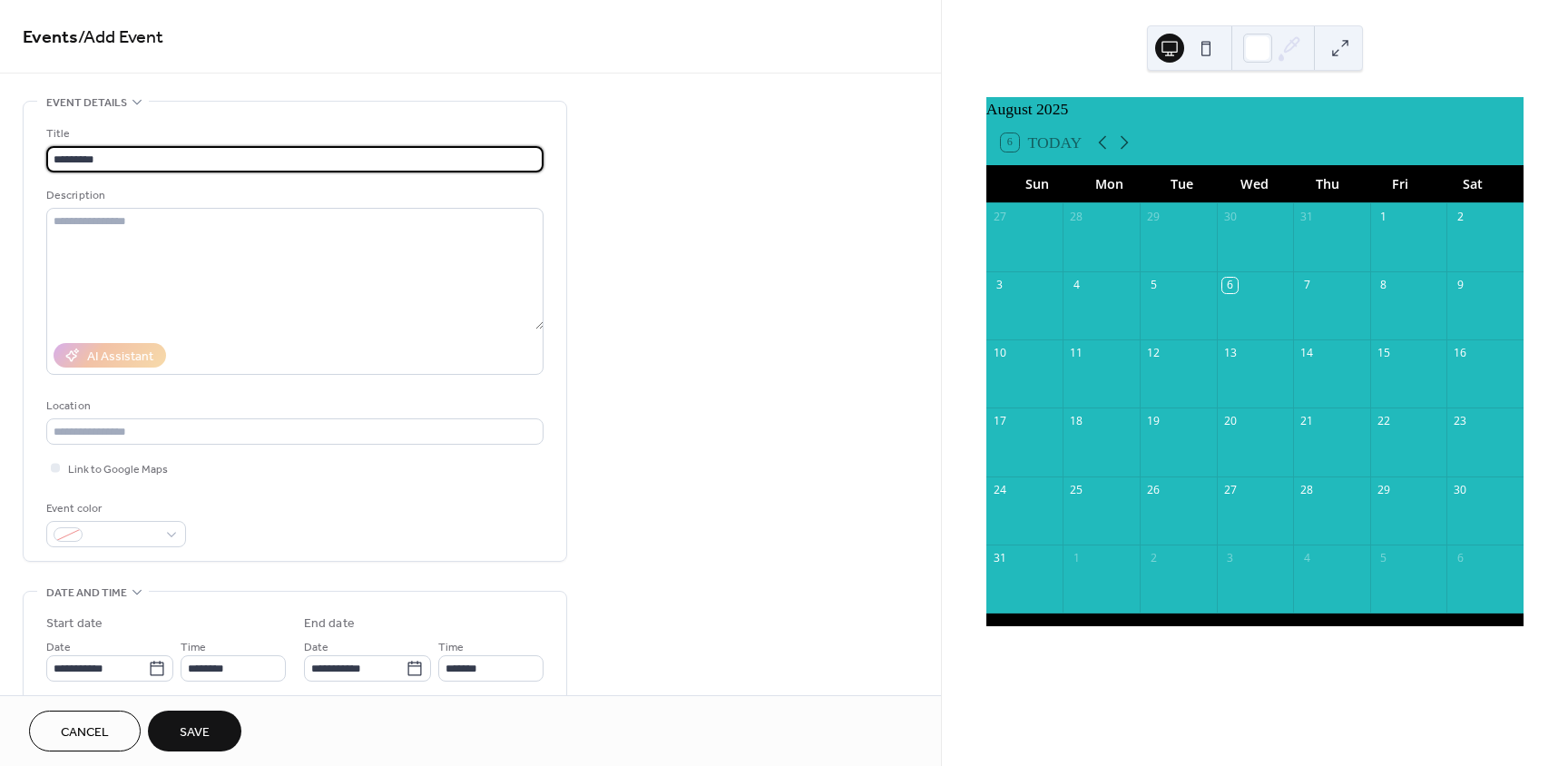 drag, startPoint x: 769, startPoint y: 224, endPoint x: 209, endPoint y: 166, distance: 562.99556 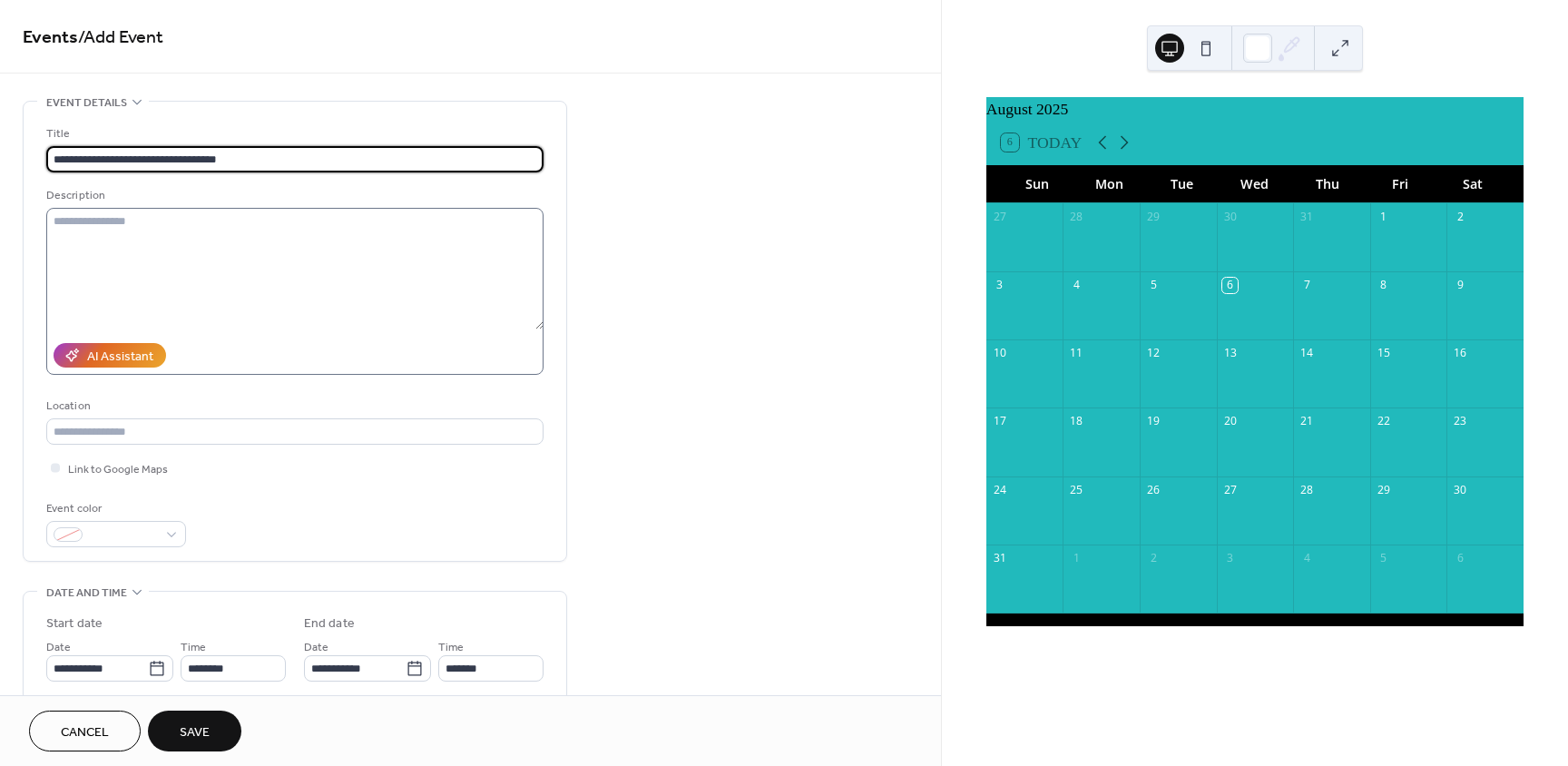 type on "**********" 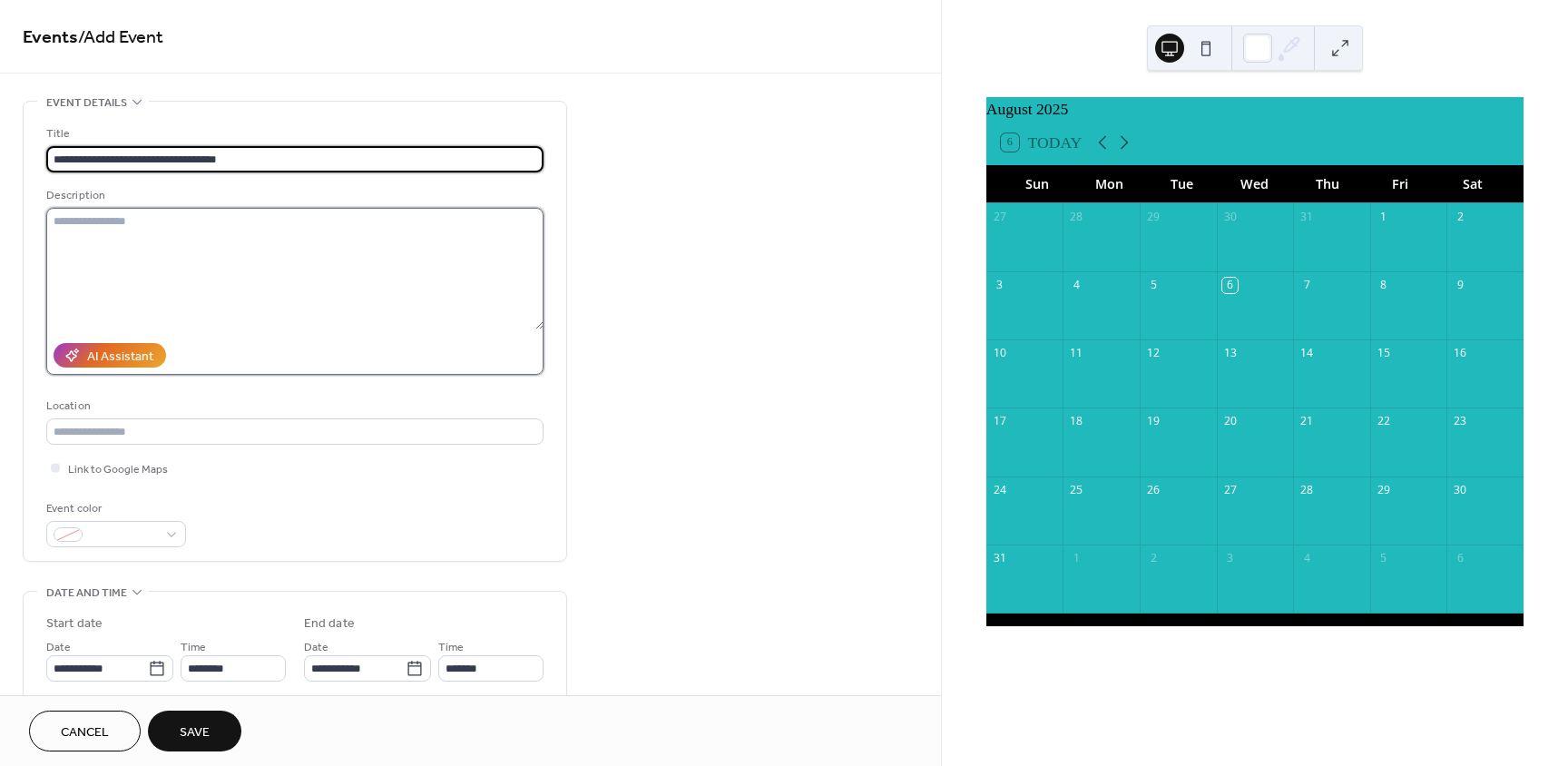 click at bounding box center (295, 269) 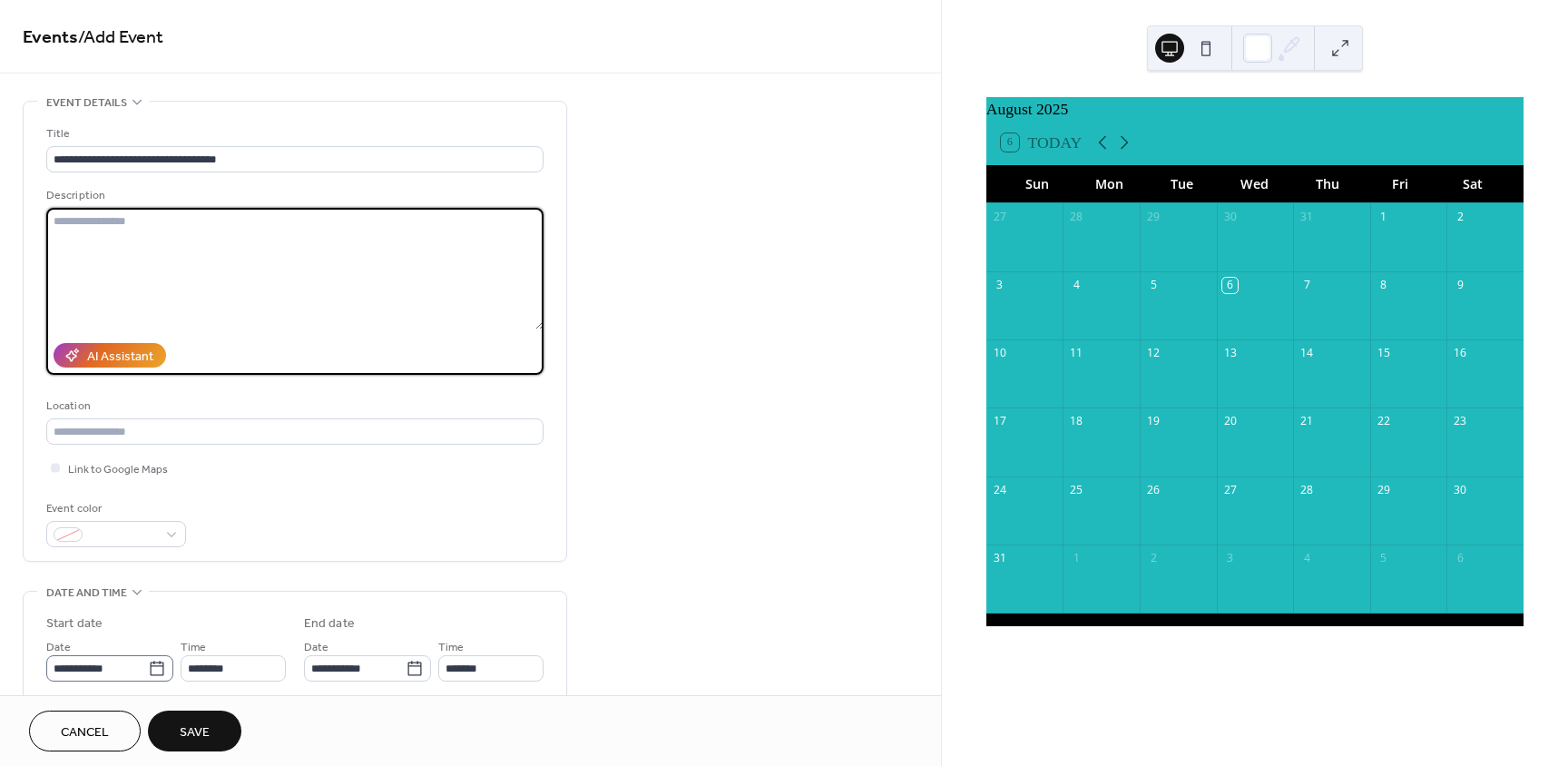 click 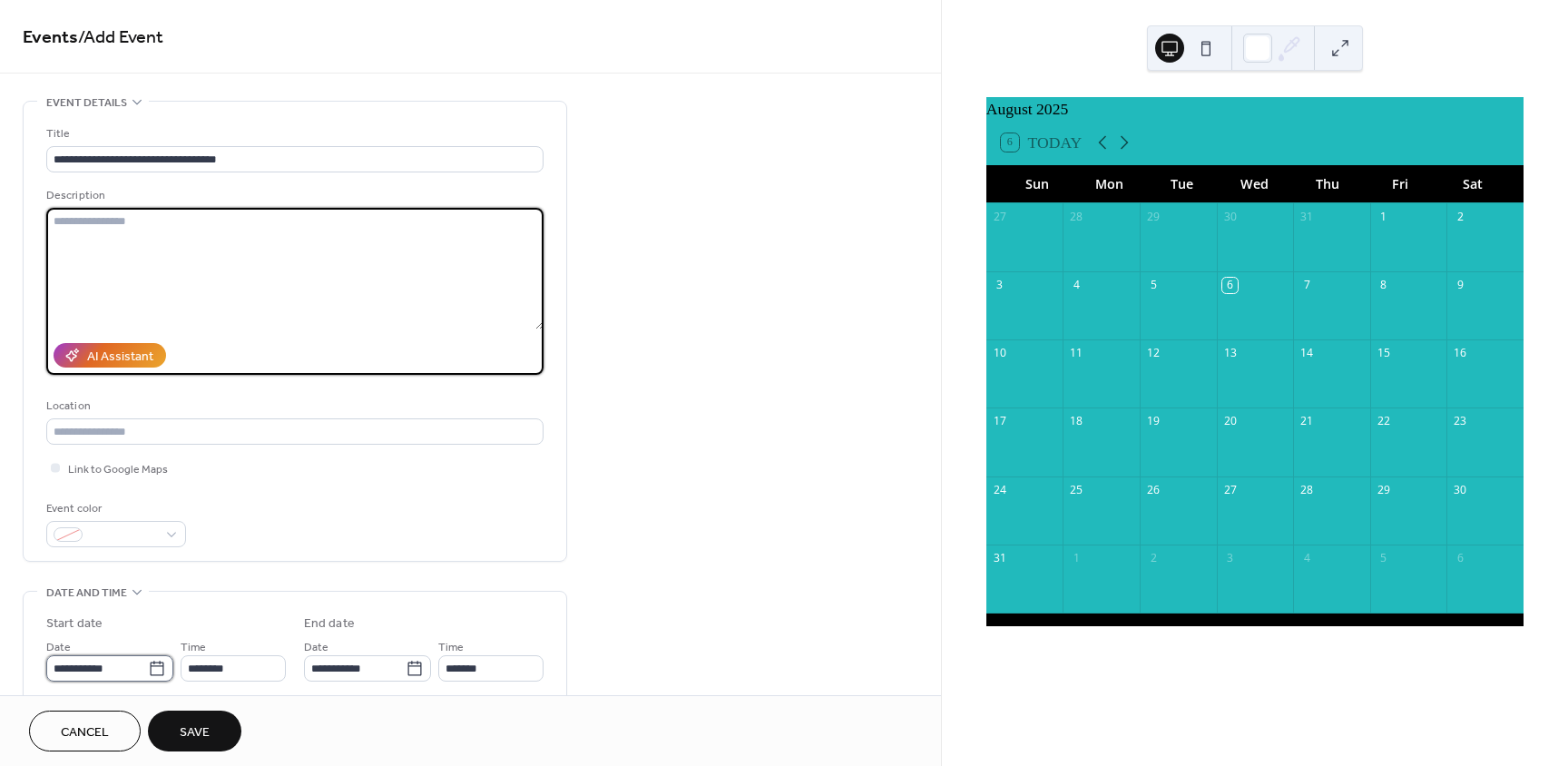 click on "**********" at bounding box center [97, 668] 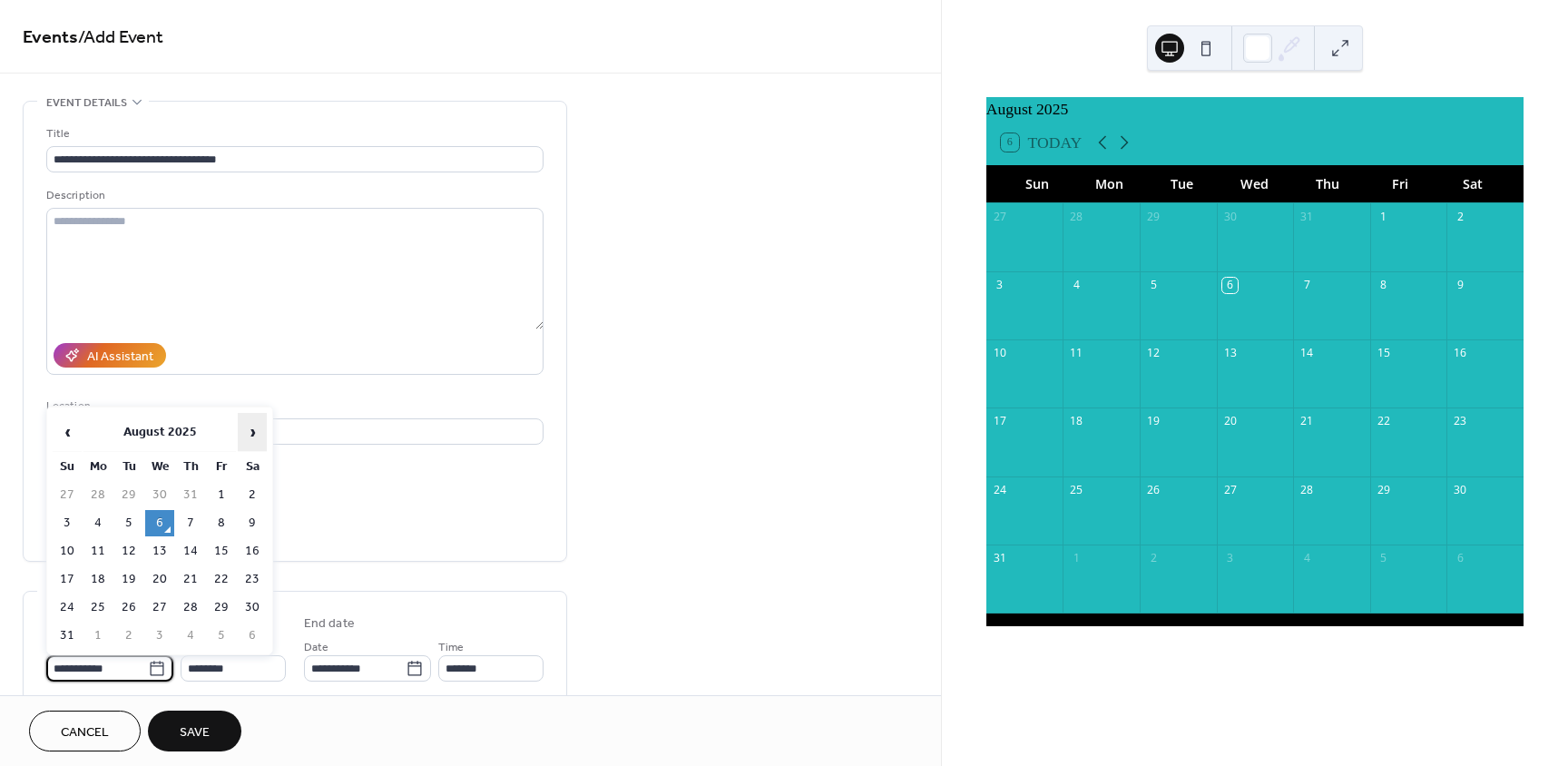 click on "›" at bounding box center (252, 432) 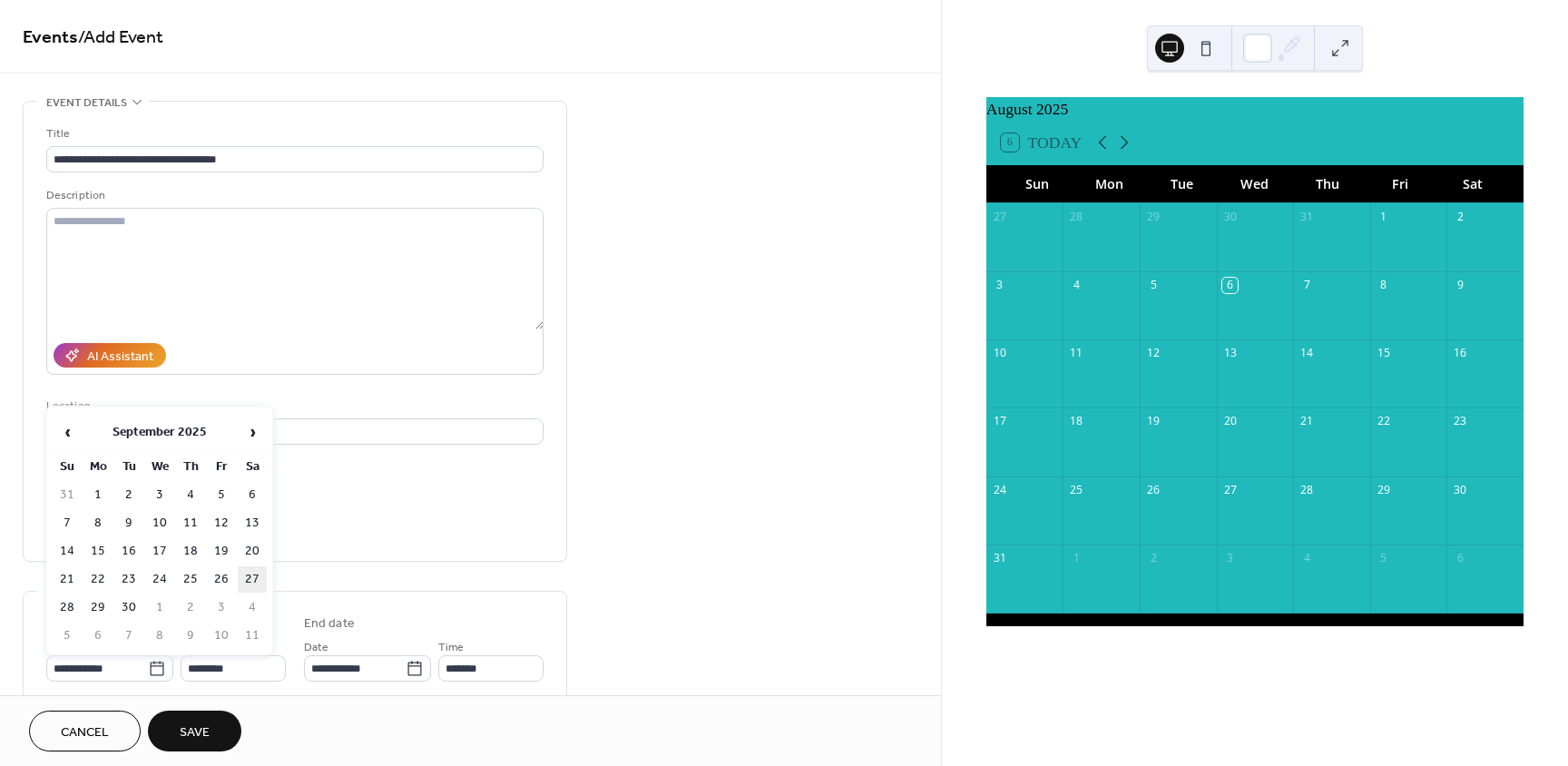 click on "27" at bounding box center (252, 579) 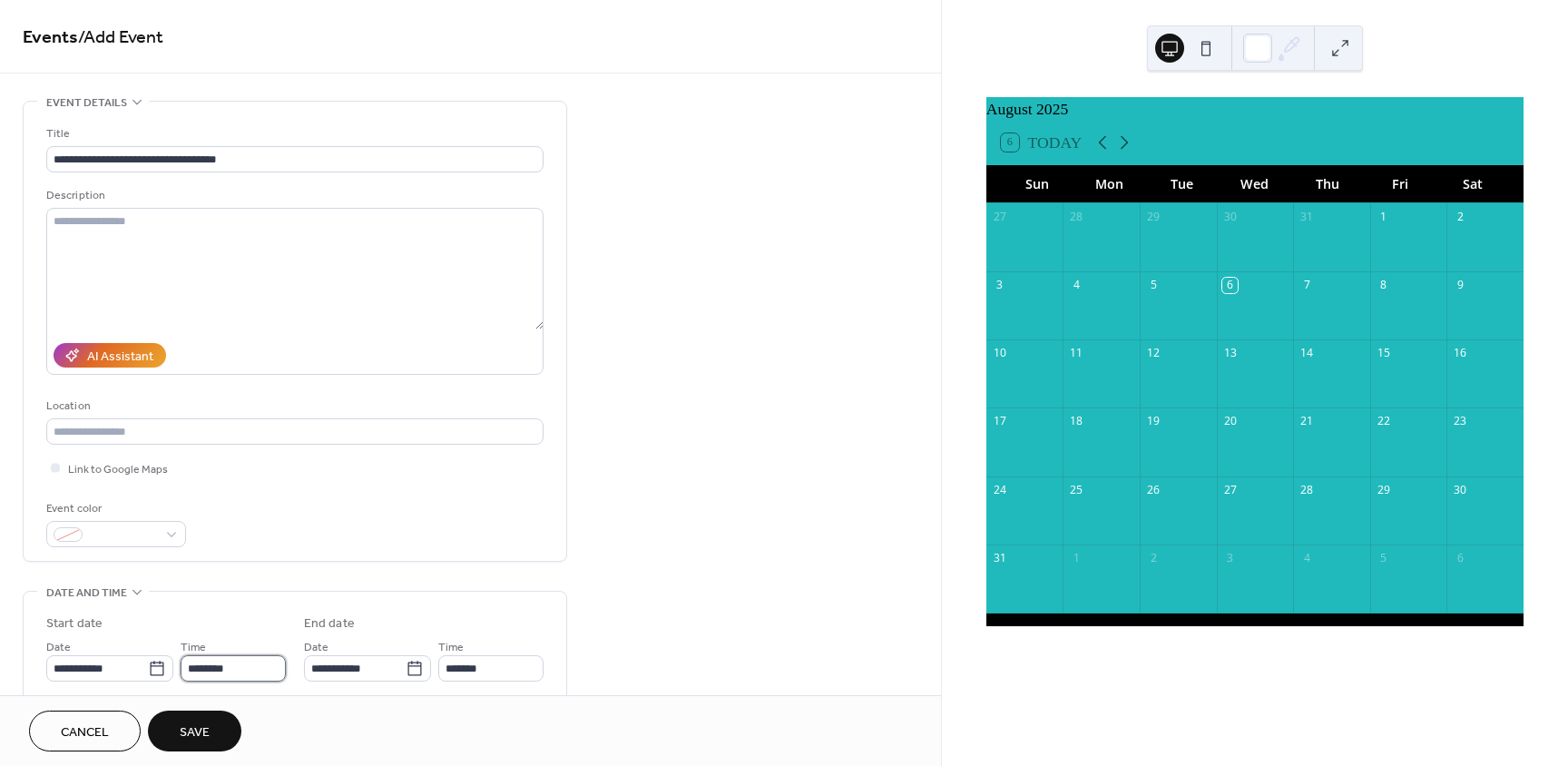 click on "********" at bounding box center (233, 668) 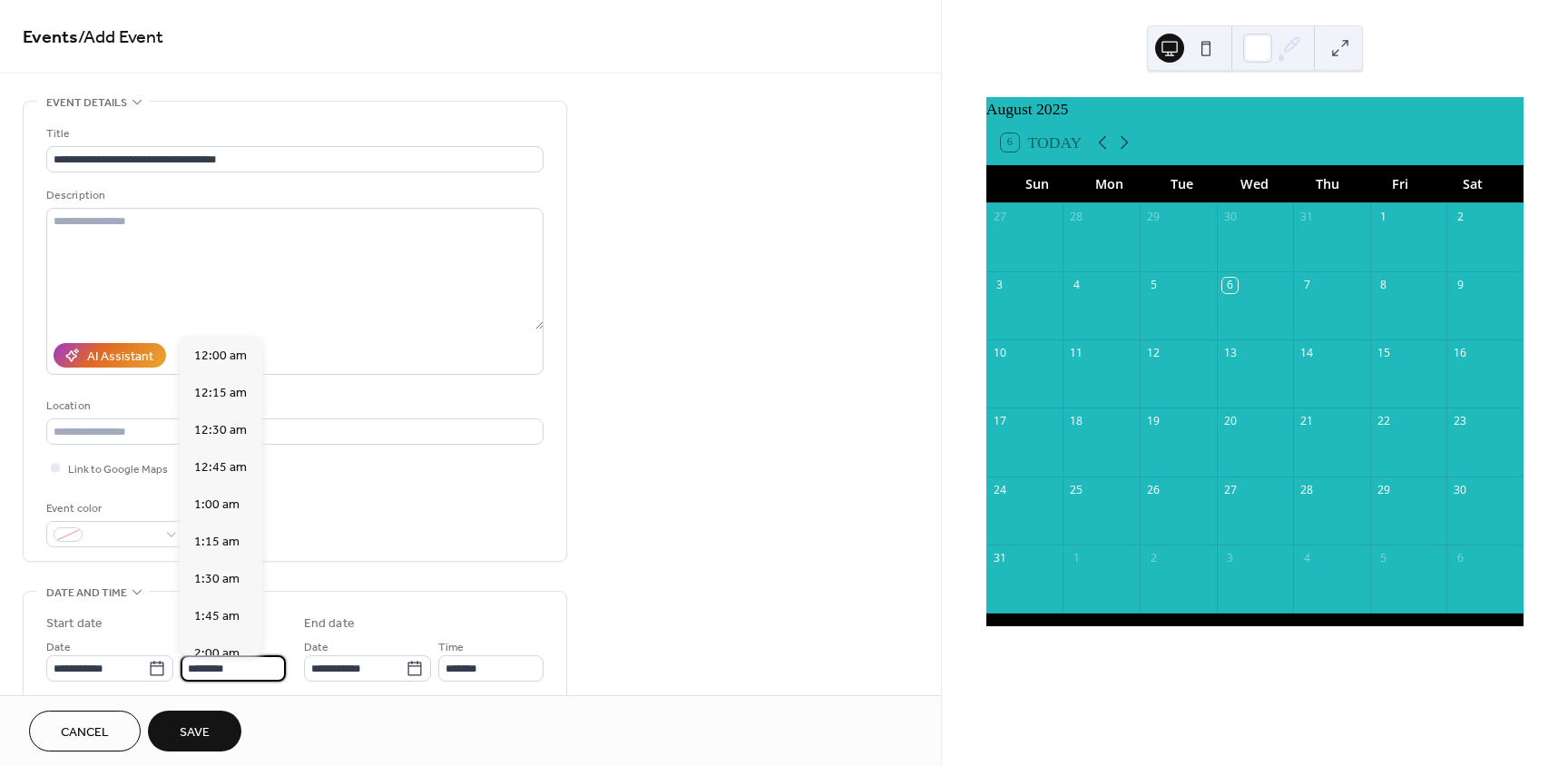 scroll, scrollTop: 1786, scrollLeft: 0, axis: vertical 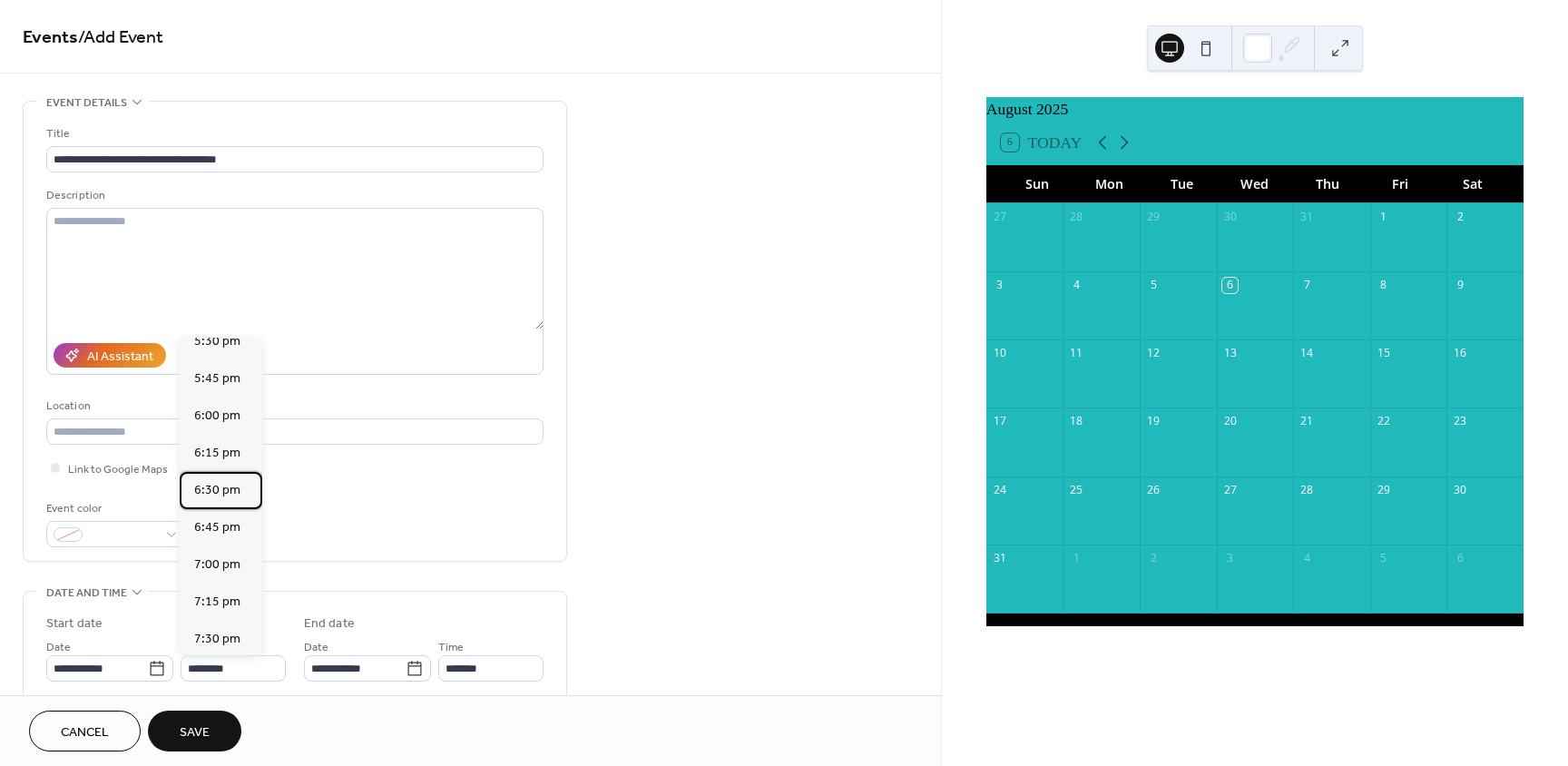 drag, startPoint x: 236, startPoint y: 485, endPoint x: 185, endPoint y: 498, distance: 52.630789 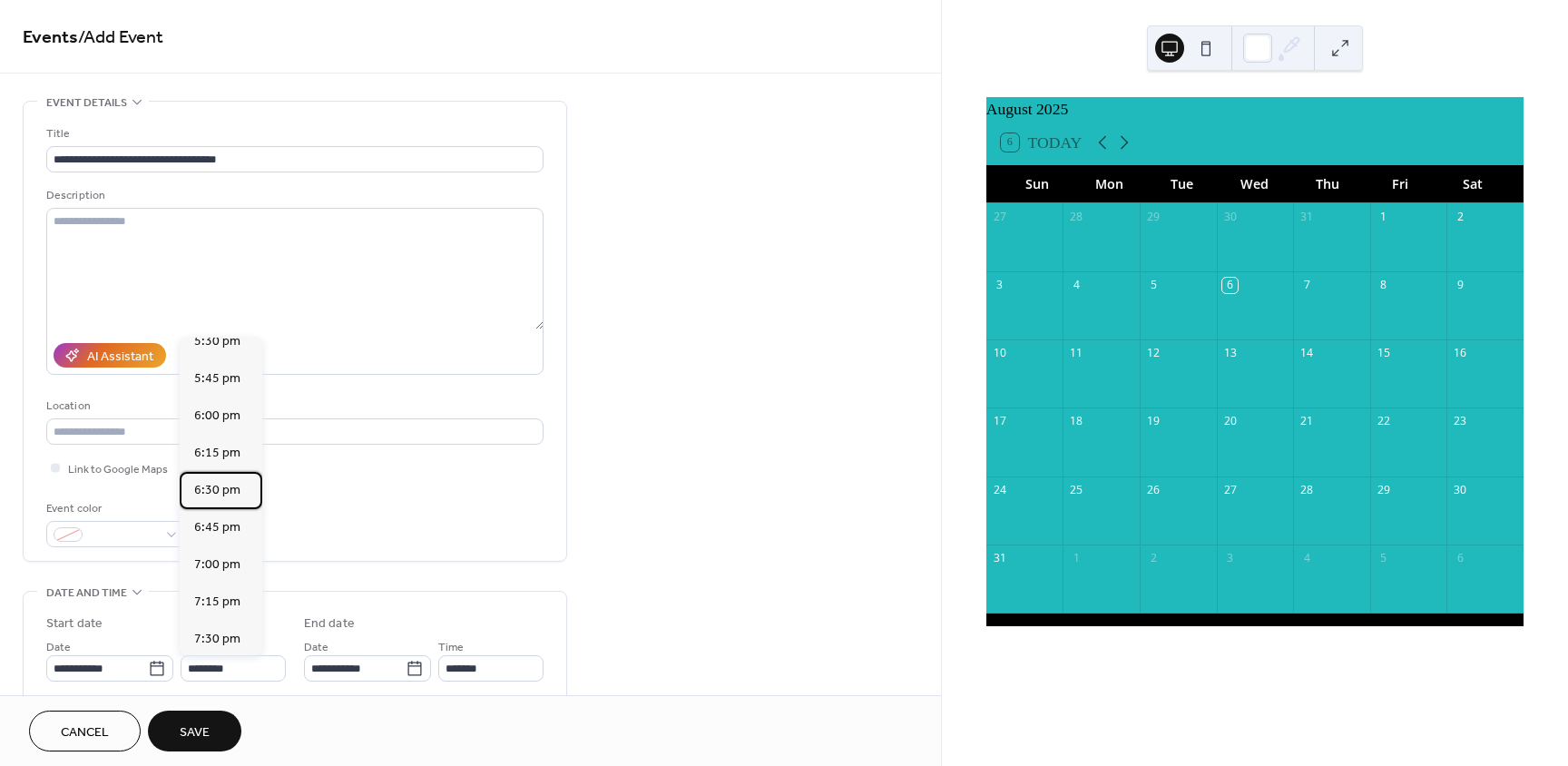 click on "6:30 pm" at bounding box center (220, 490) 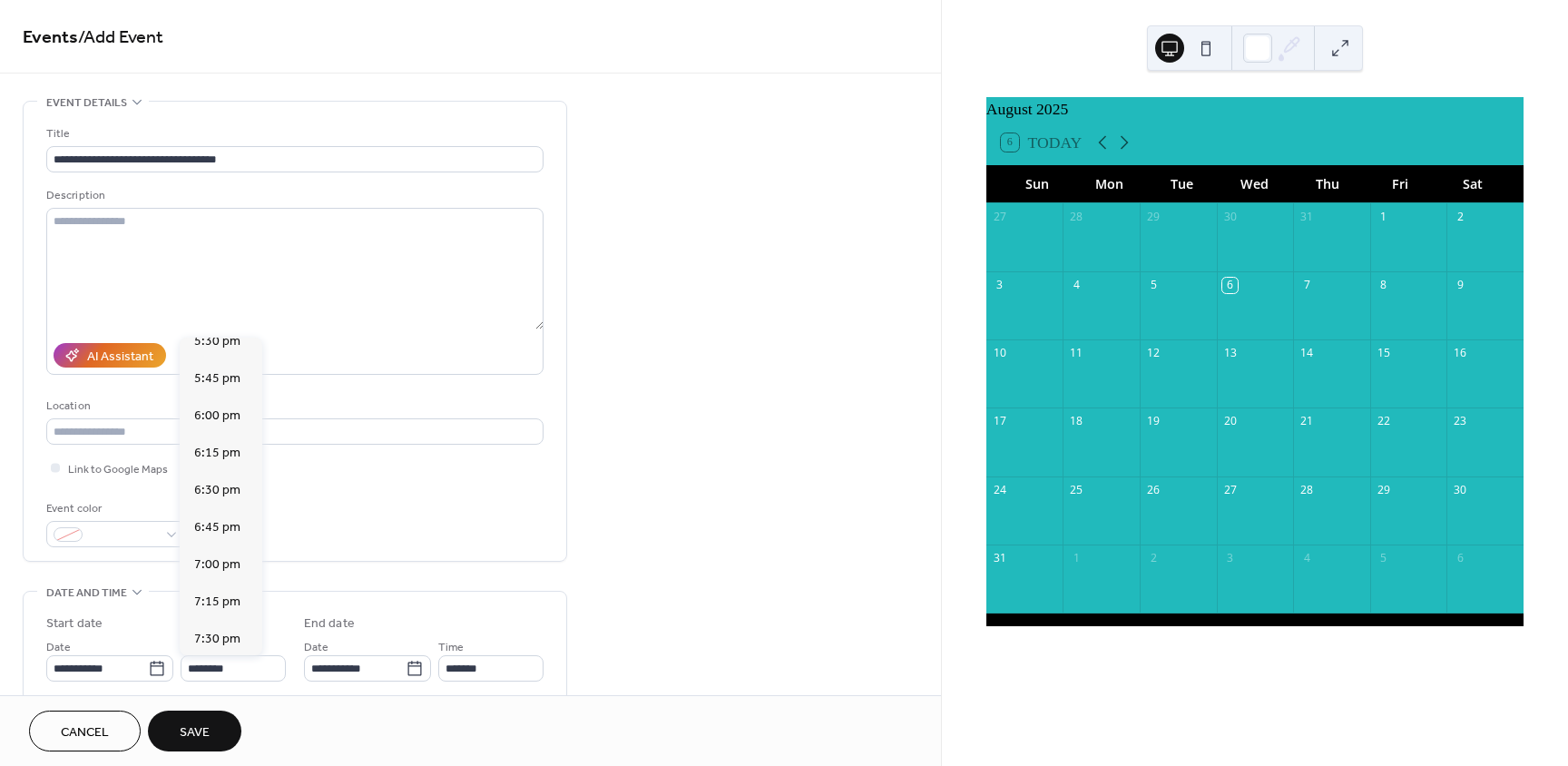 type on "*******" 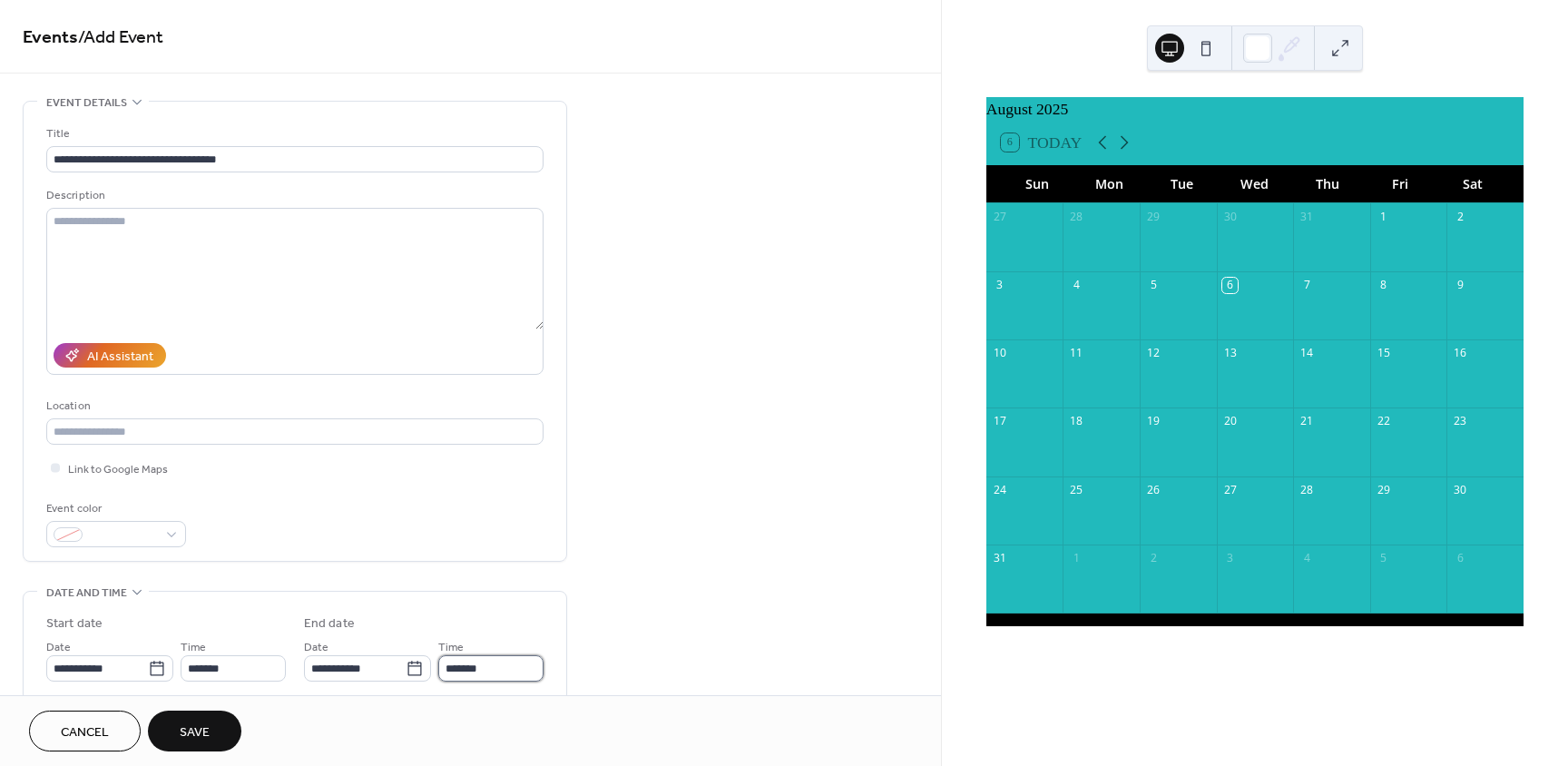 click on "*******" at bounding box center [491, 668] 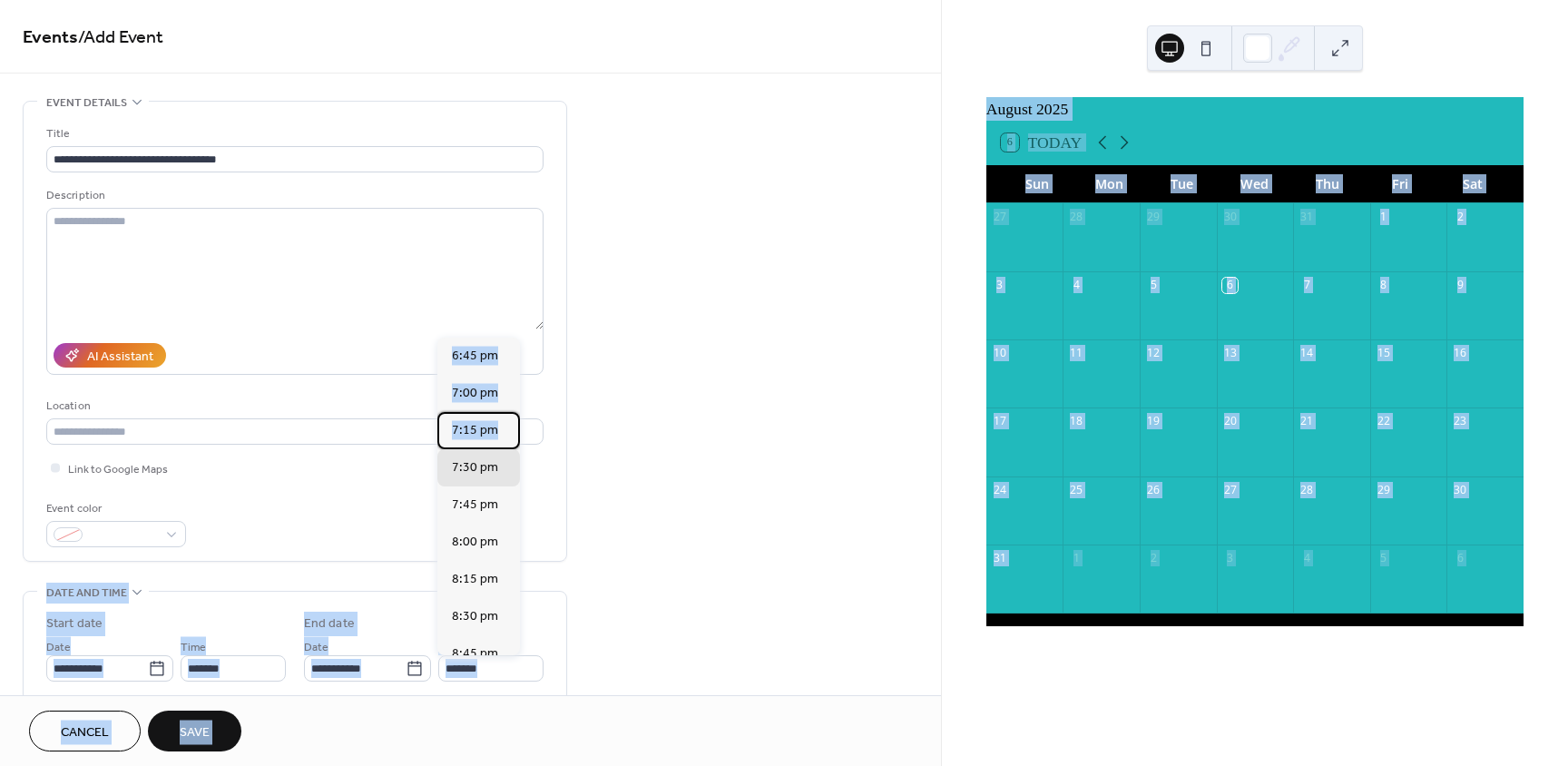 drag, startPoint x: 514, startPoint y: 436, endPoint x: 524, endPoint y: 573, distance: 137.36448 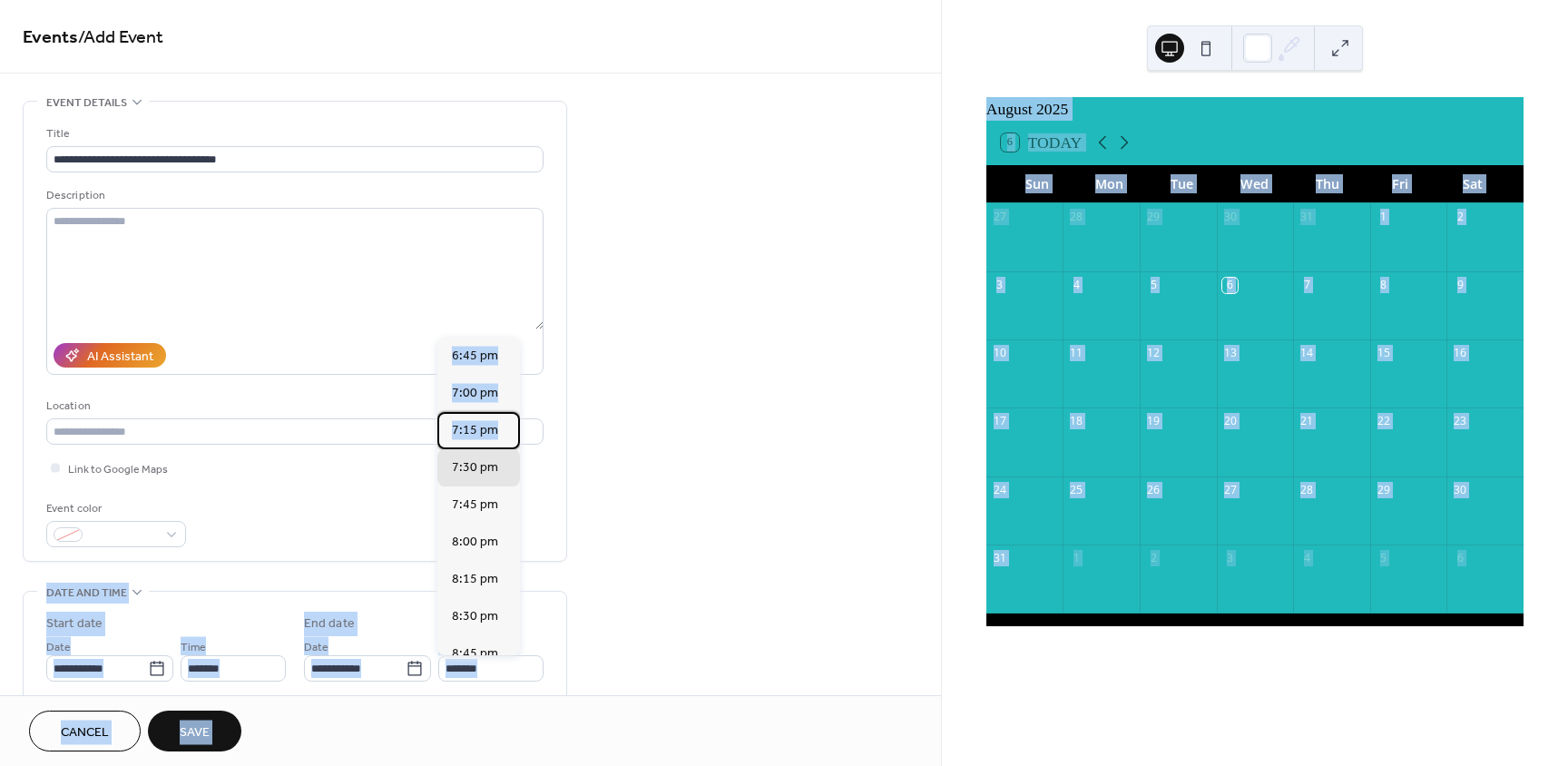 click on "**********" at bounding box center (784, 383) 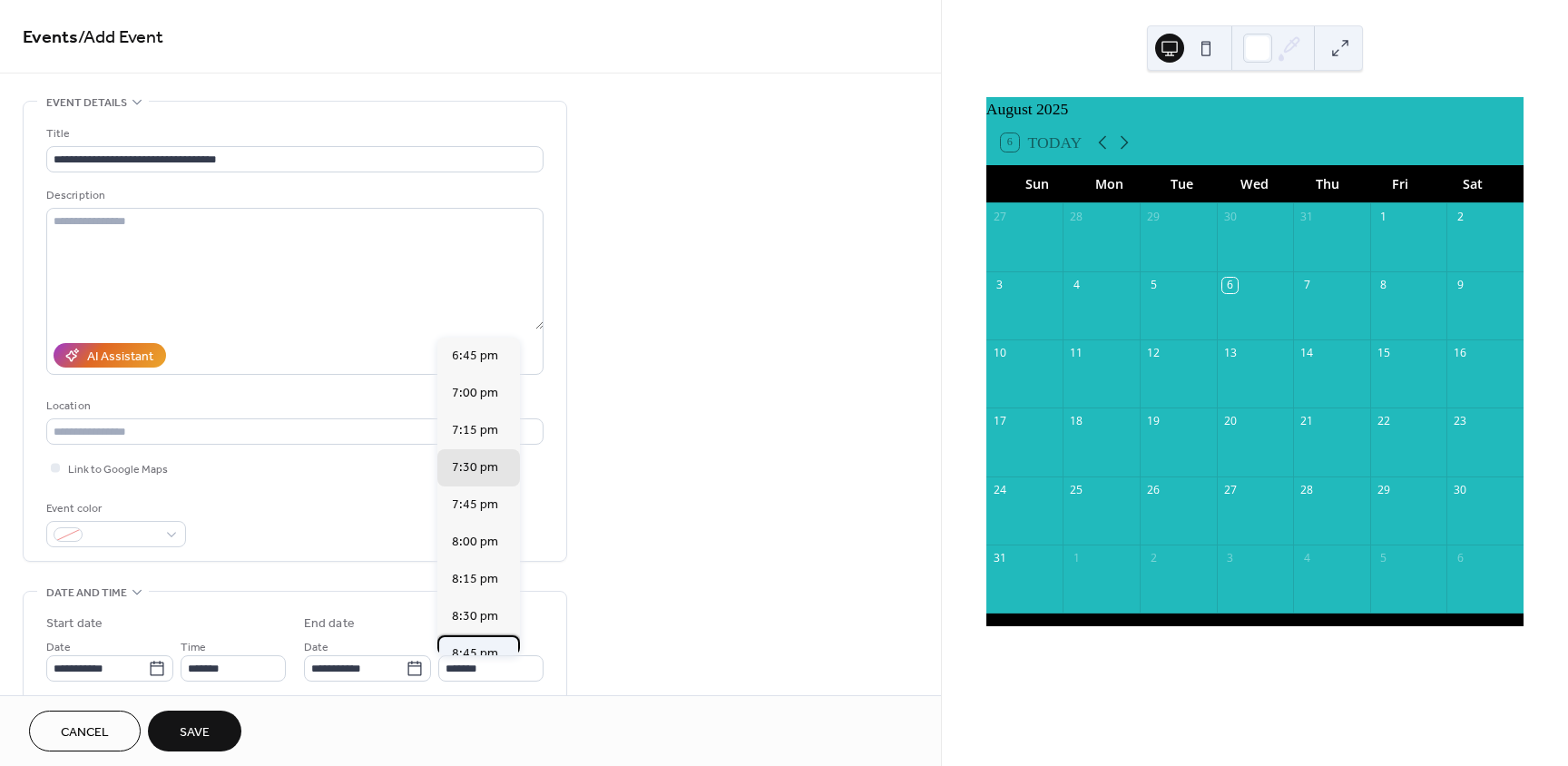 click on "8:45 pm" at bounding box center (475, 653) 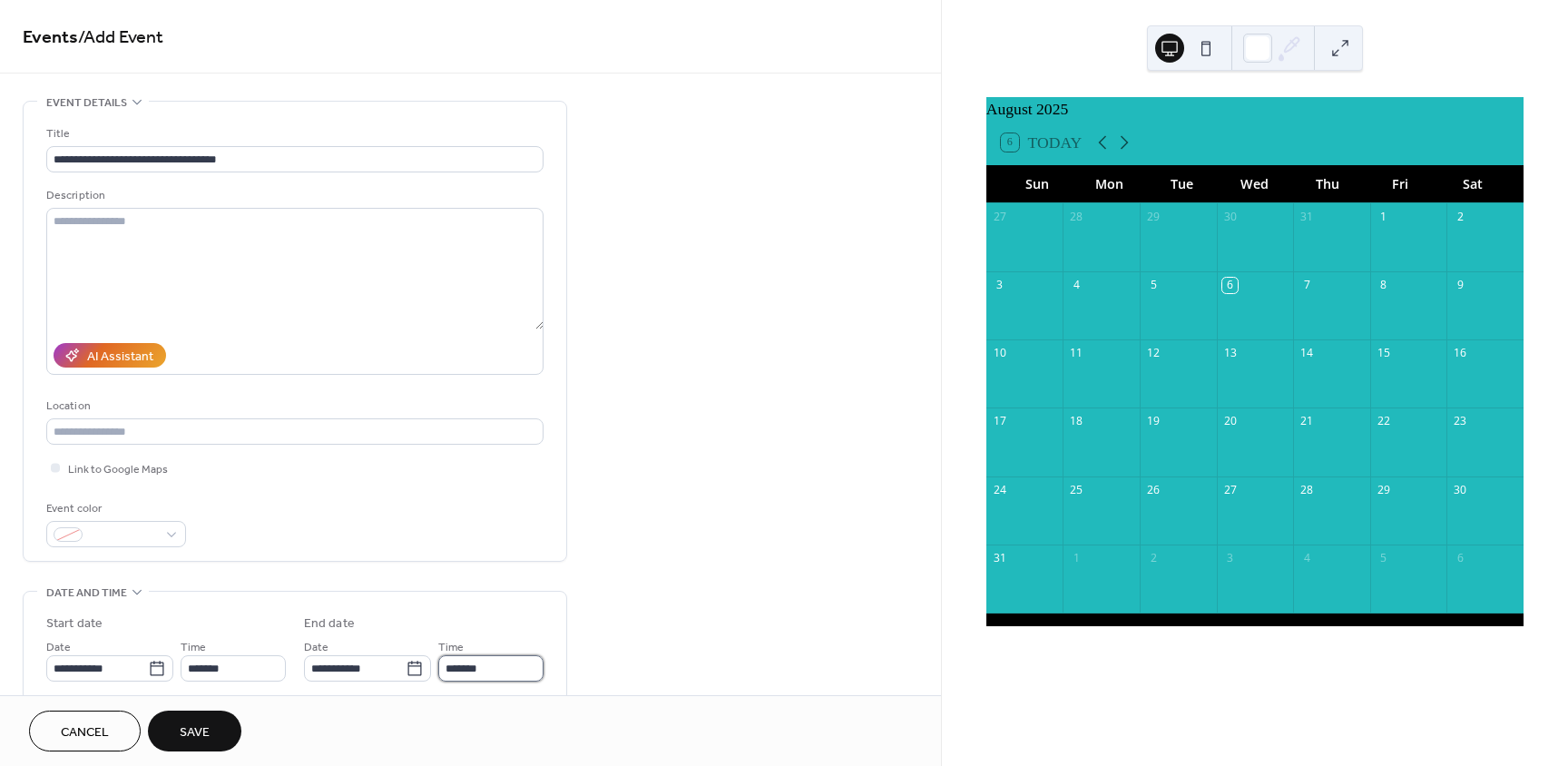drag, startPoint x: 499, startPoint y: 673, endPoint x: 501, endPoint y: 663, distance: 10.198039 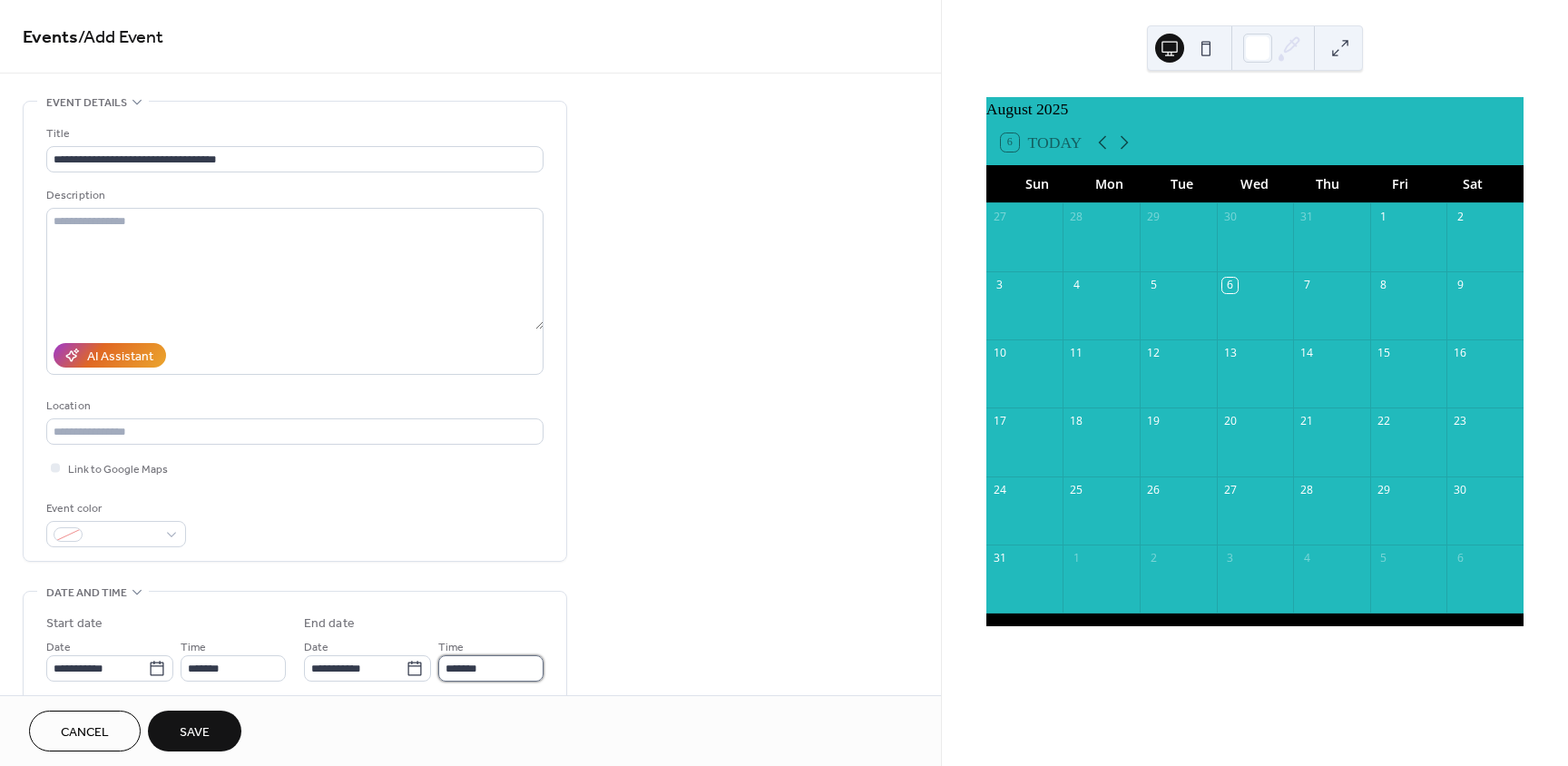 click on "*******" at bounding box center [491, 668] 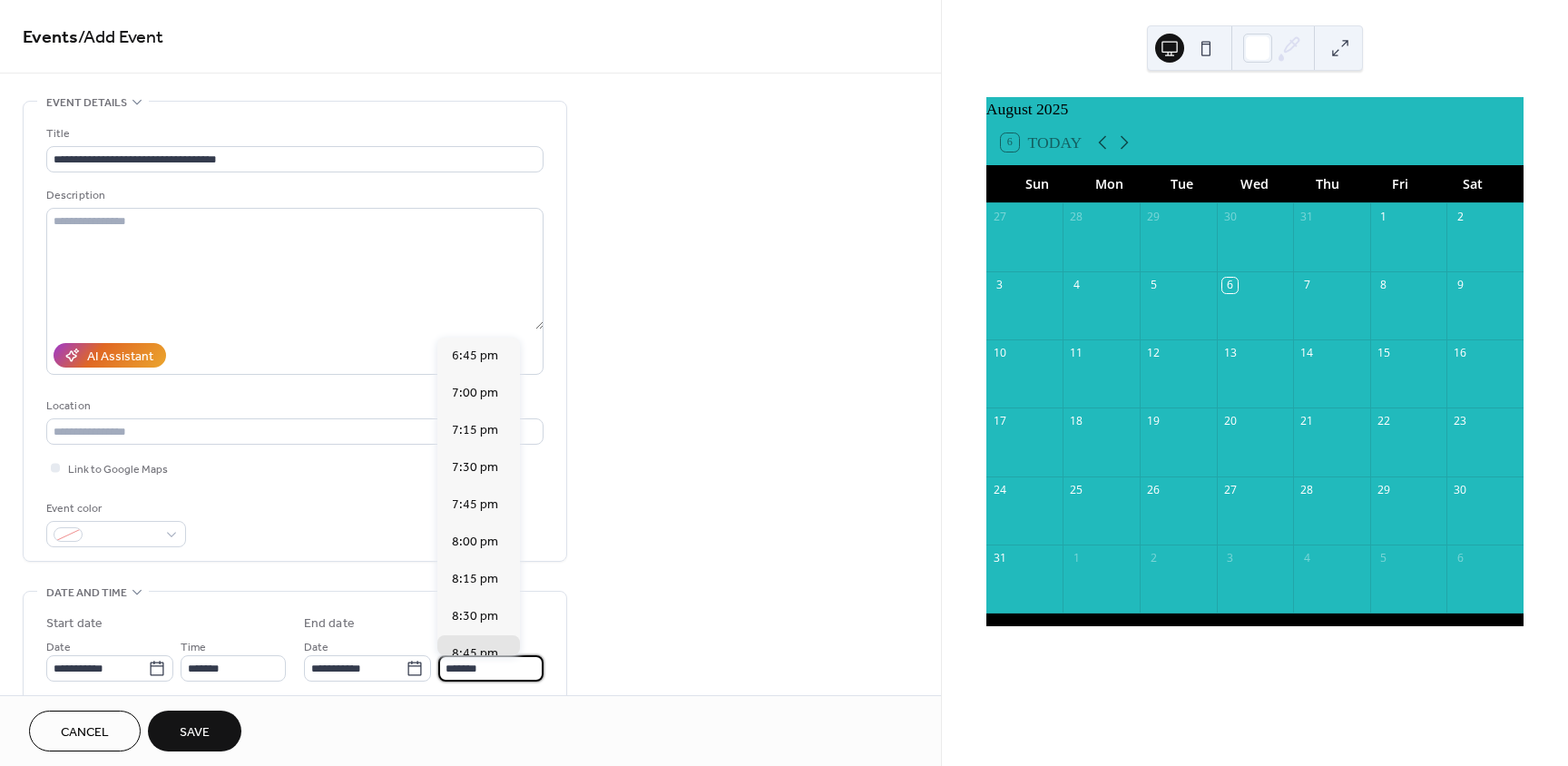 scroll, scrollTop: 298, scrollLeft: 0, axis: vertical 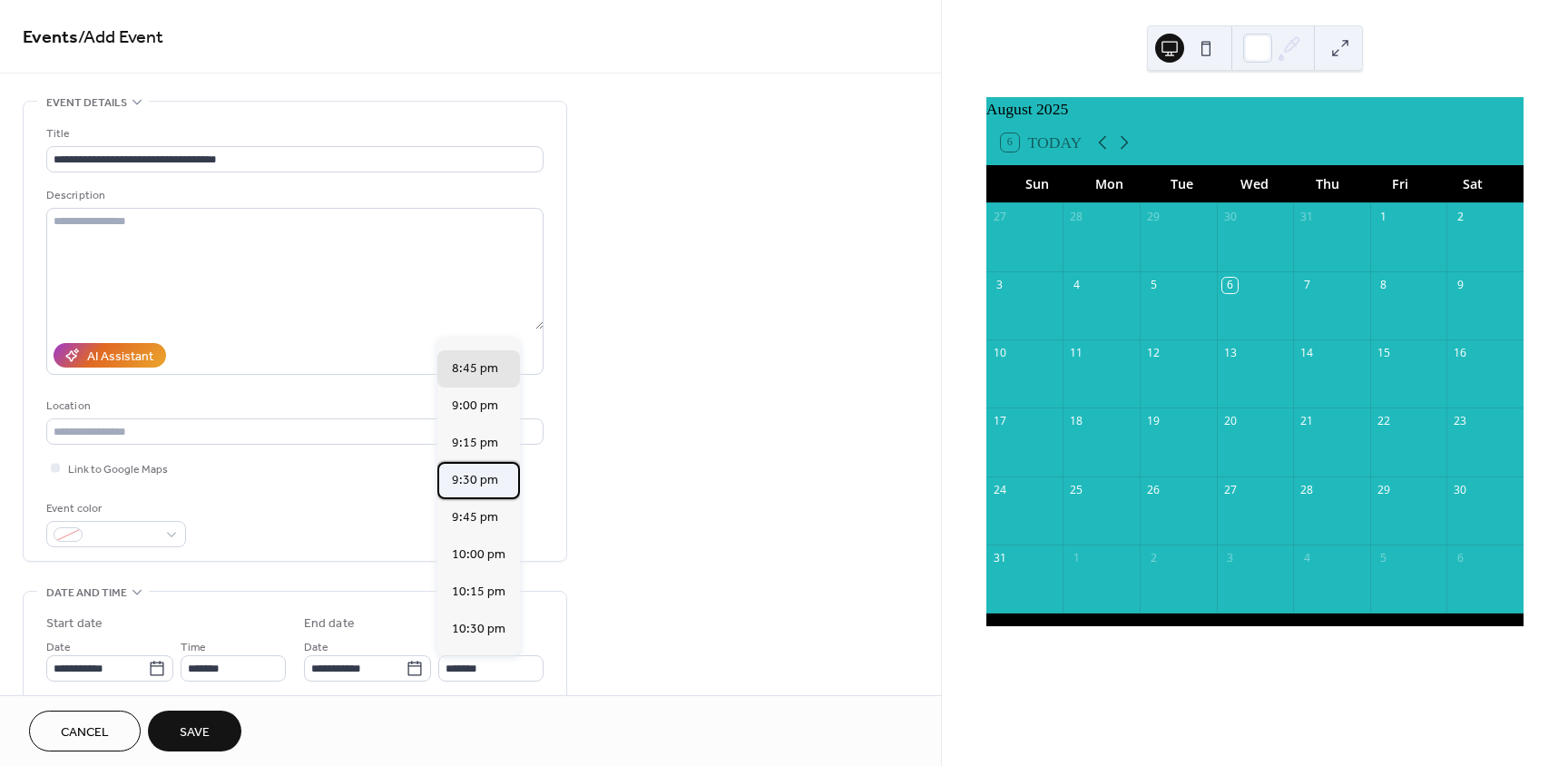 click on "9:30 pm" at bounding box center [475, 480] 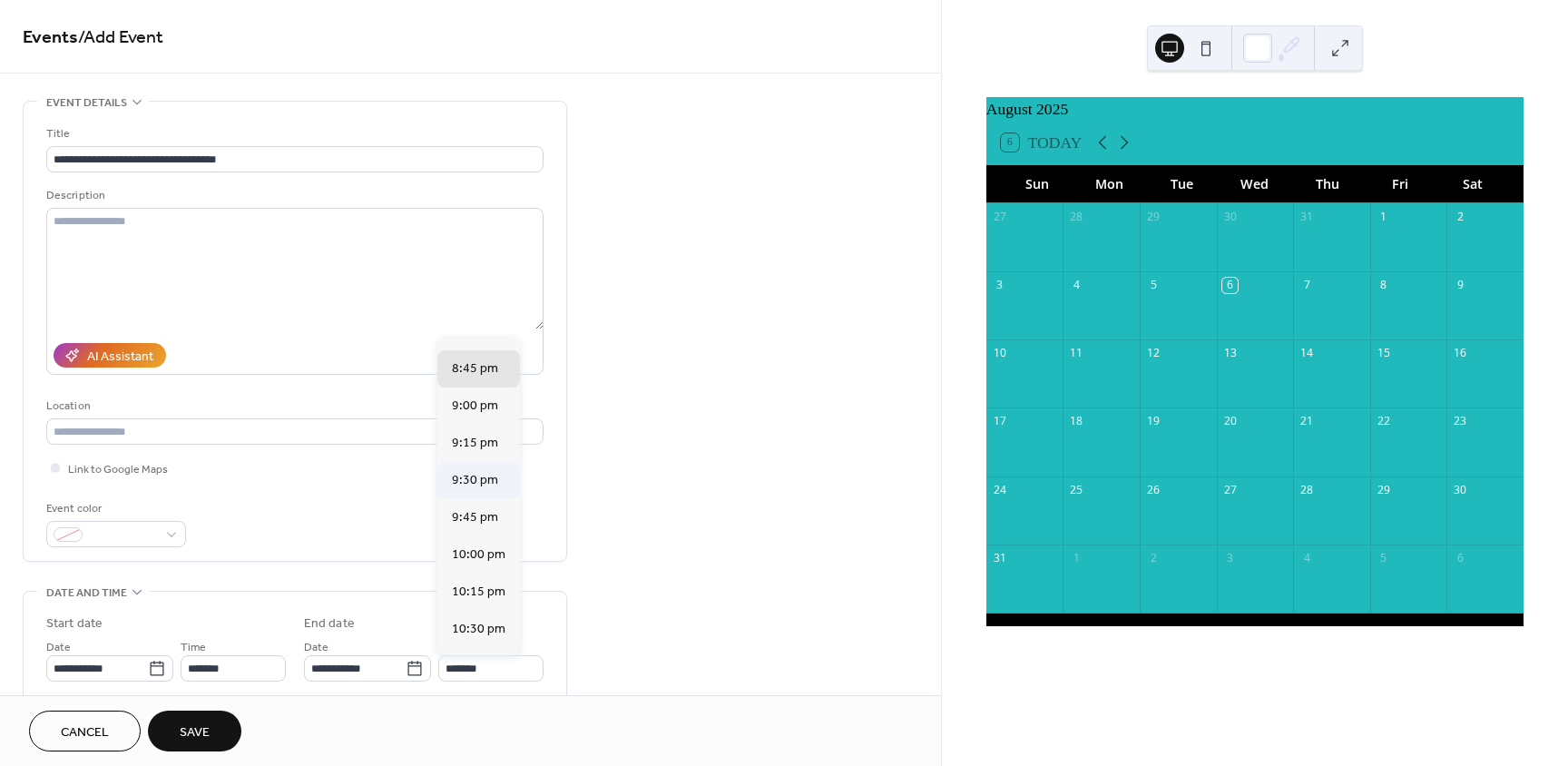 type on "*******" 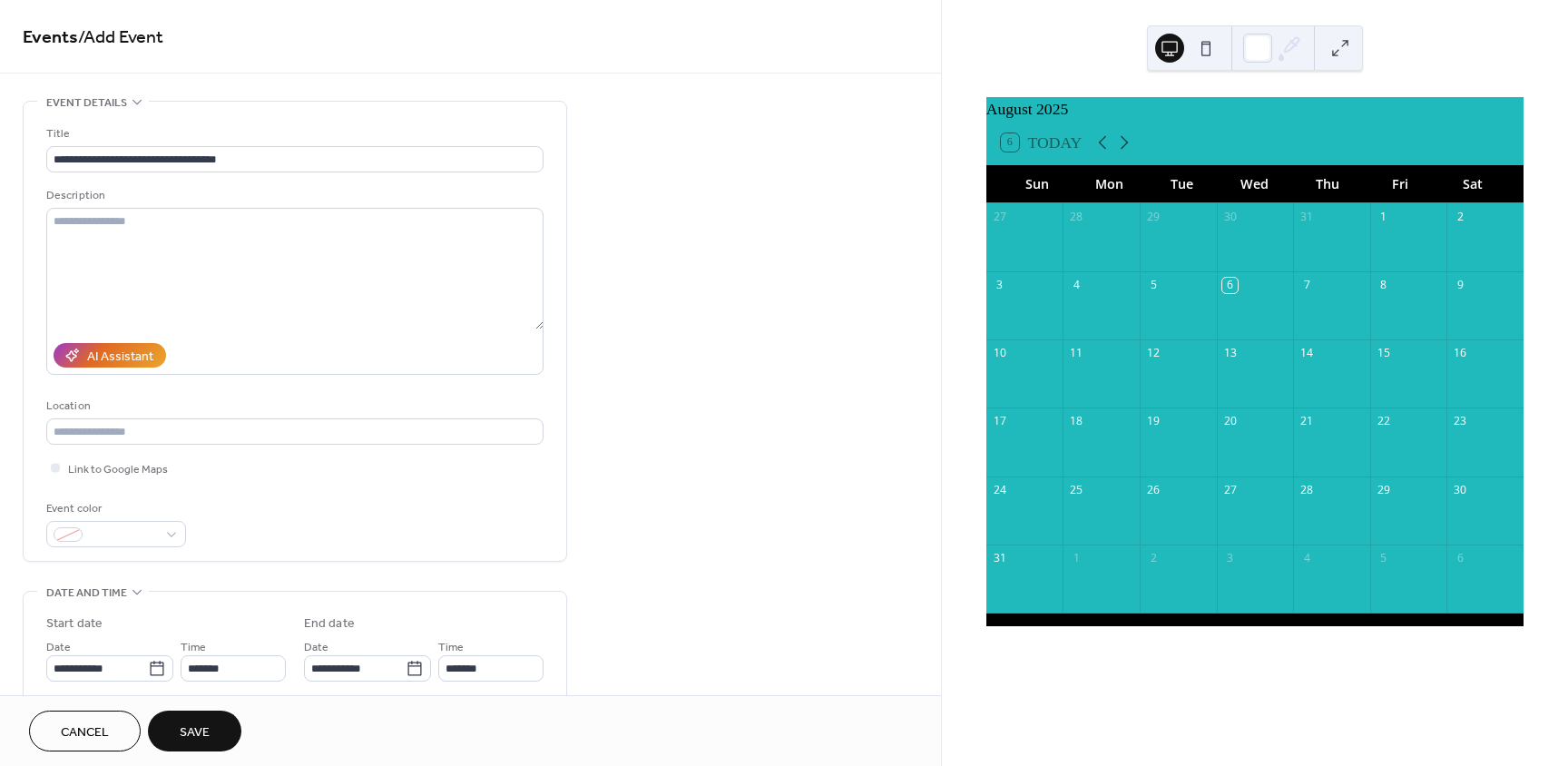 click on "Save" at bounding box center [194, 732] 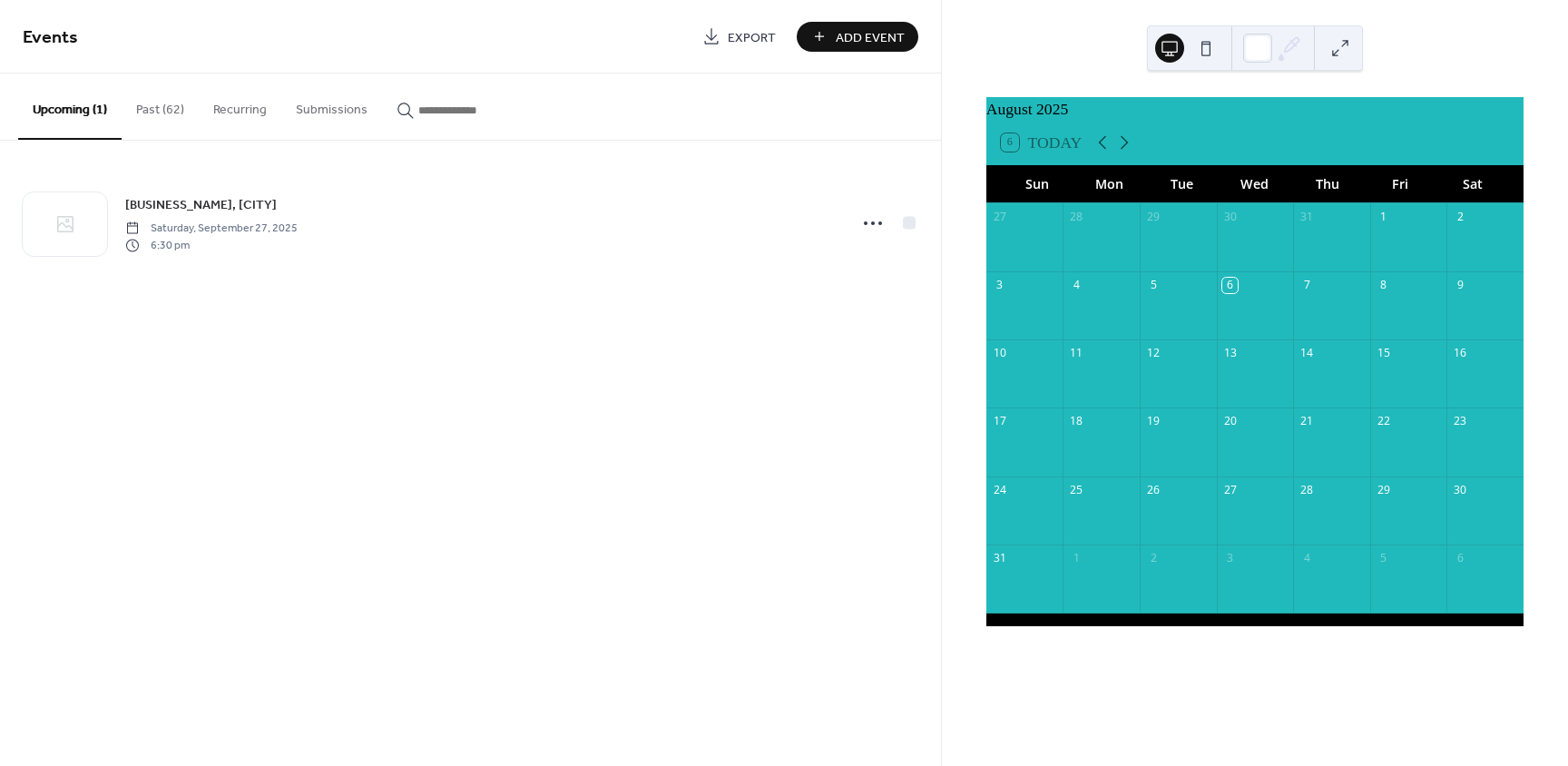 click on "Add Event" at bounding box center (858, 36) 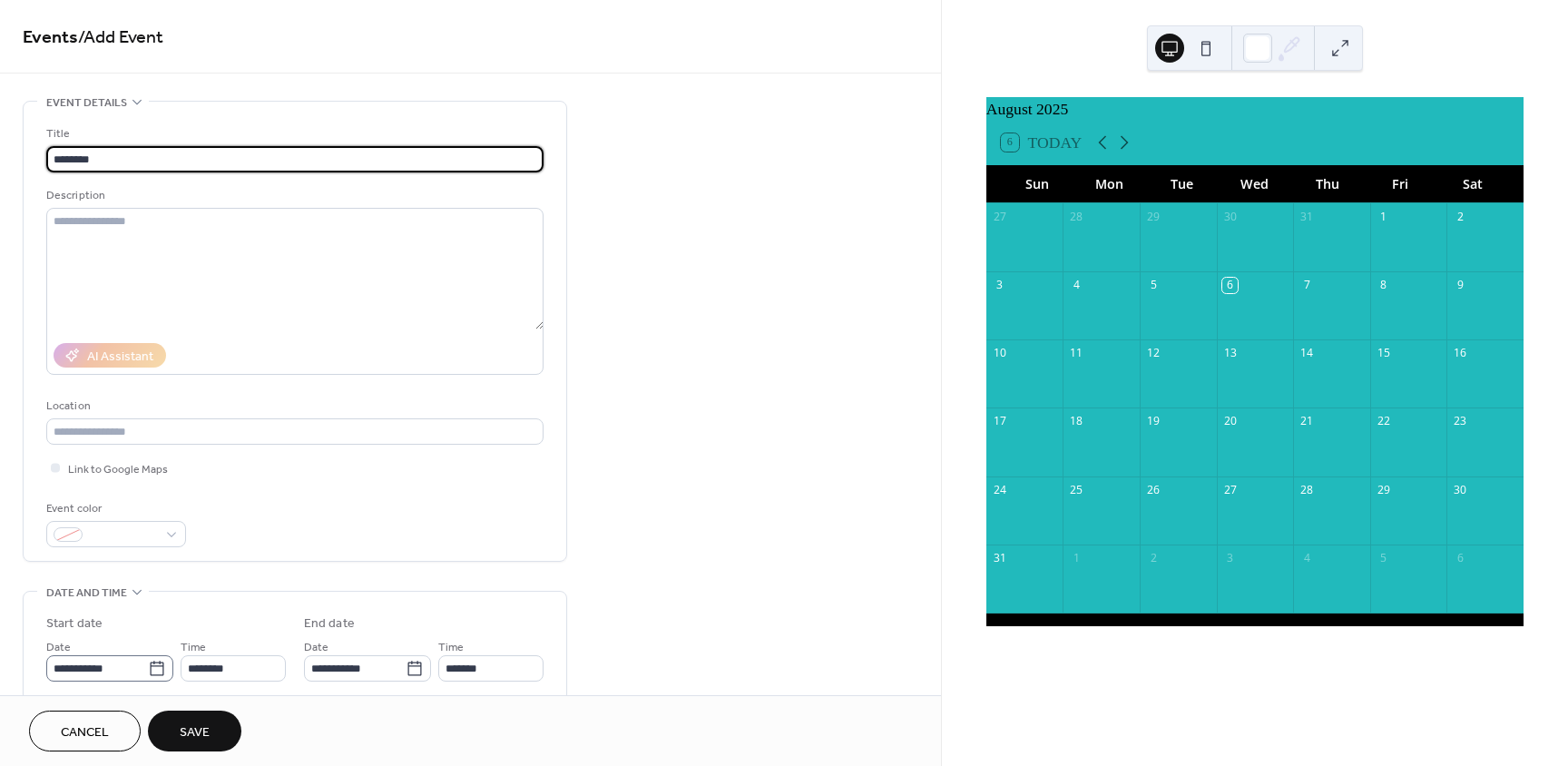type on "*******" 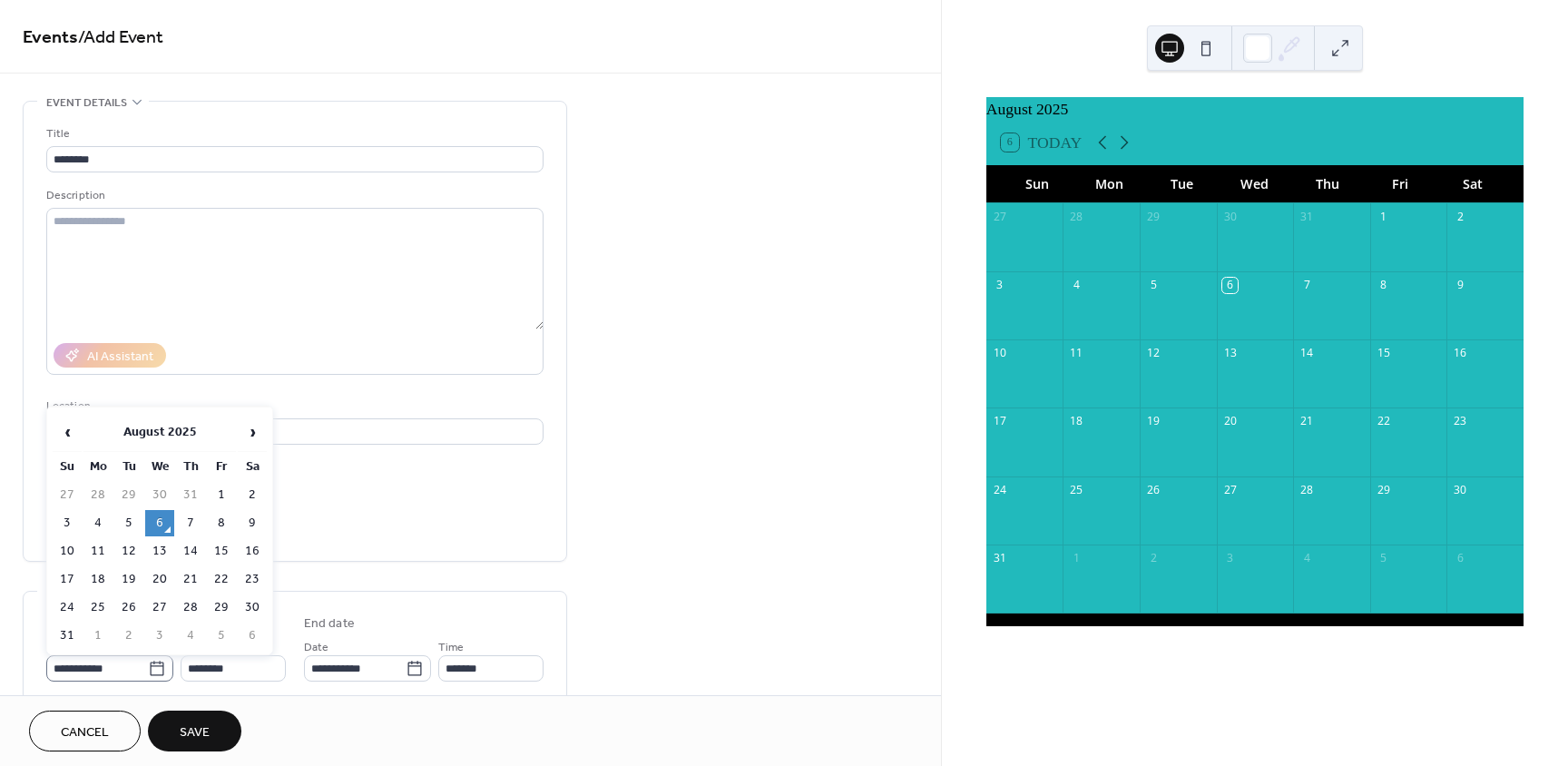 click 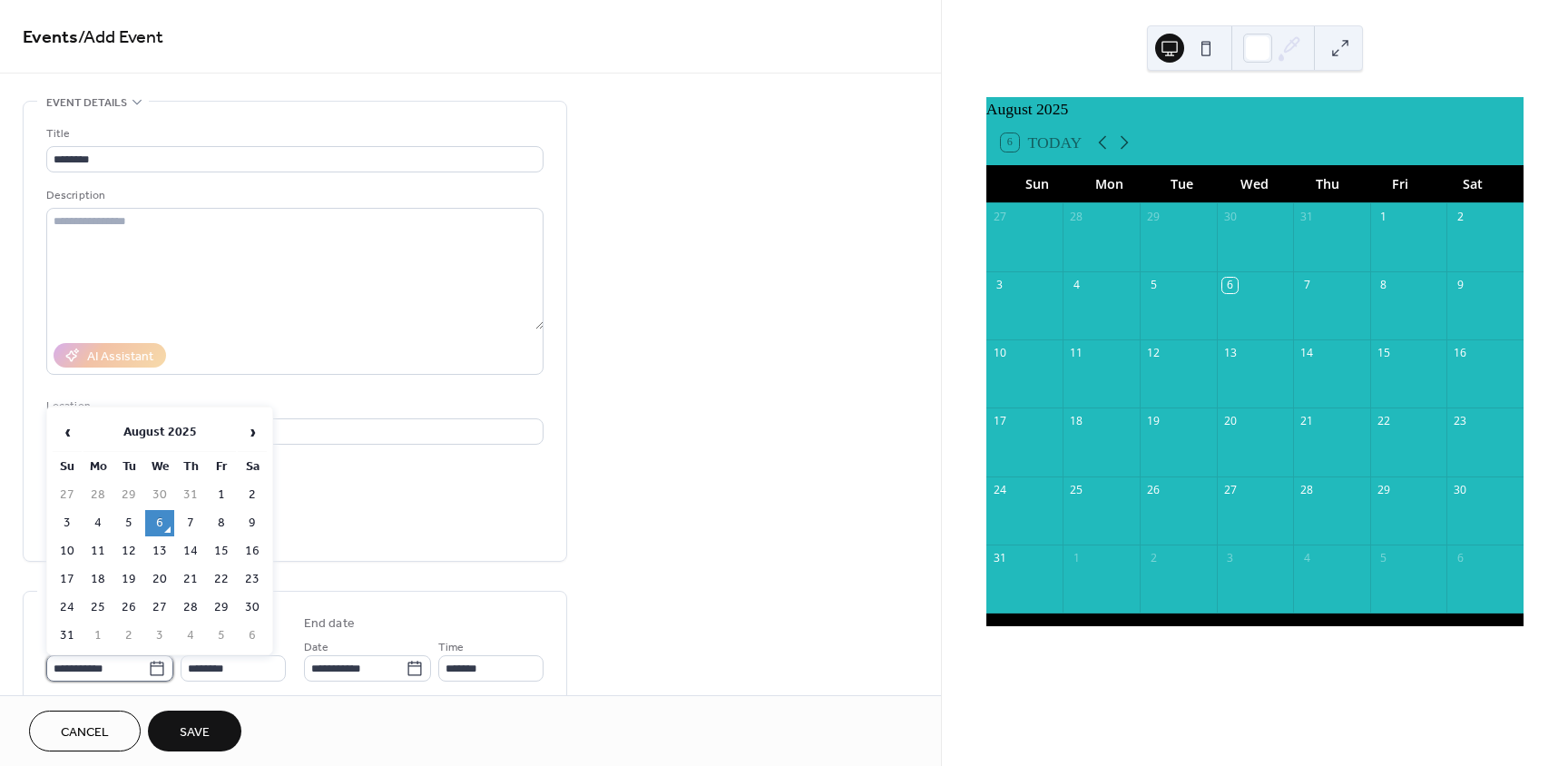 click on "**********" at bounding box center (97, 668) 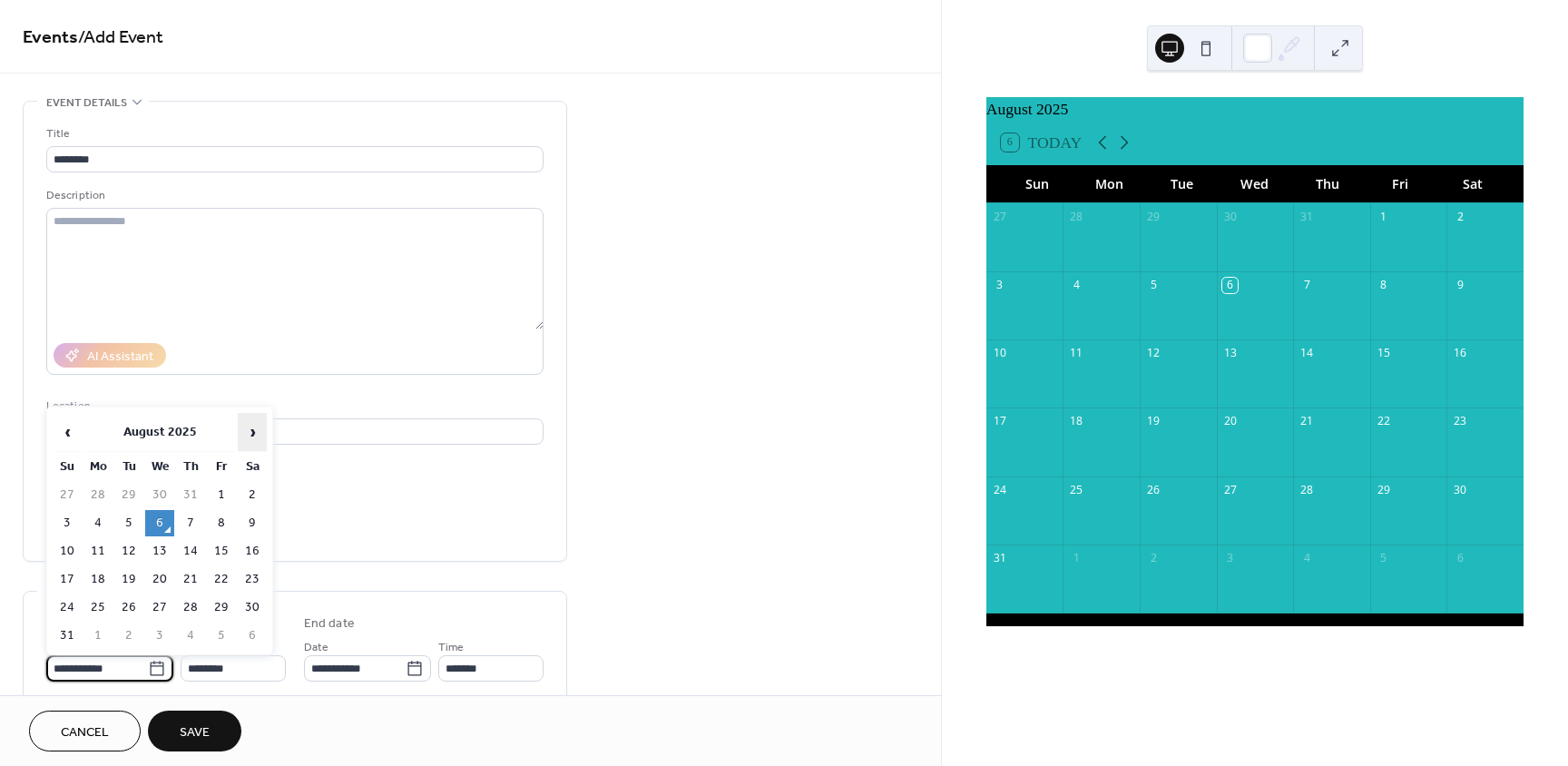 click on "›" at bounding box center (252, 432) 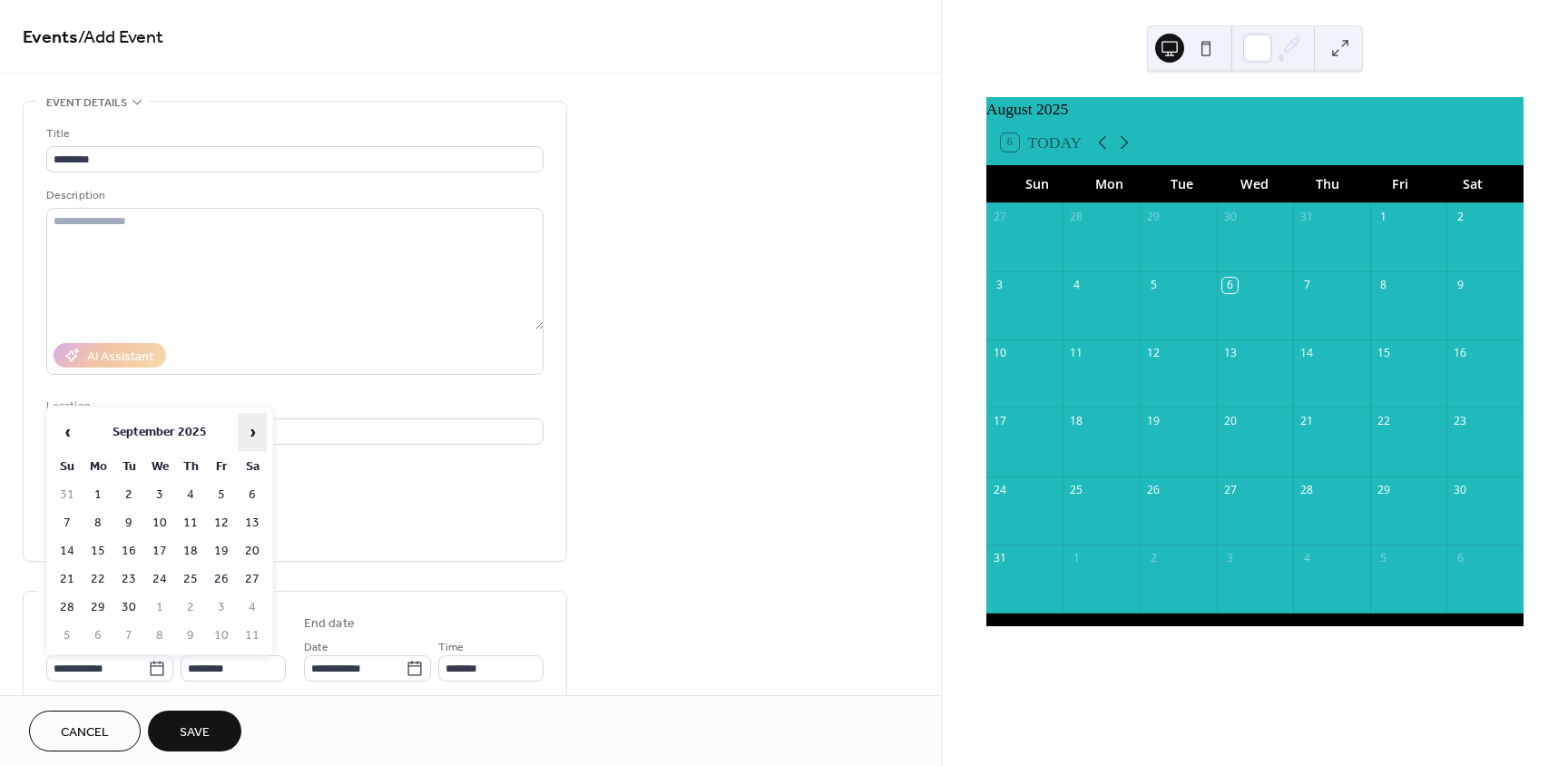 click on "›" at bounding box center (252, 432) 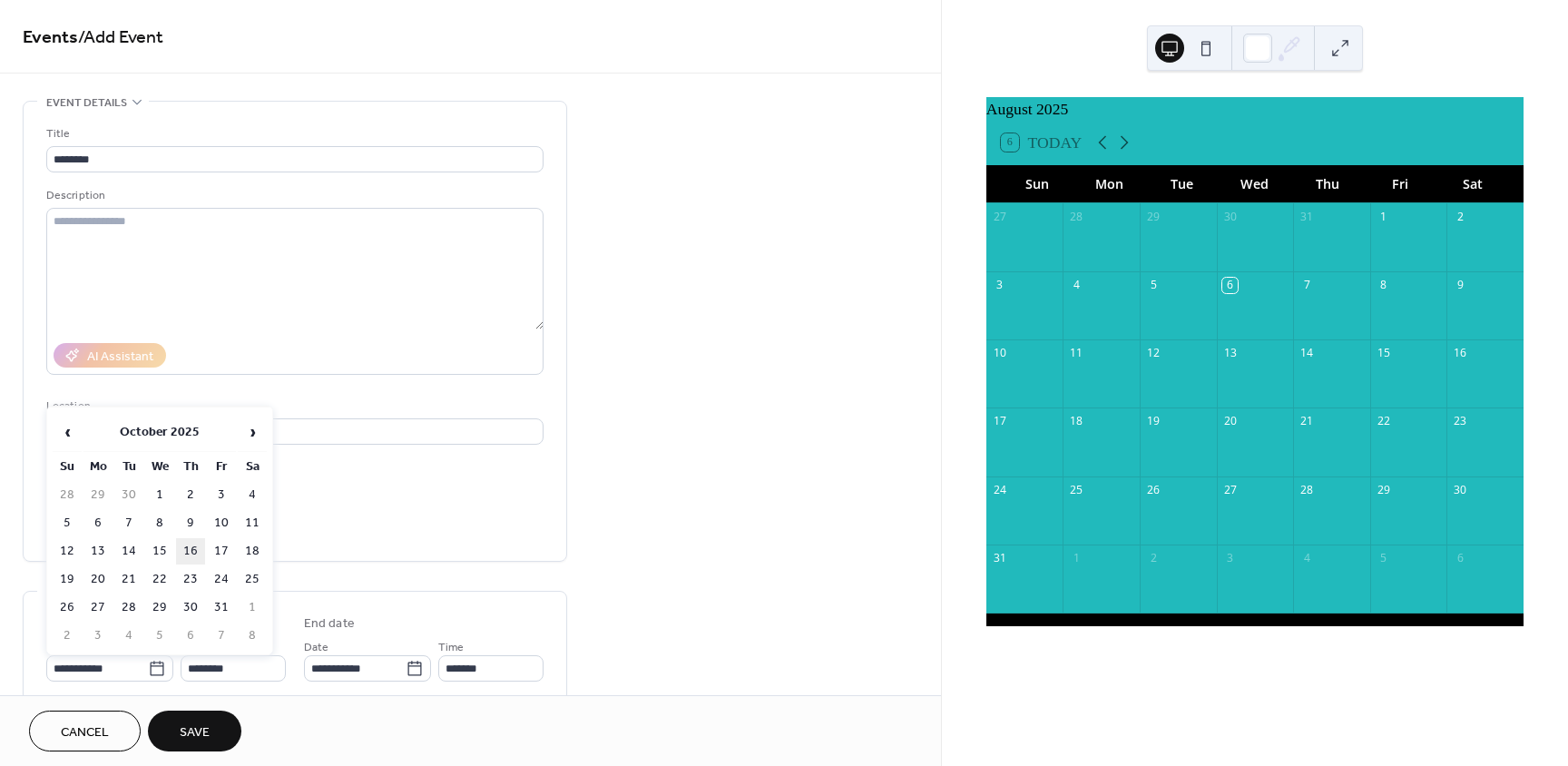 click on "17" at bounding box center (221, 551) 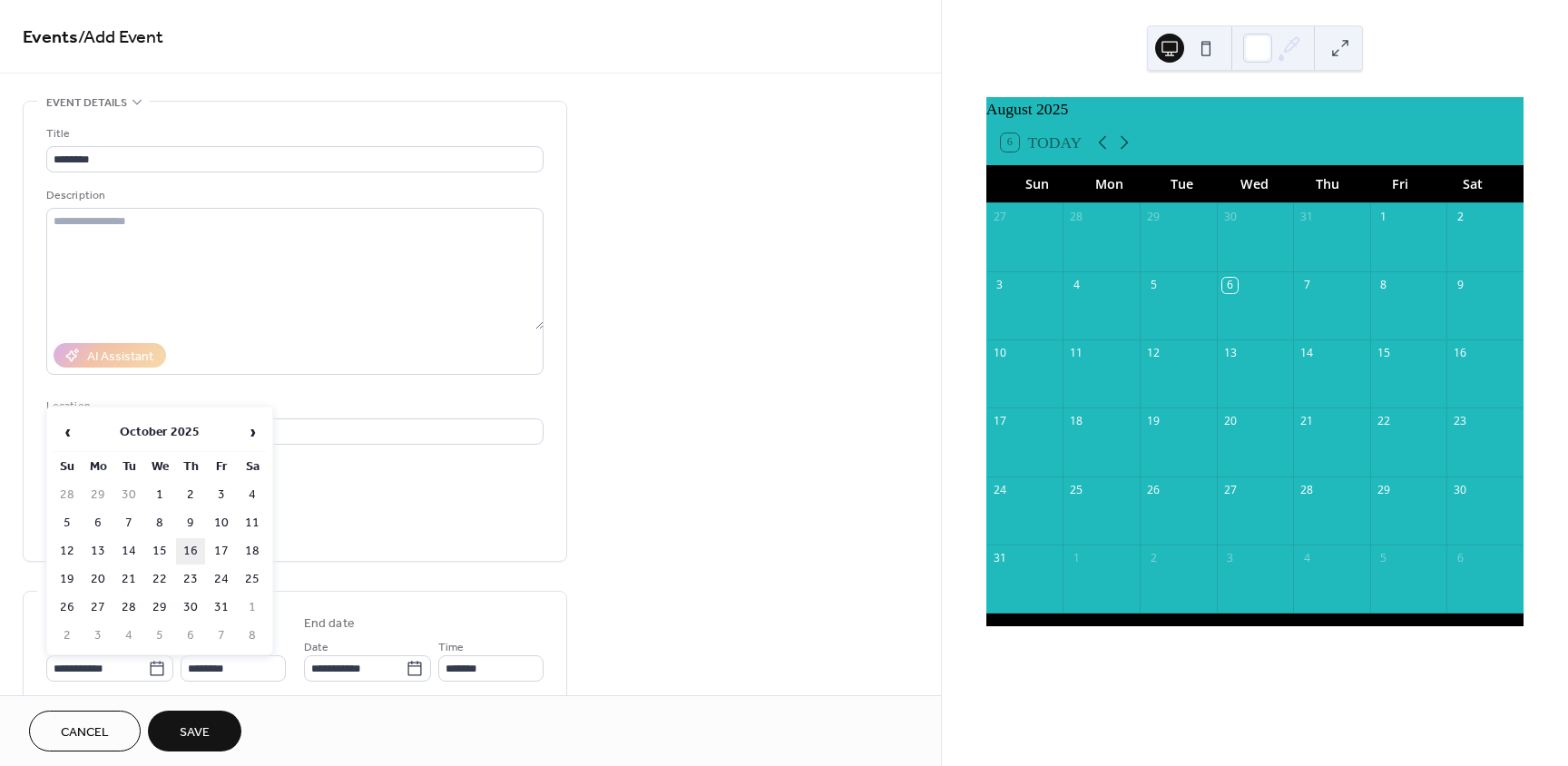 type on "**********" 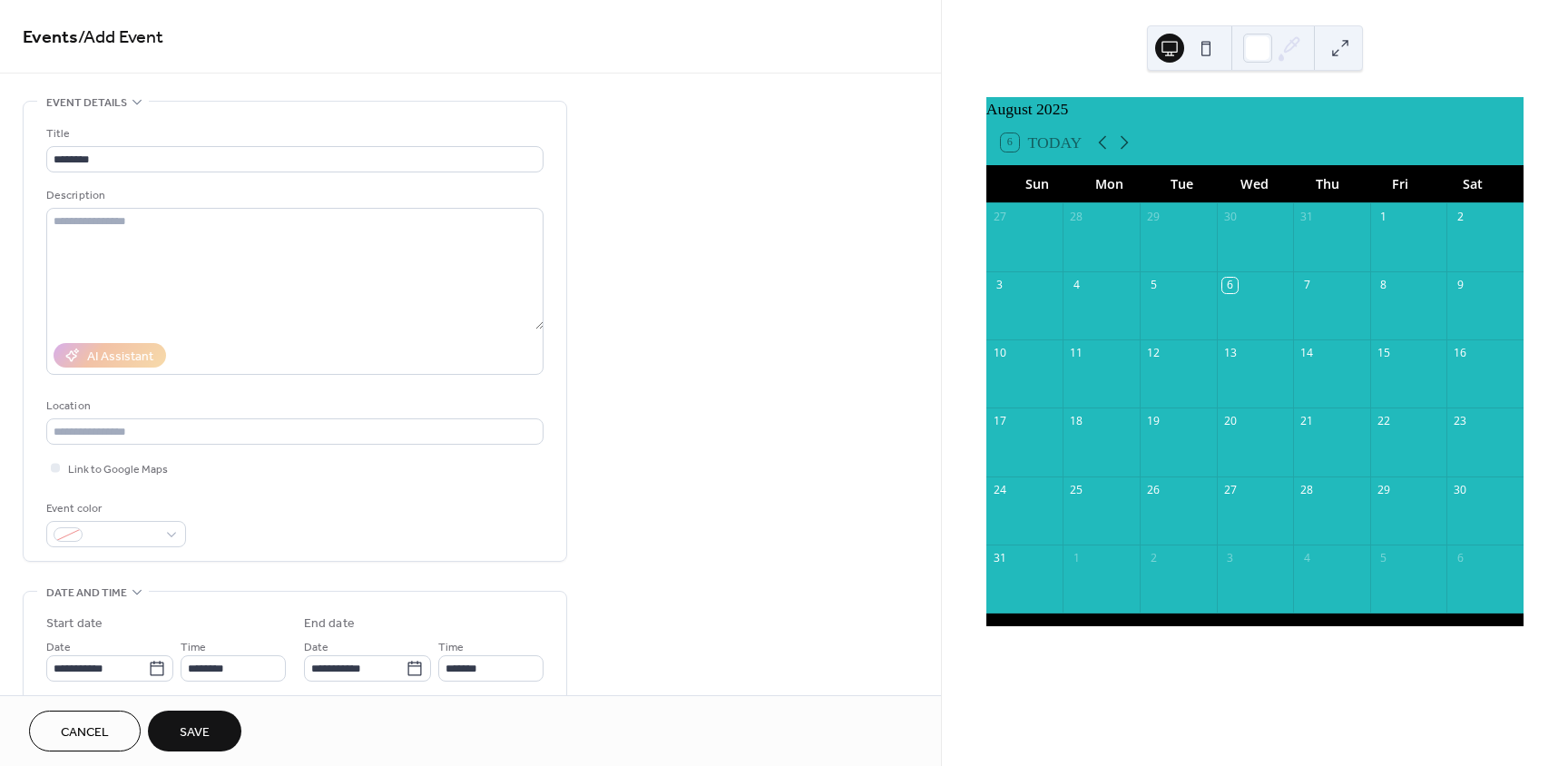click on "Save" at bounding box center [194, 731] 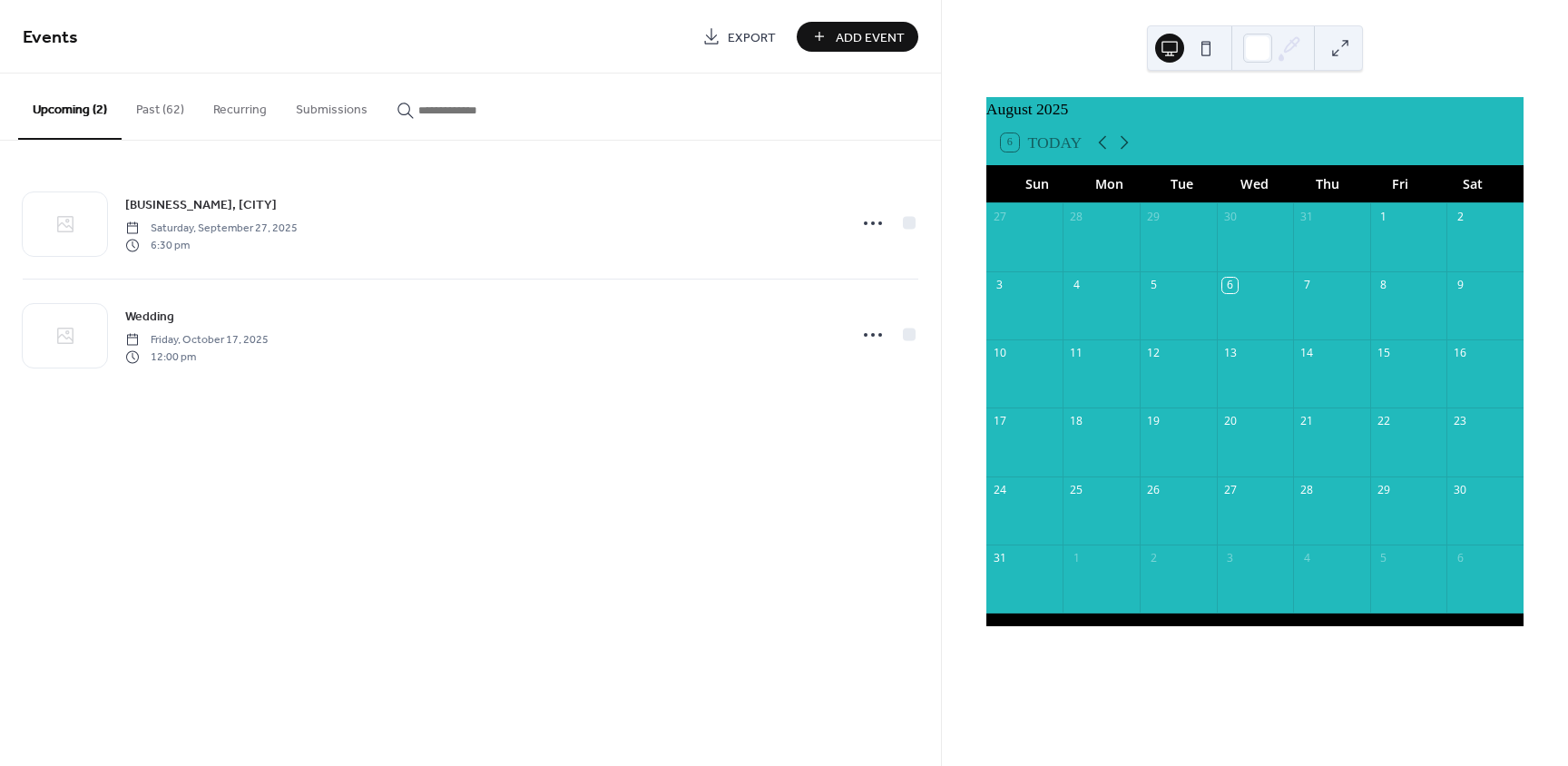 click at bounding box center (1024, 315) 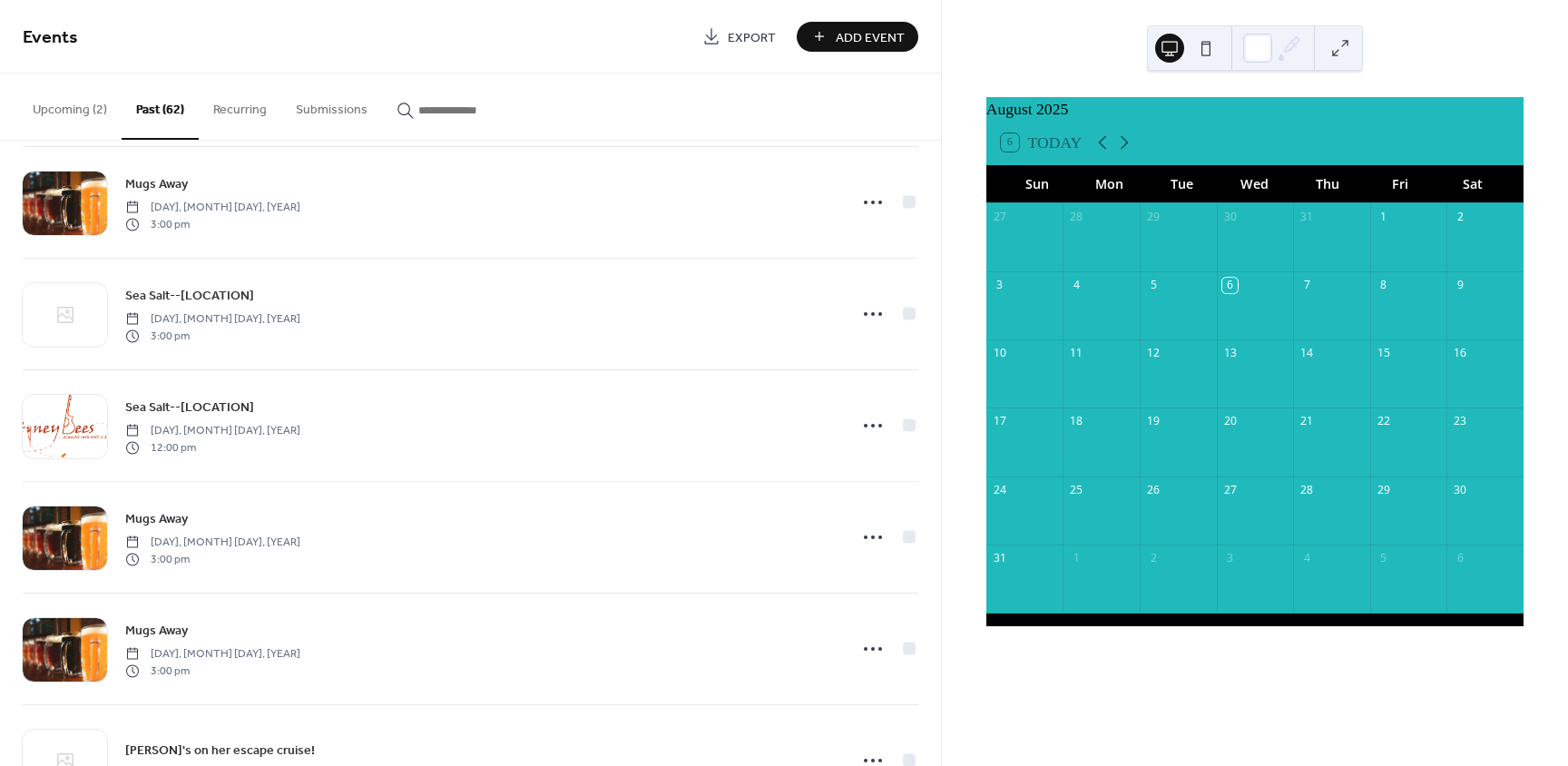 scroll, scrollTop: 0, scrollLeft: 0, axis: both 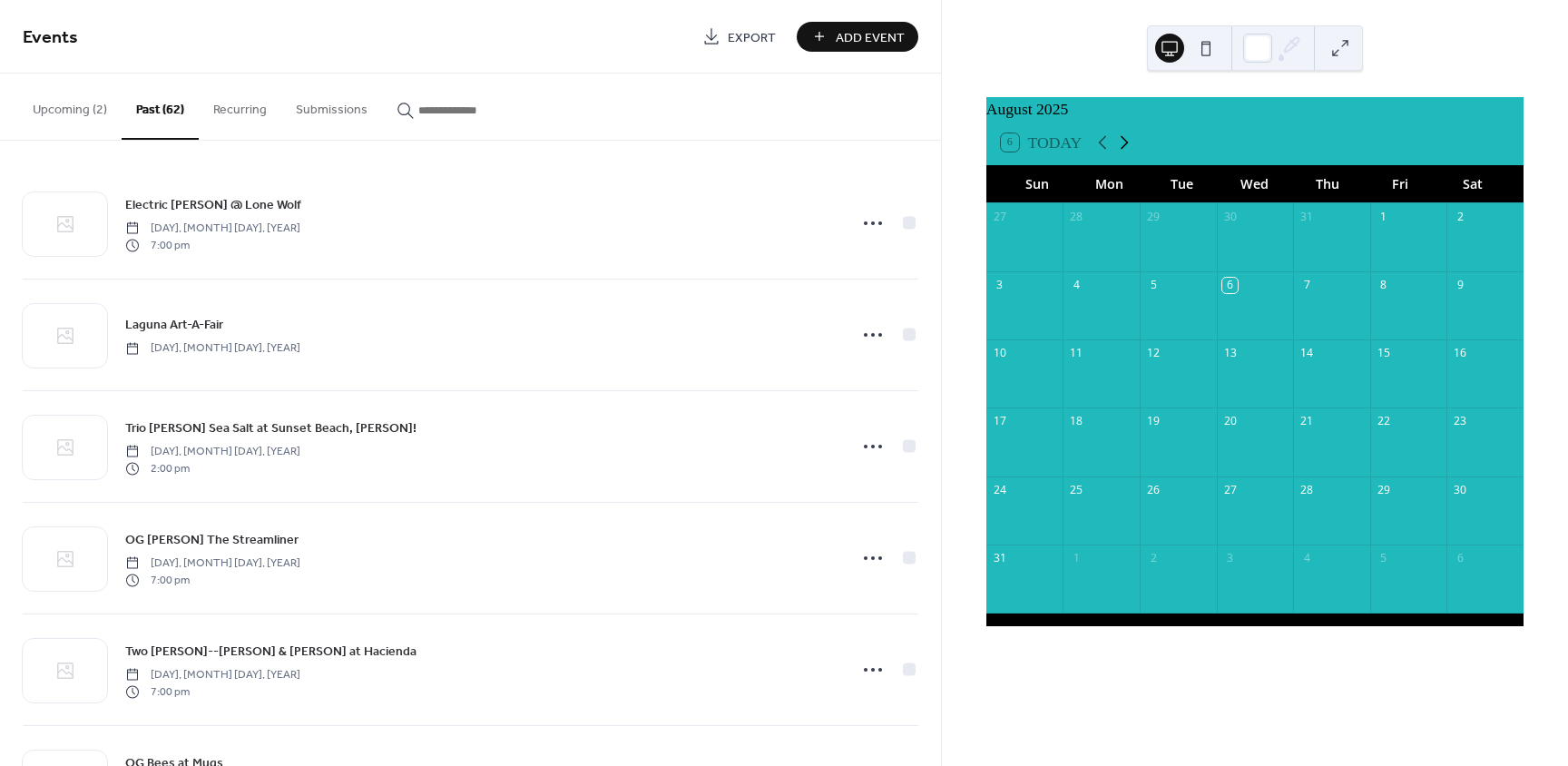 click 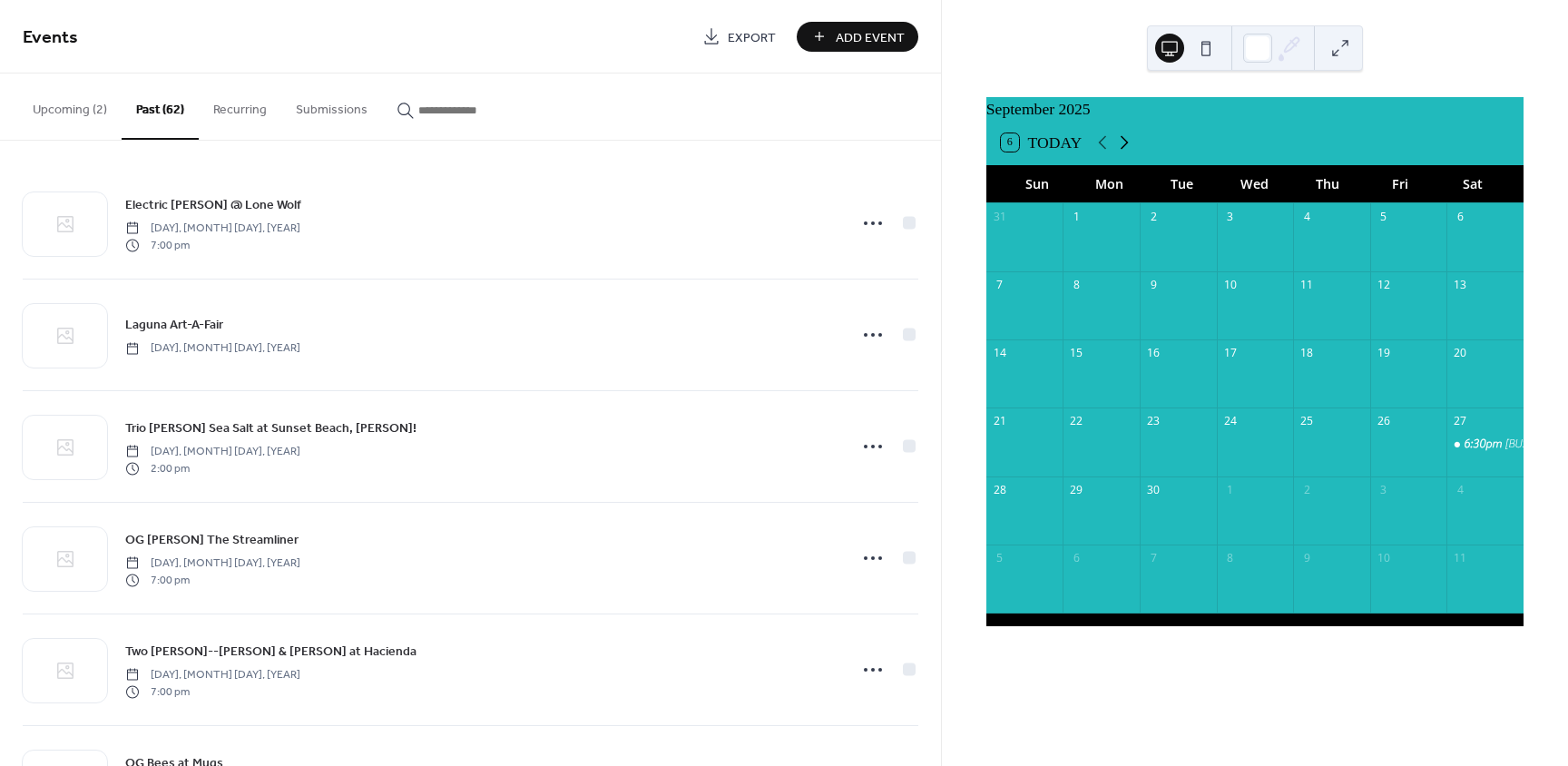 click 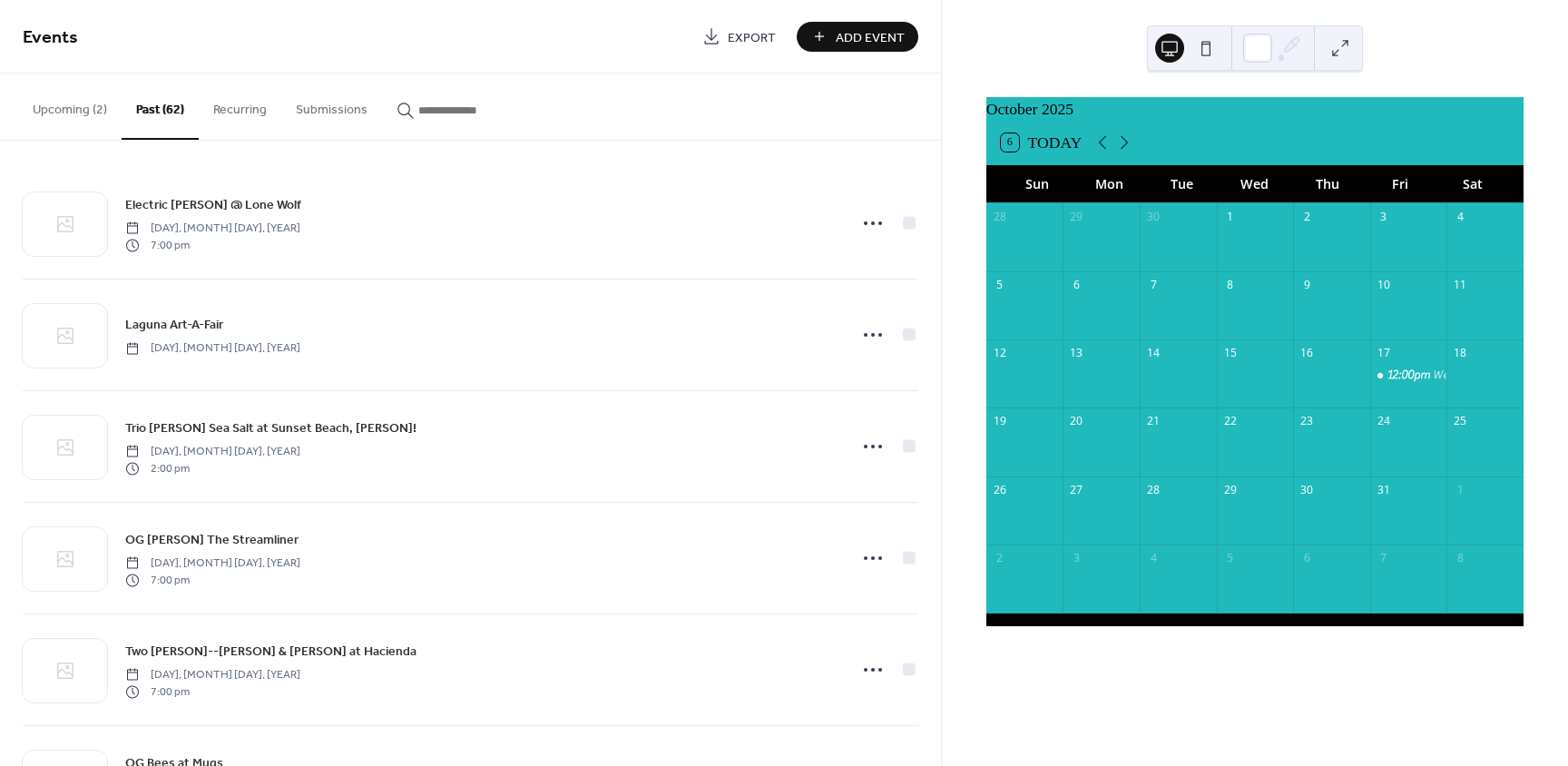 click on "6 Today" at bounding box center (1255, 142) 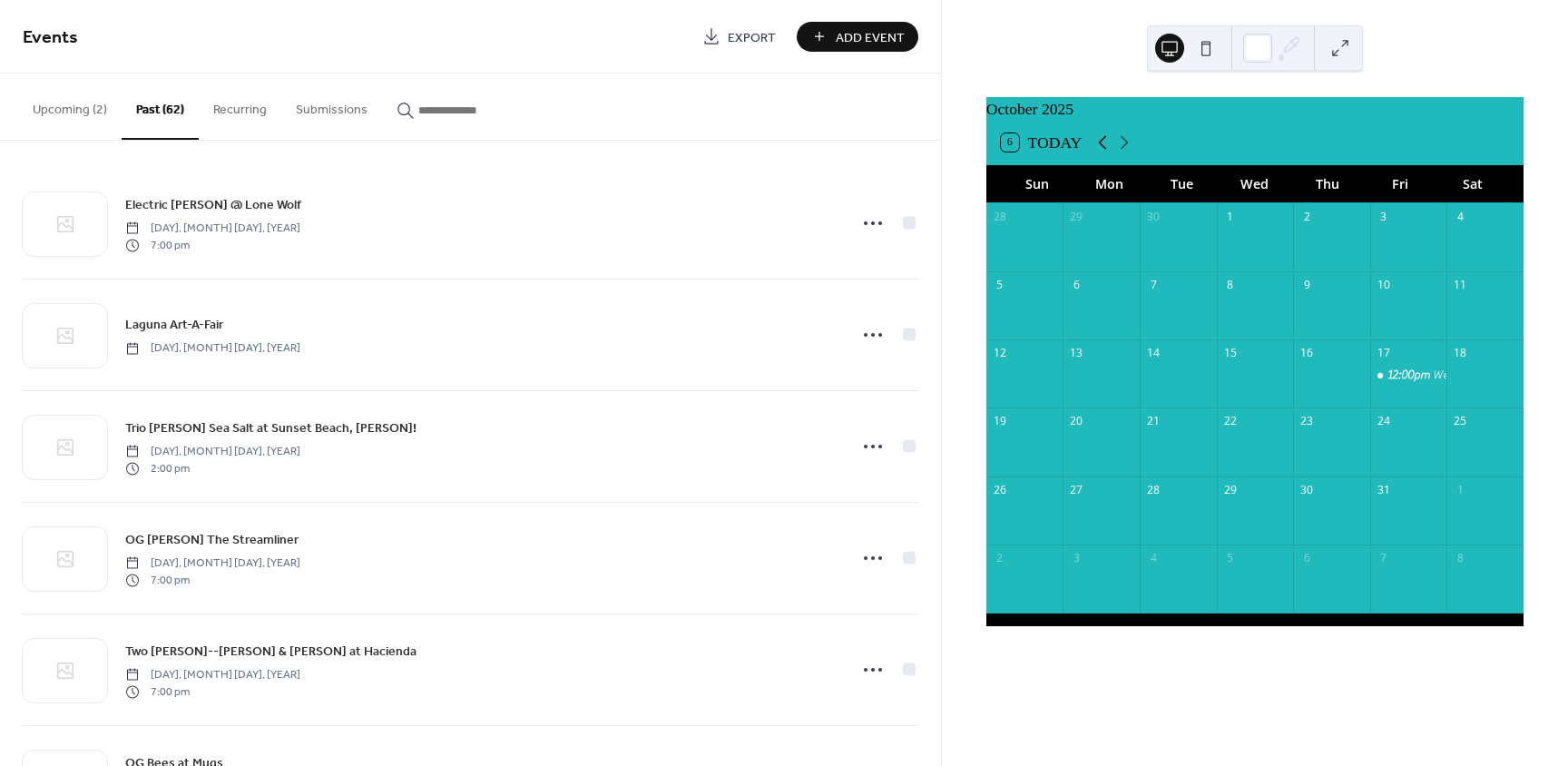 click 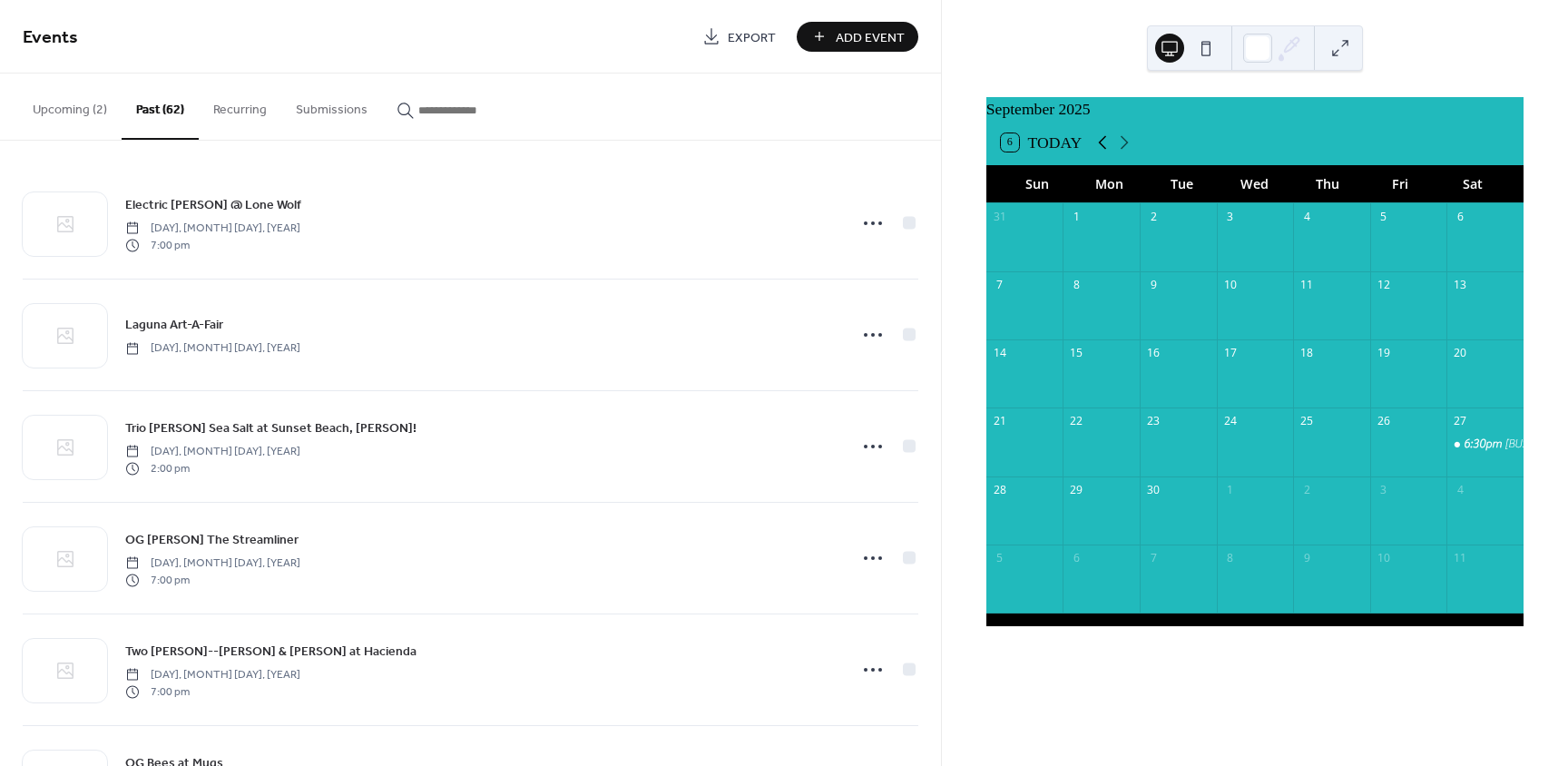 click 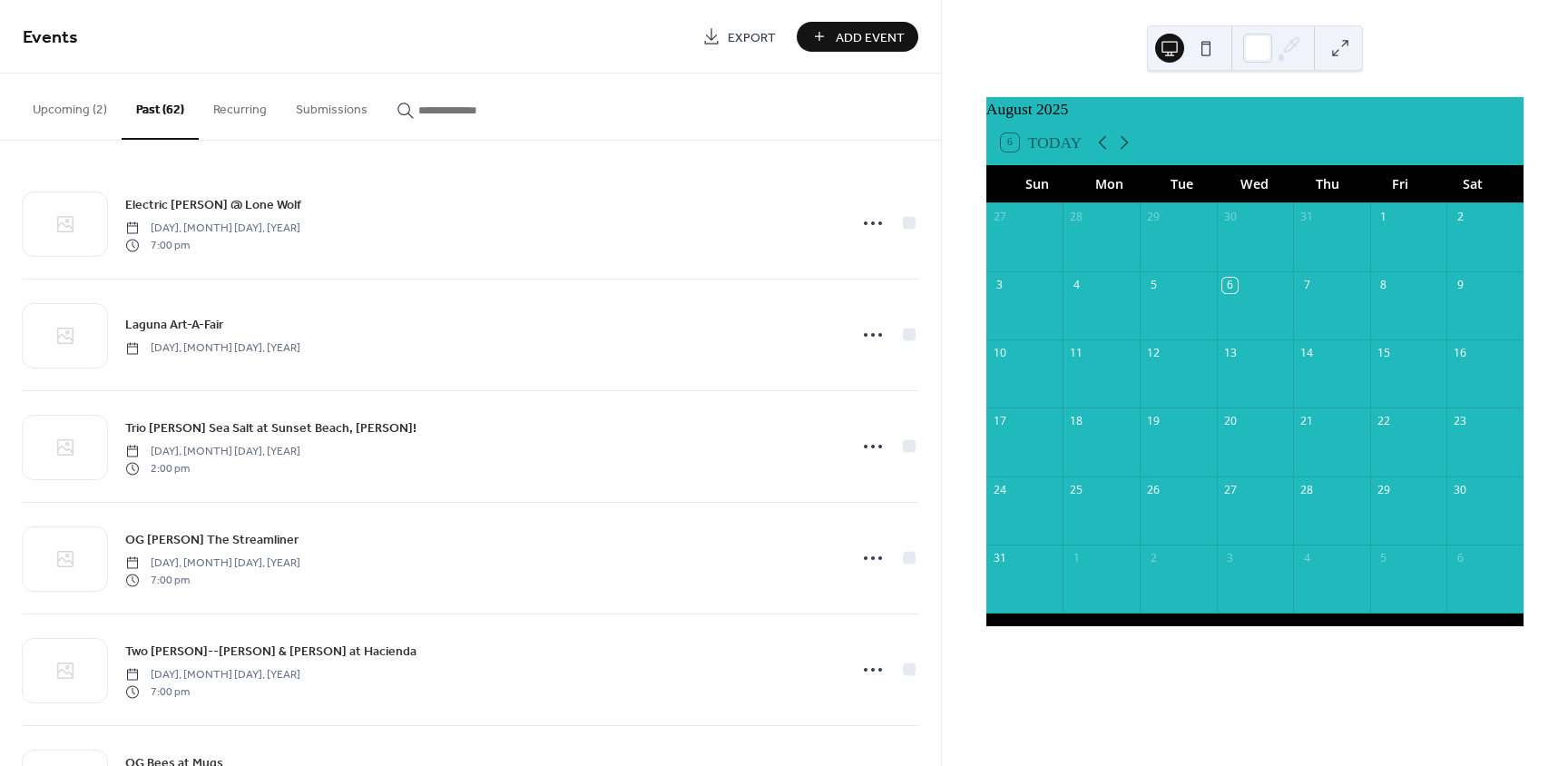 click at bounding box center (1024, 383) 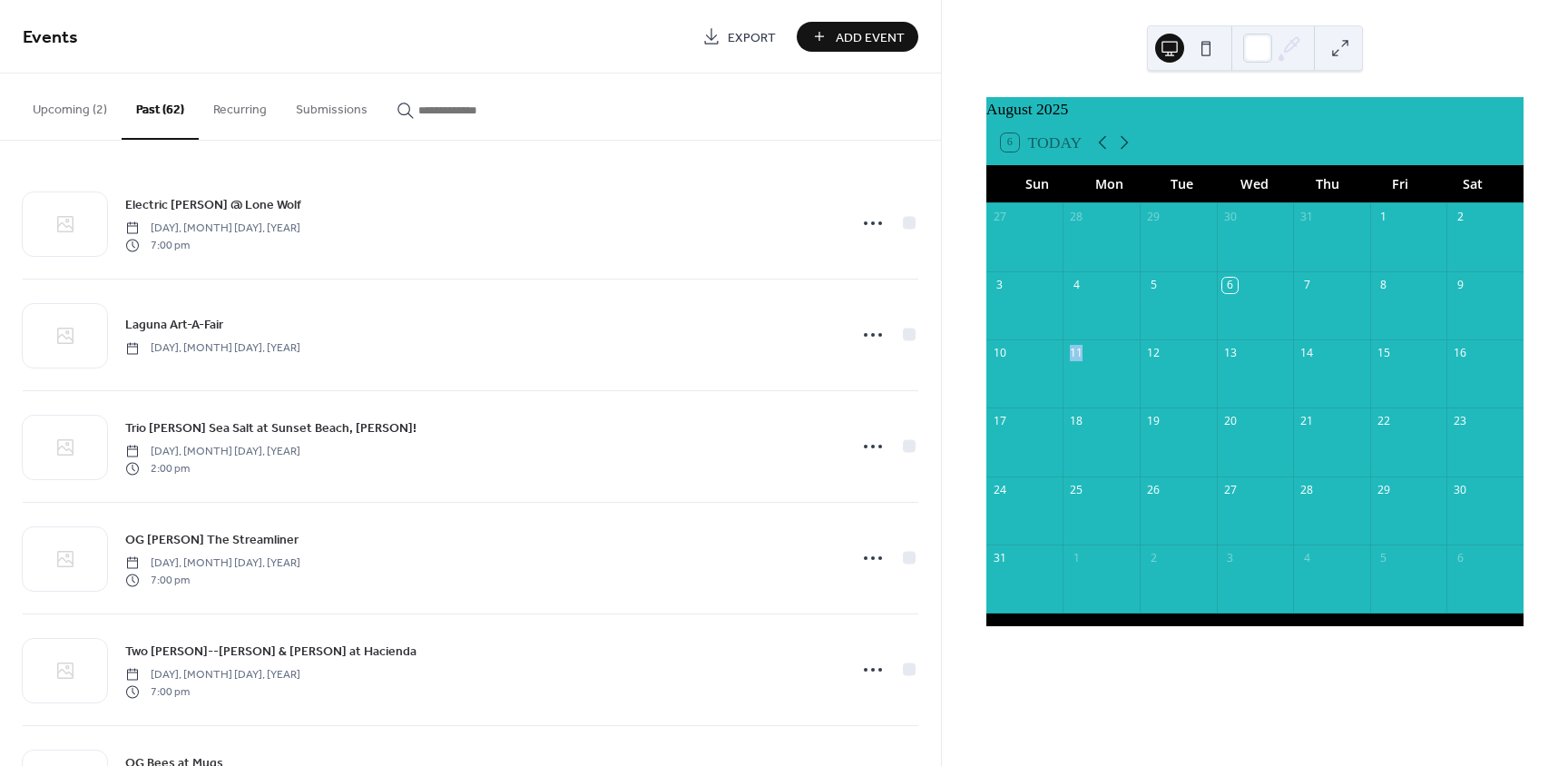 click at bounding box center [1024, 383] 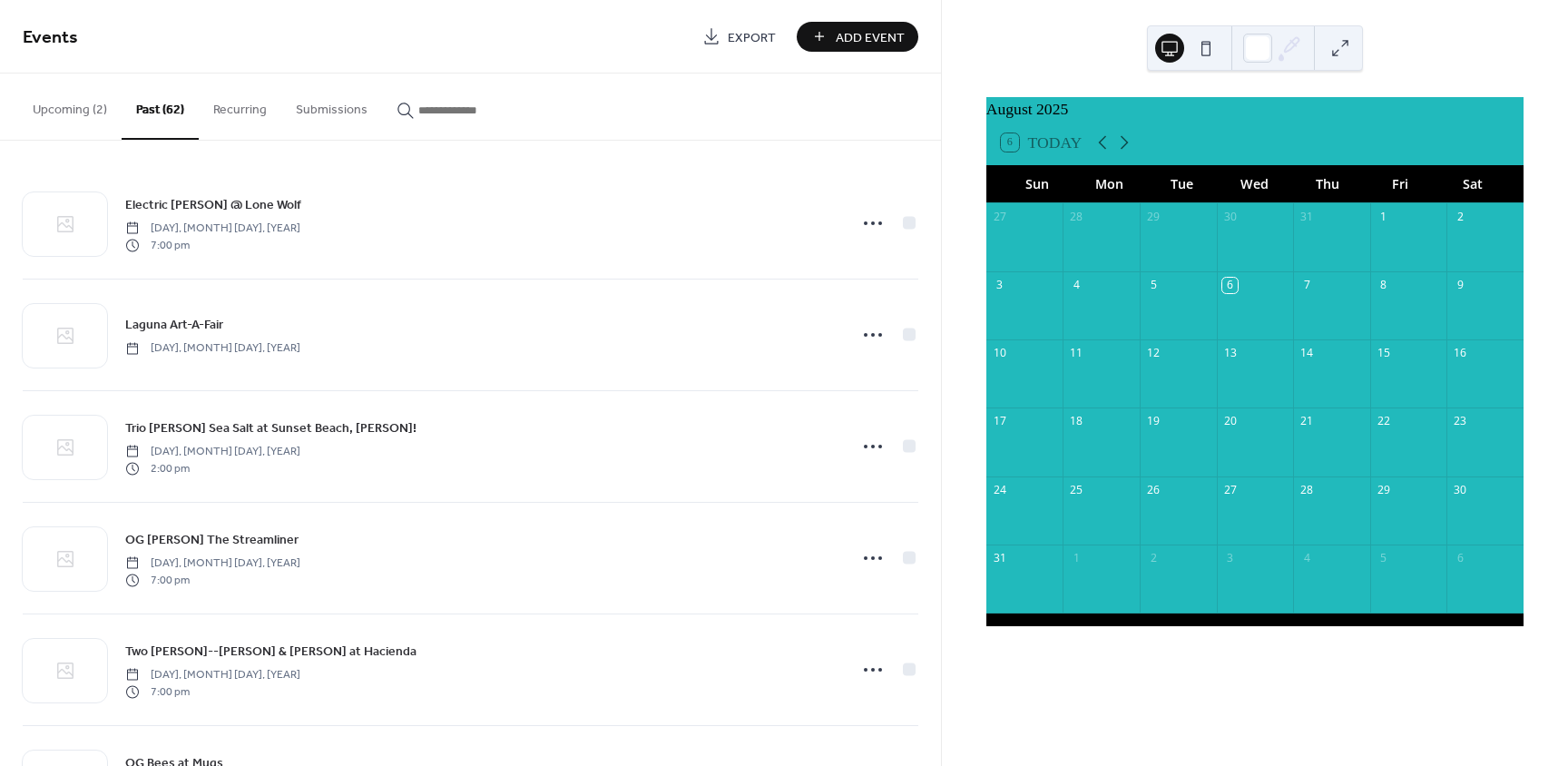 click at bounding box center [1024, 383] 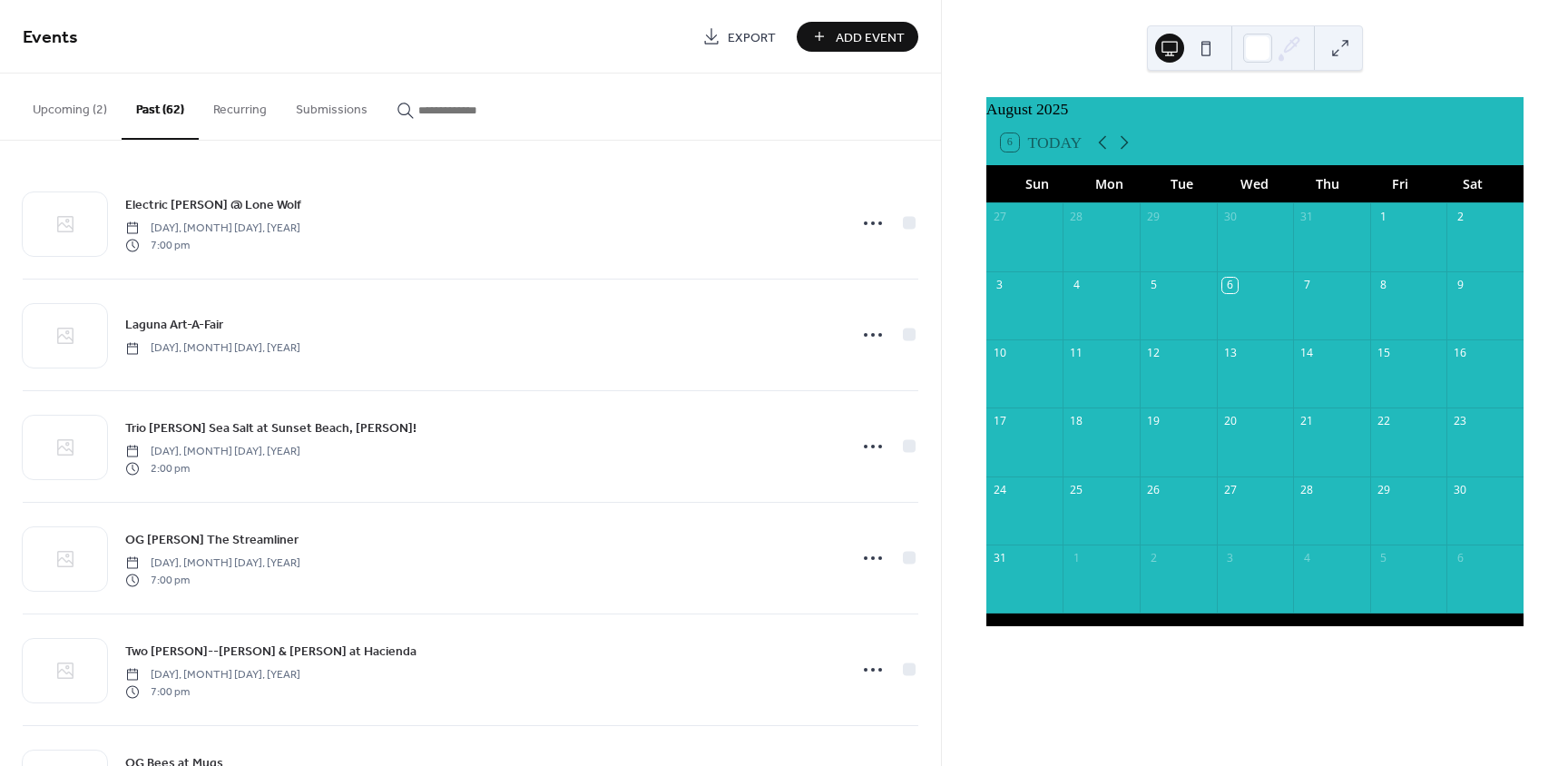 click on "Upcoming (2)" at bounding box center (70, 105) 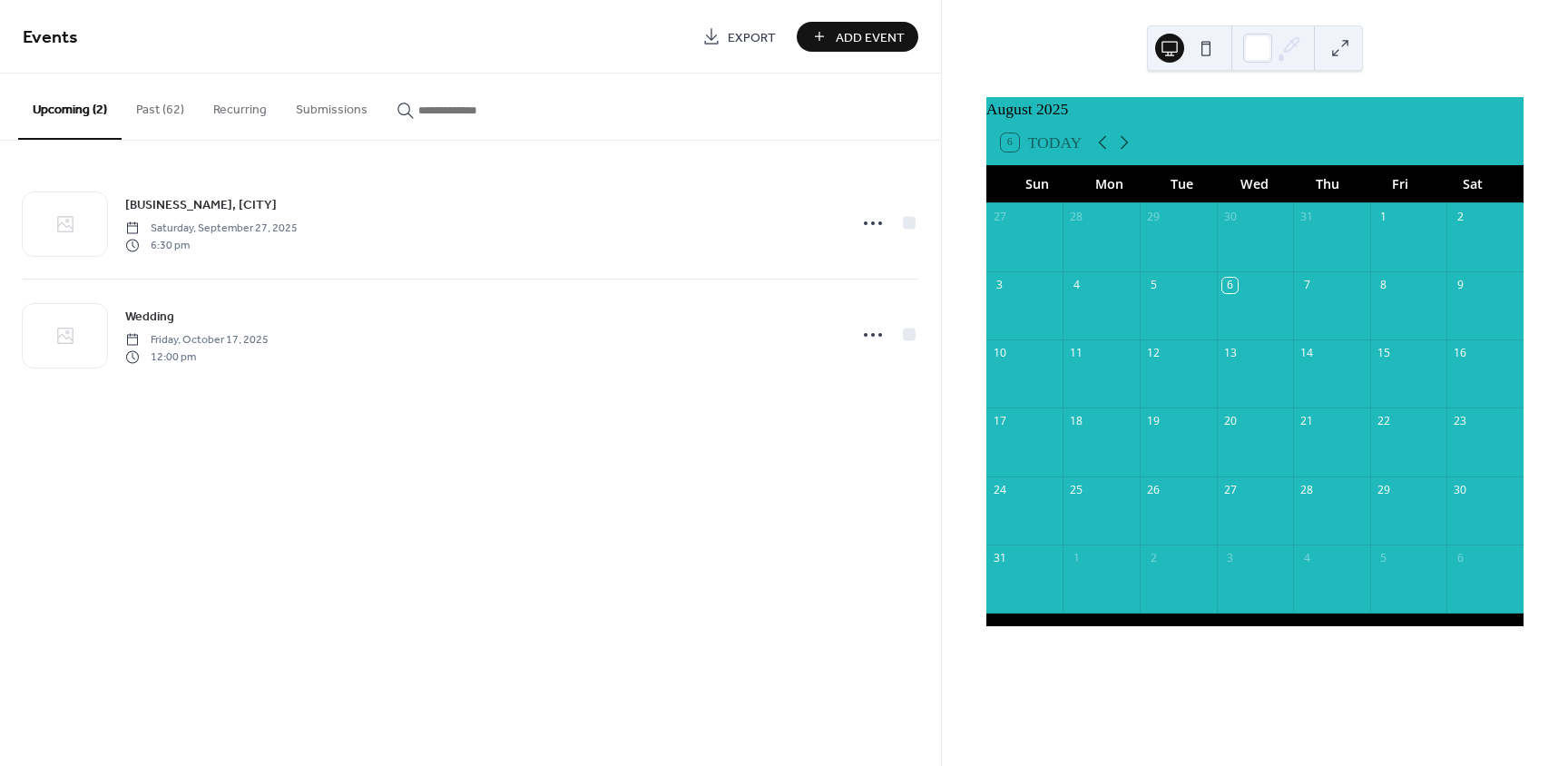 click on "Add Event" at bounding box center (870, 37) 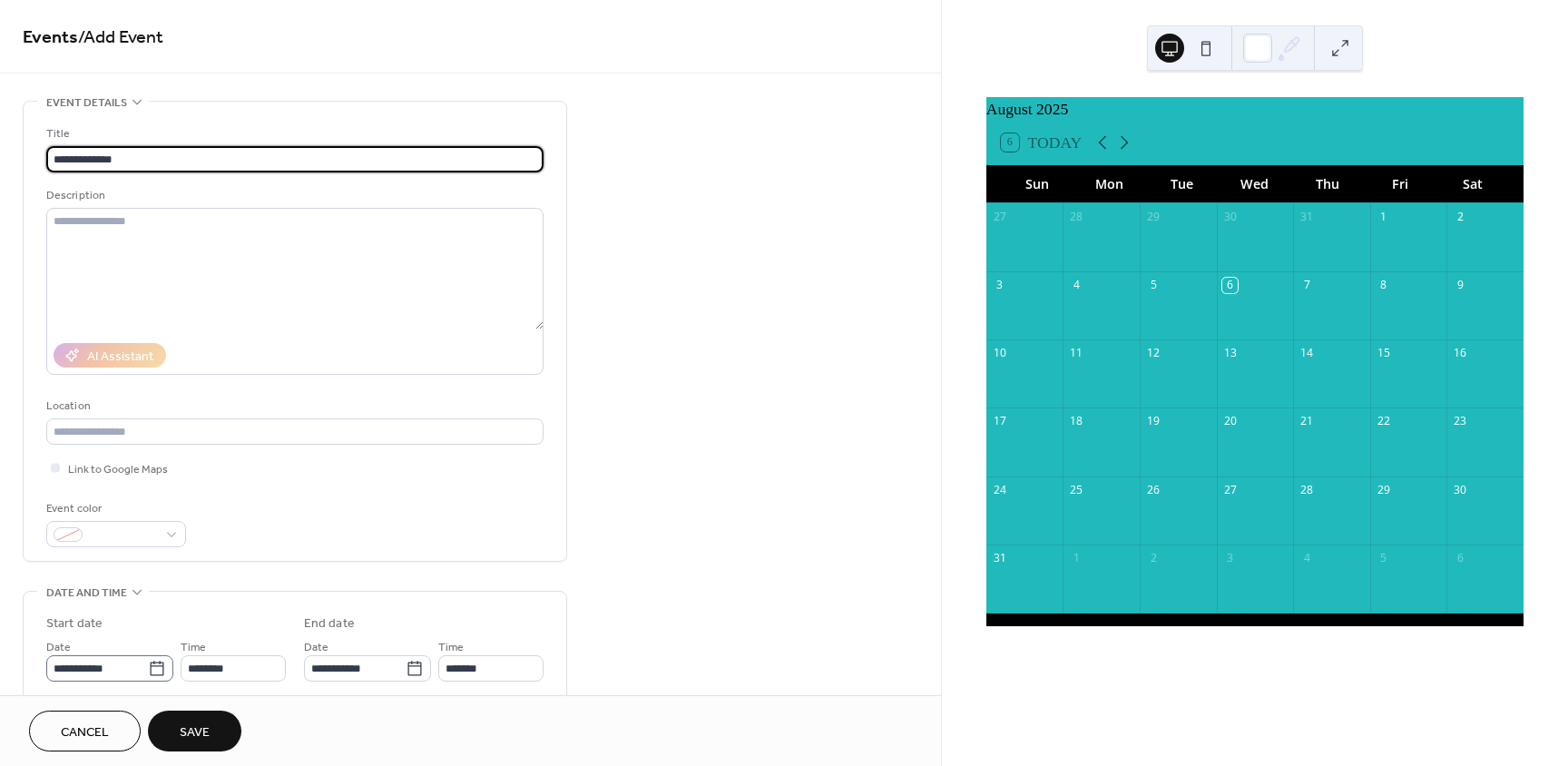 type on "**********" 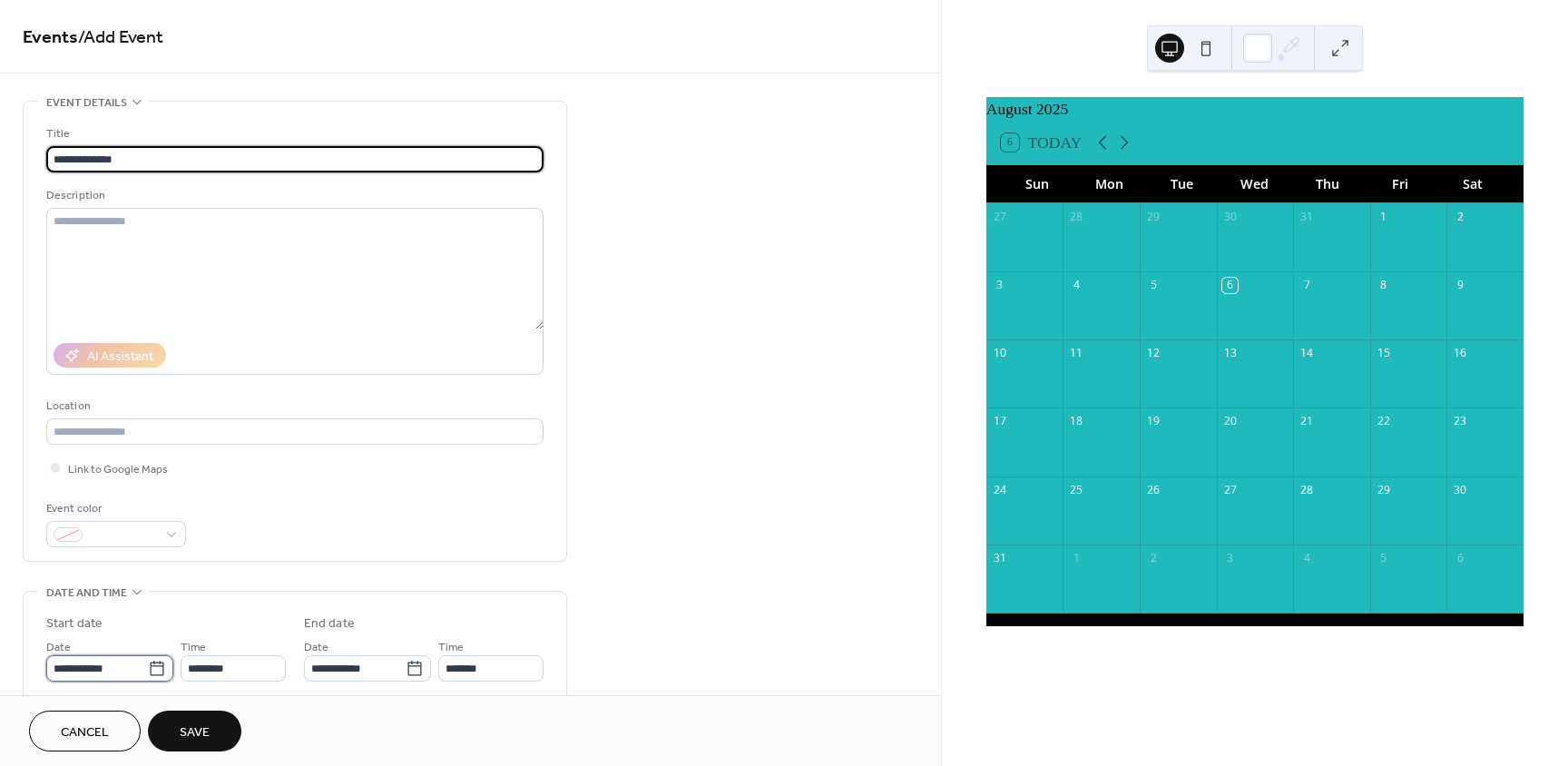 click on "**********" at bounding box center [97, 668] 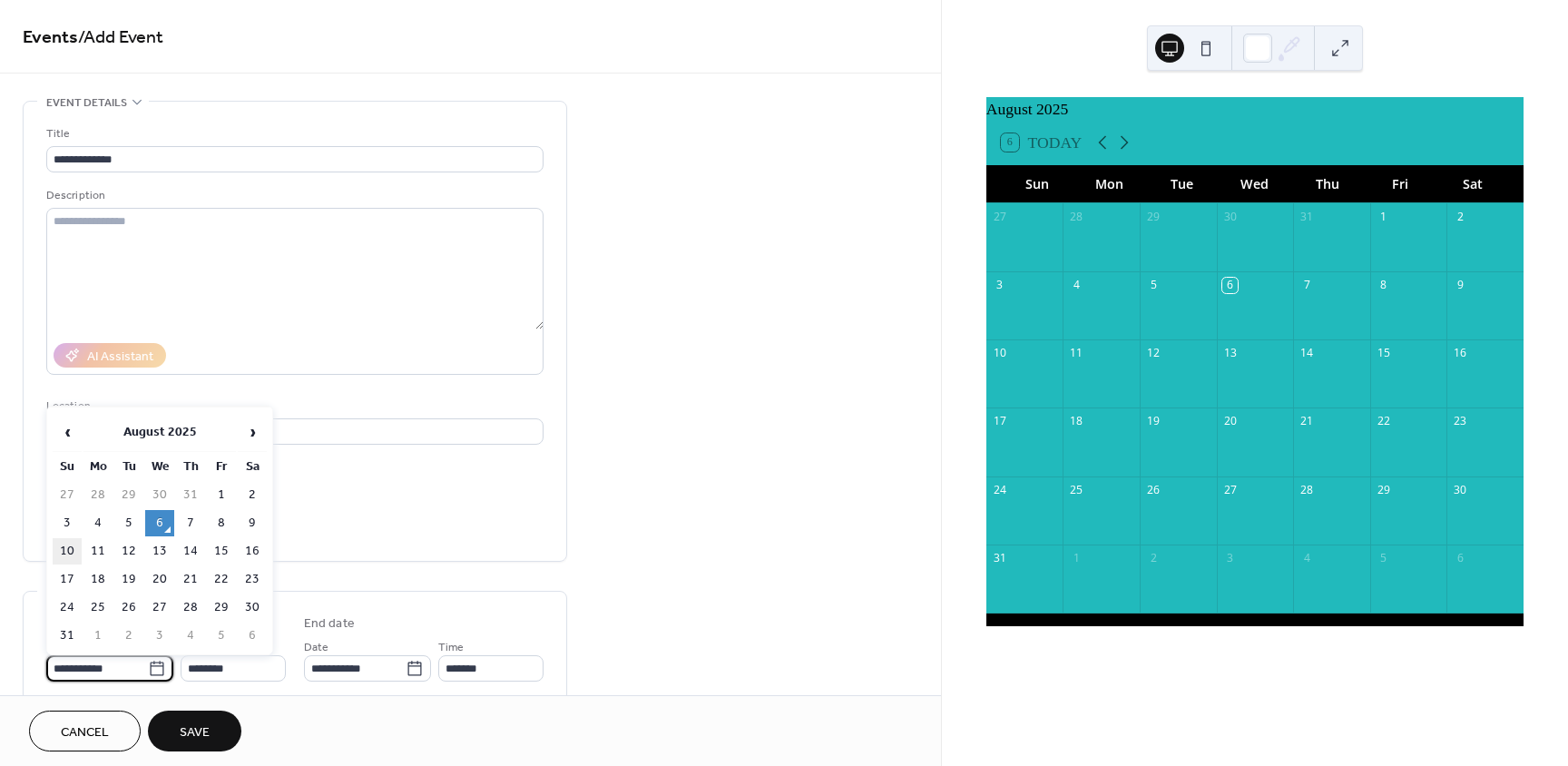 click on "10" at bounding box center [67, 551] 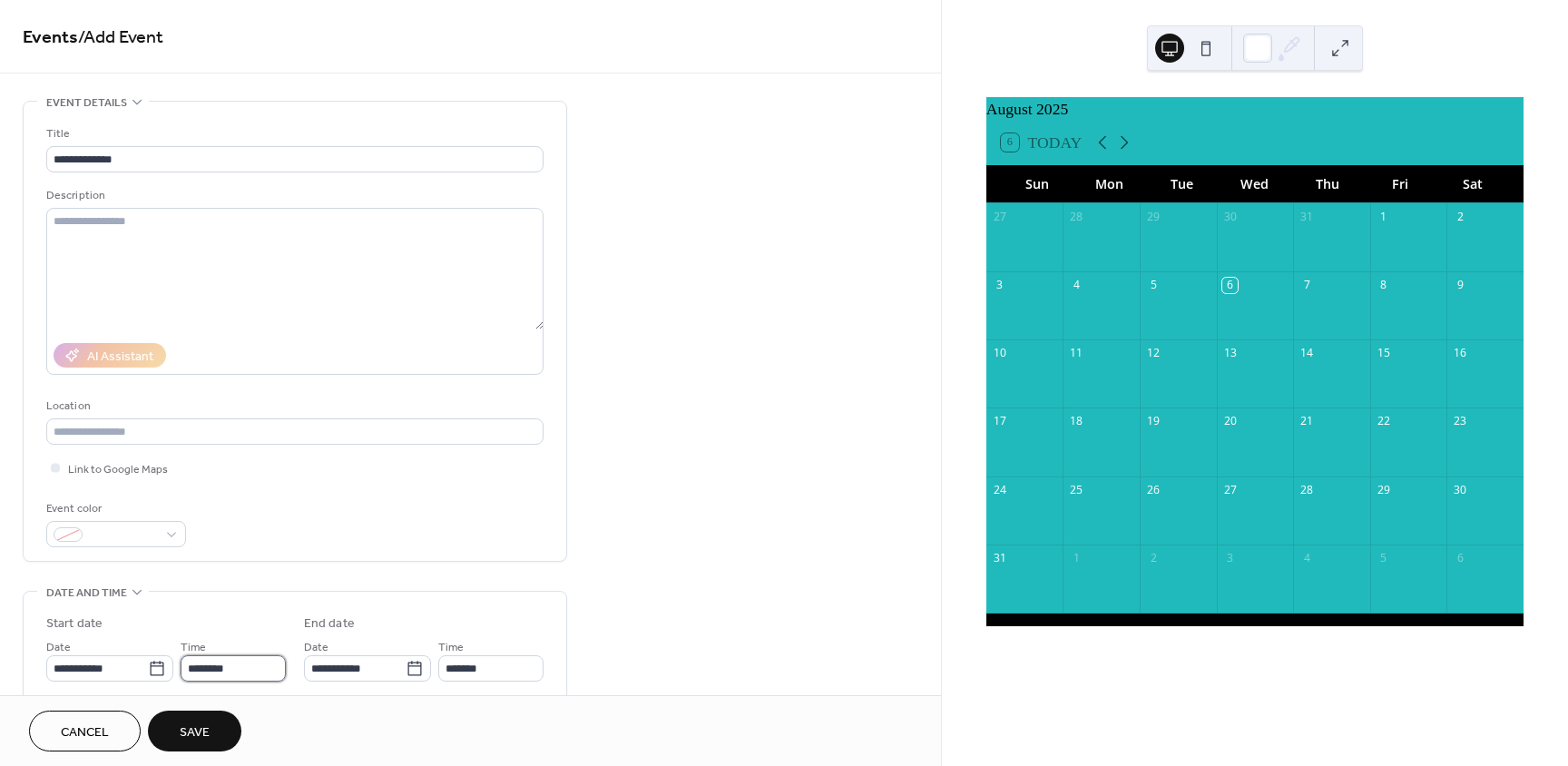 click on "********" at bounding box center [233, 668] 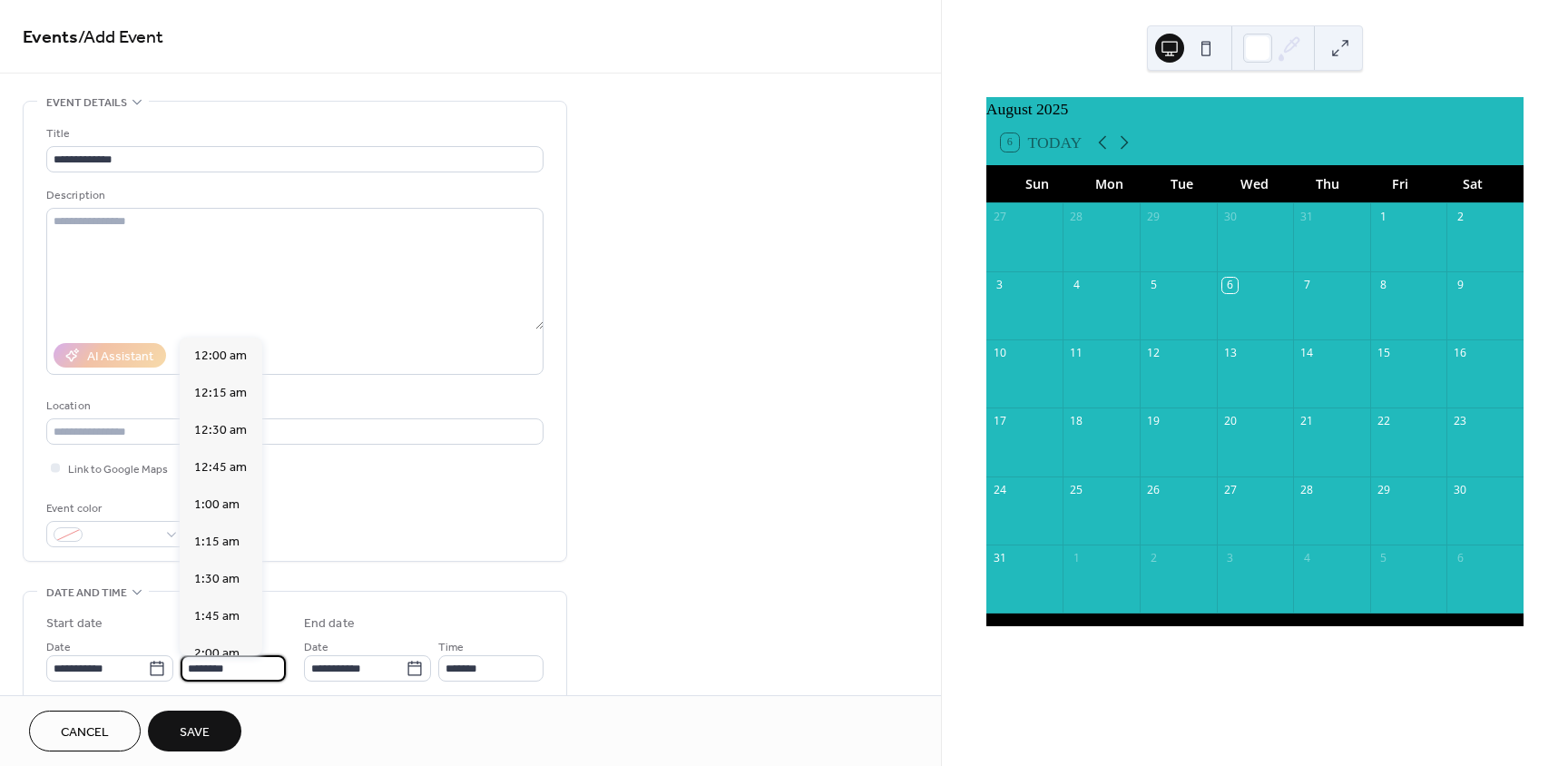 scroll, scrollTop: 1786, scrollLeft: 0, axis: vertical 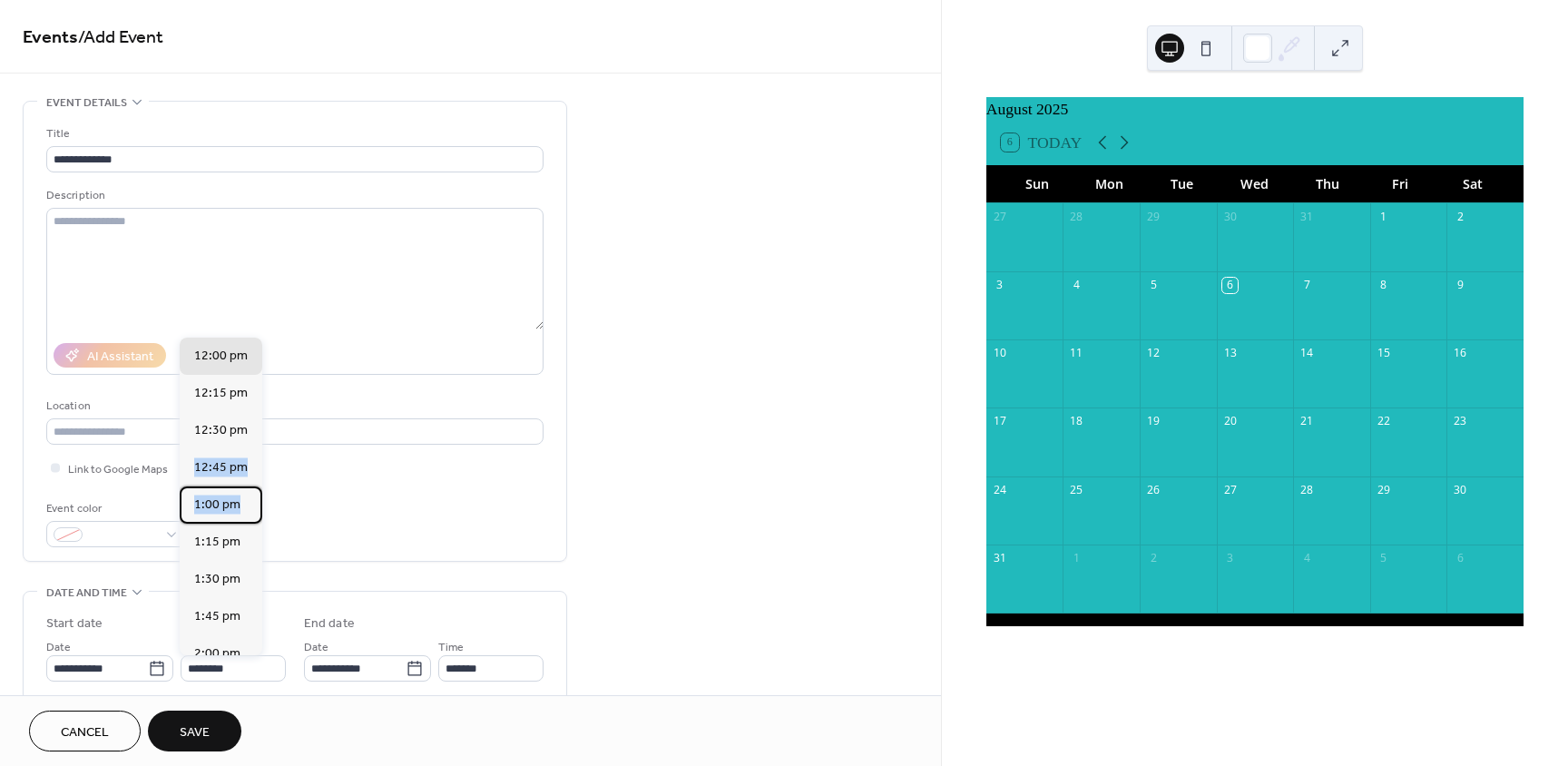 drag, startPoint x: 260, startPoint y: 514, endPoint x: 265, endPoint y: 431, distance: 83.150466 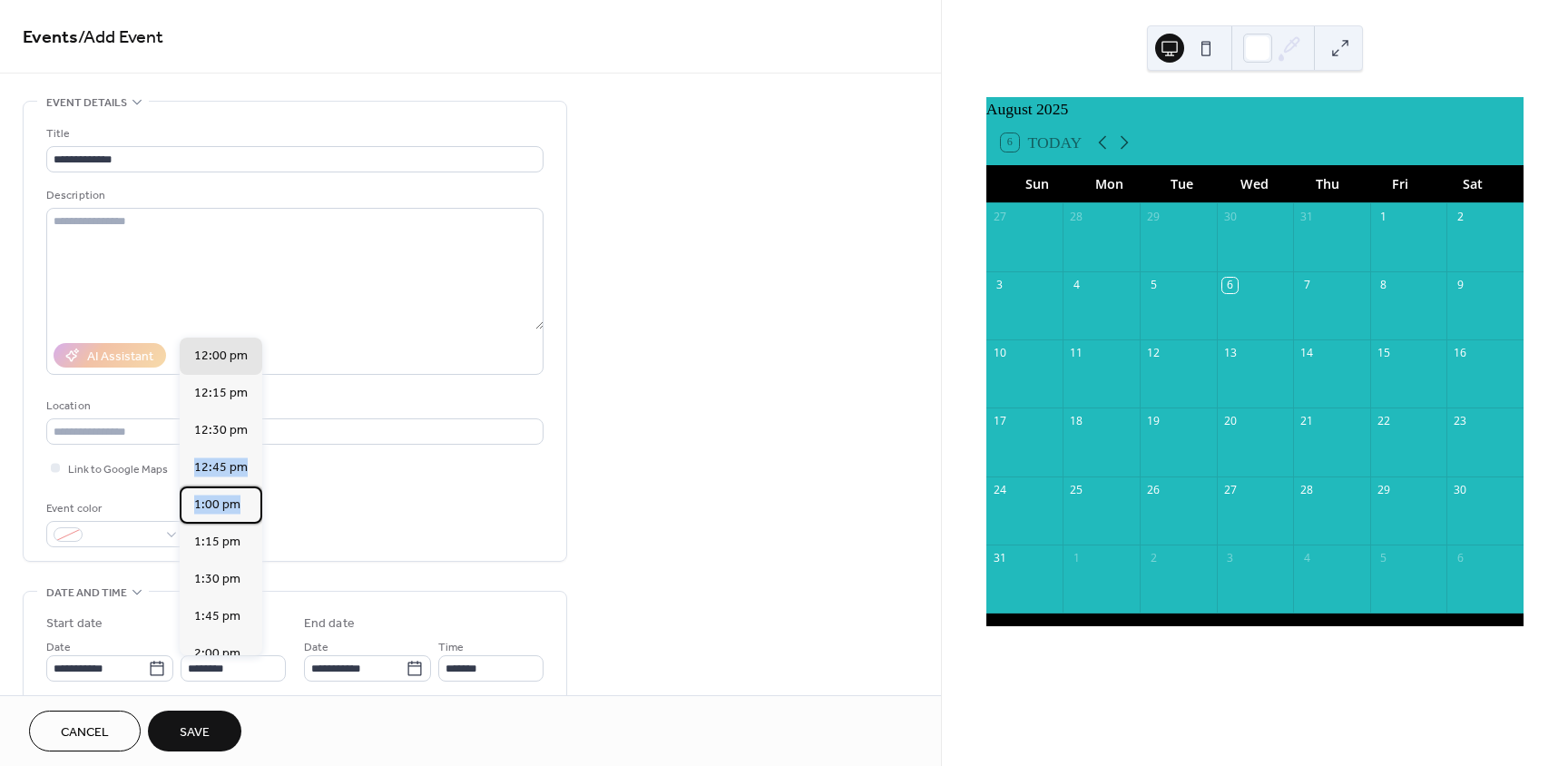 click on "12:00 am 12:15 am 12:30 am 12:45 am 1:00 am 1:15 am 1:30 am 1:45 am 2:00 am 2:15 am 2:30 am 2:45 am 3:00 am 3:15 am 3:30 am 3:45 am 4:00 am 4:15 am 4:30 am 4:45 am 5:00 am 5:15 am 5:30 am 5:45 am 6:00 am 6:15 am 6:30 am 6:45 am 7:00 am 7:15 am 7:30 am 7:45 am 8:00 am 8:15 am 8:30 am 8:45 am 9:00 am 9:15 am 9:30 am 9:45 am 10:00 am 10:15 am 10:30 am 10:45 am 11:00 am 11:15 am 11:30 am 11:45 am 12:00 pm 12:15 pm 12:30 pm 12:45 pm 1:00 pm 1:15 pm 1:30 pm 1:45 pm 2:00 pm 2:15 pm 2:30 pm 2:45 pm 3:00 pm 3:15 pm 3:30 pm 3:45 pm 4:00 pm 4:15 pm 4:30 pm 4:45 pm 5:00 pm 5:15 pm 5:30 pm 5:45 pm 6:00 pm 6:15 pm 6:30 pm 6:45 pm 7:00 pm 7:15 pm 7:30 pm 7:45 pm 8:00 pm 8:15 pm 8:30 pm 8:45 pm 9:00 pm 9:15 pm 9:30 pm 9:45 pm 10:00 pm 10:15 pm 10:30 pm 10:45 pm 11:00 pm 11:15 pm 11:30 pm 11:45 pm" at bounding box center (220, 496) 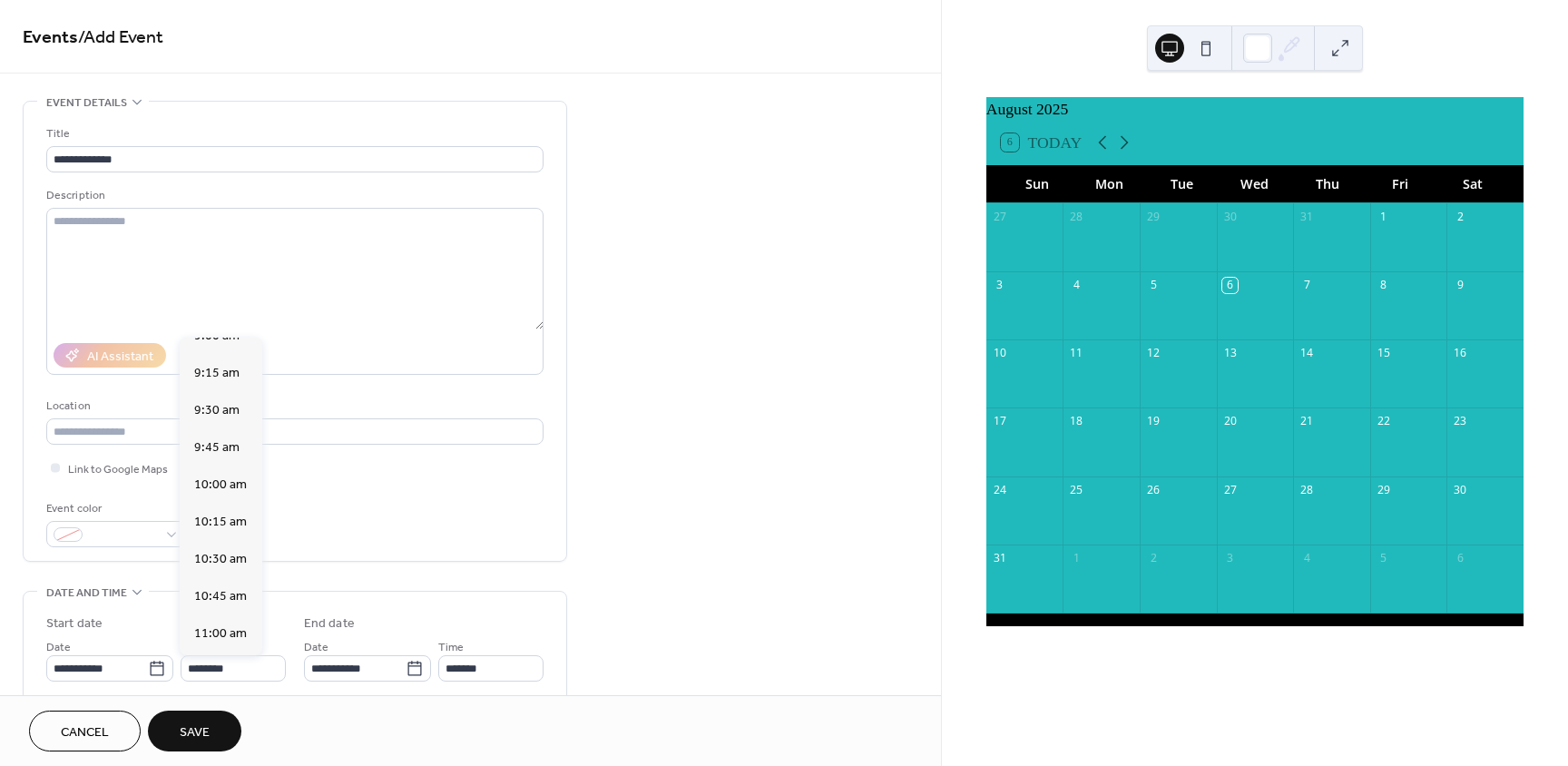 scroll, scrollTop: 1293, scrollLeft: 0, axis: vertical 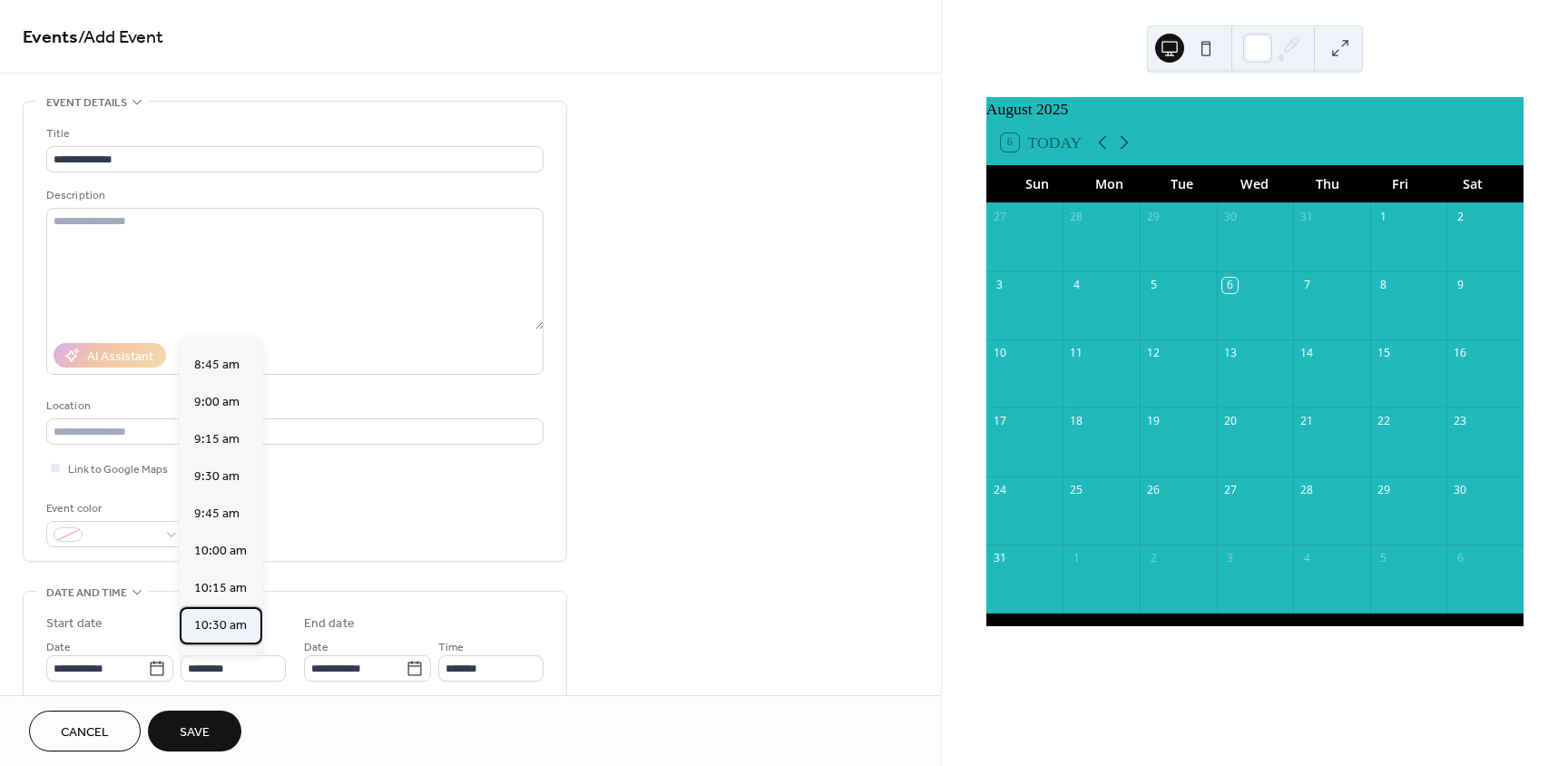 click on "10:30 am" at bounding box center [220, 625] 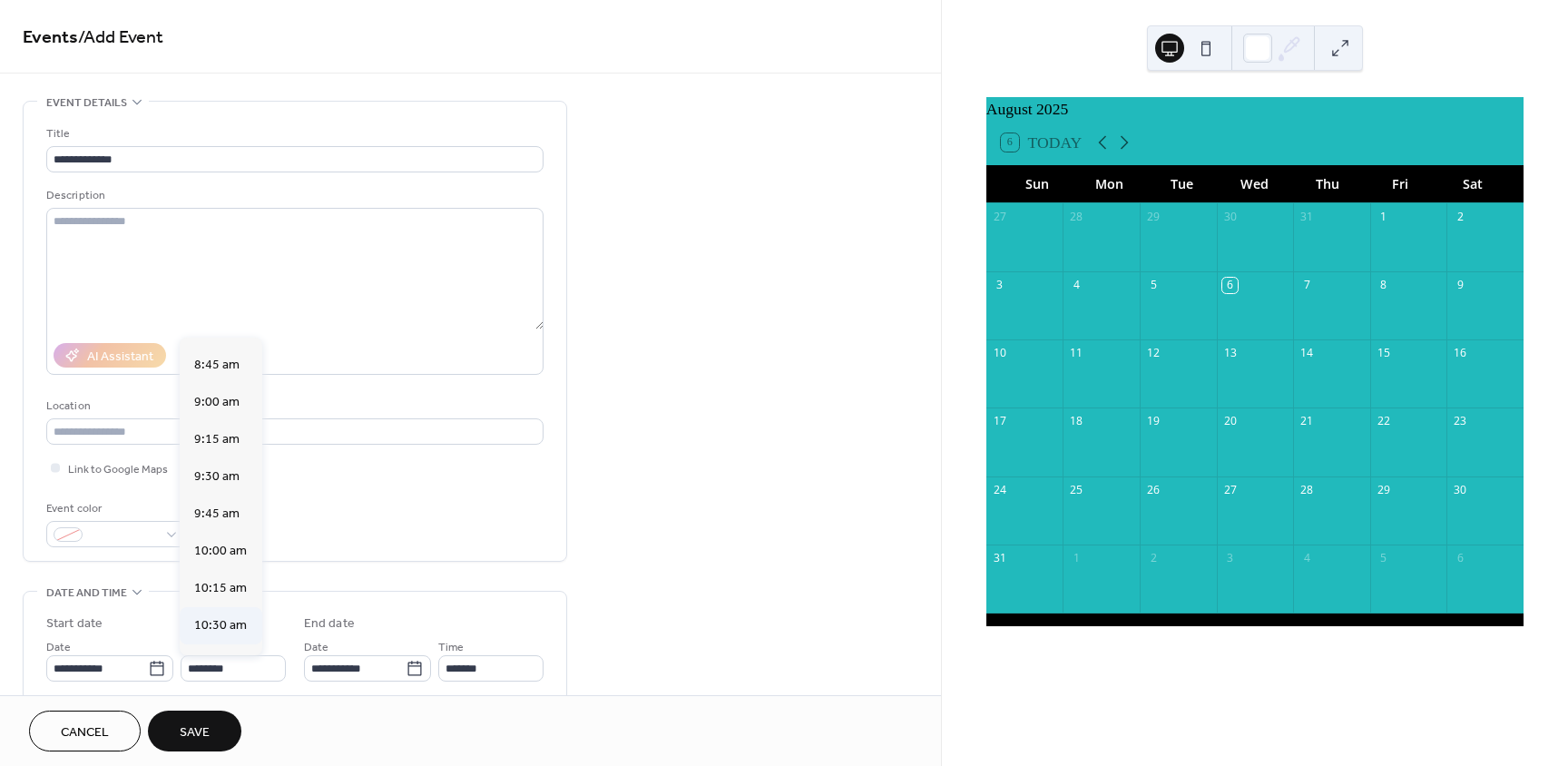 type on "********" 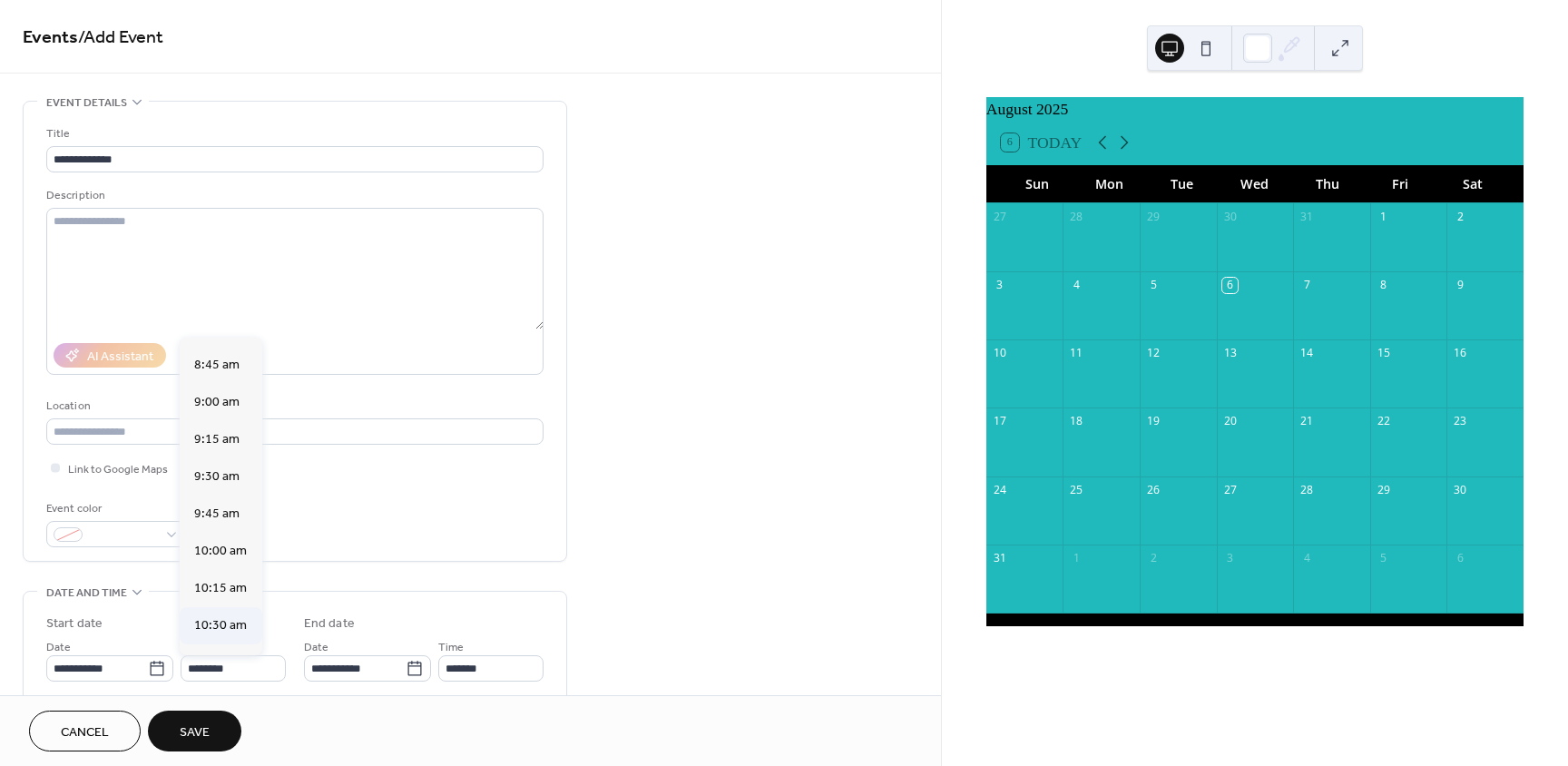 type on "********" 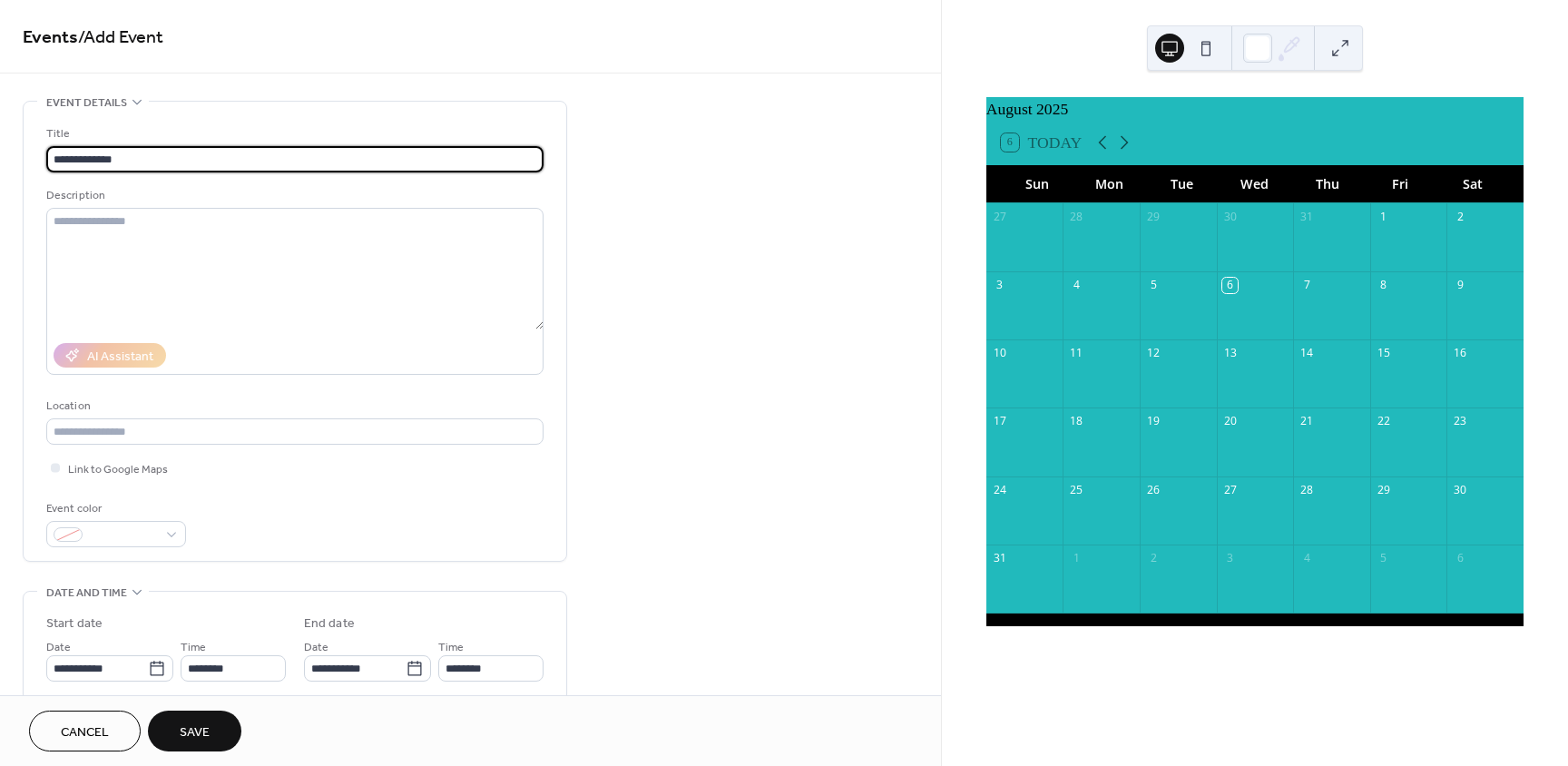 click on "**********" at bounding box center (295, 159) 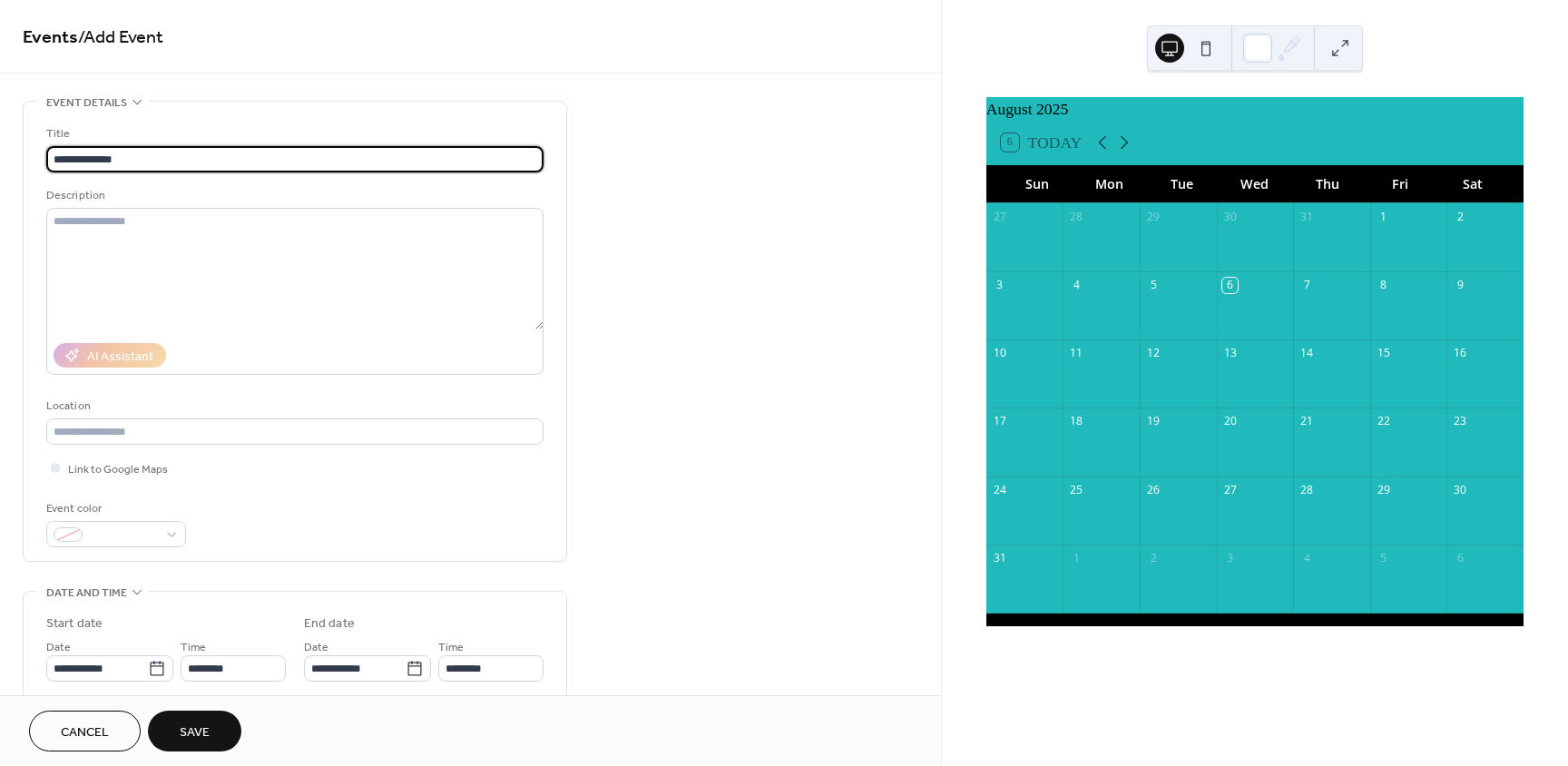 click on "**********" at bounding box center [295, 159] 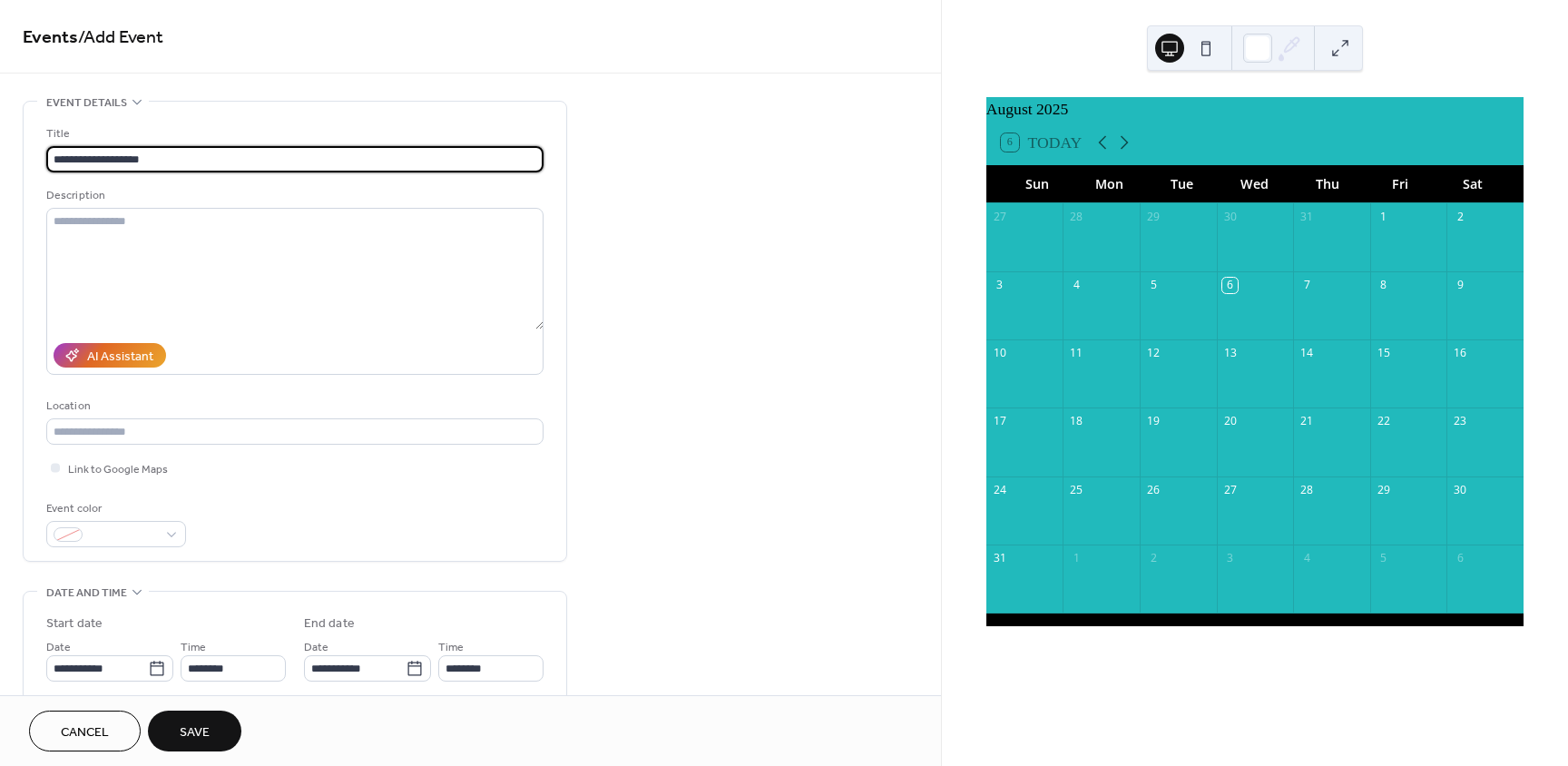 type on "**********" 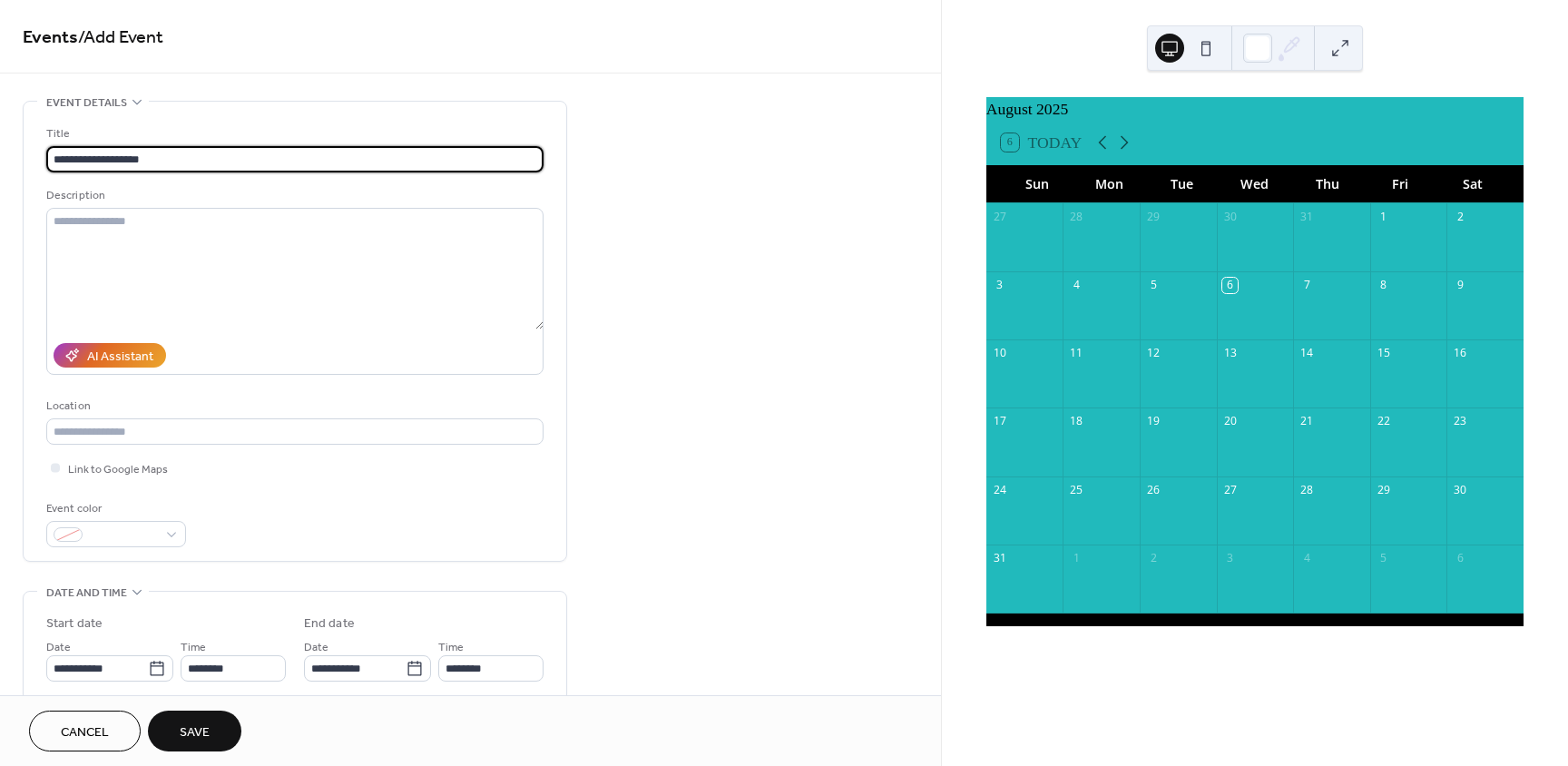 click on "Save" at bounding box center (194, 732) 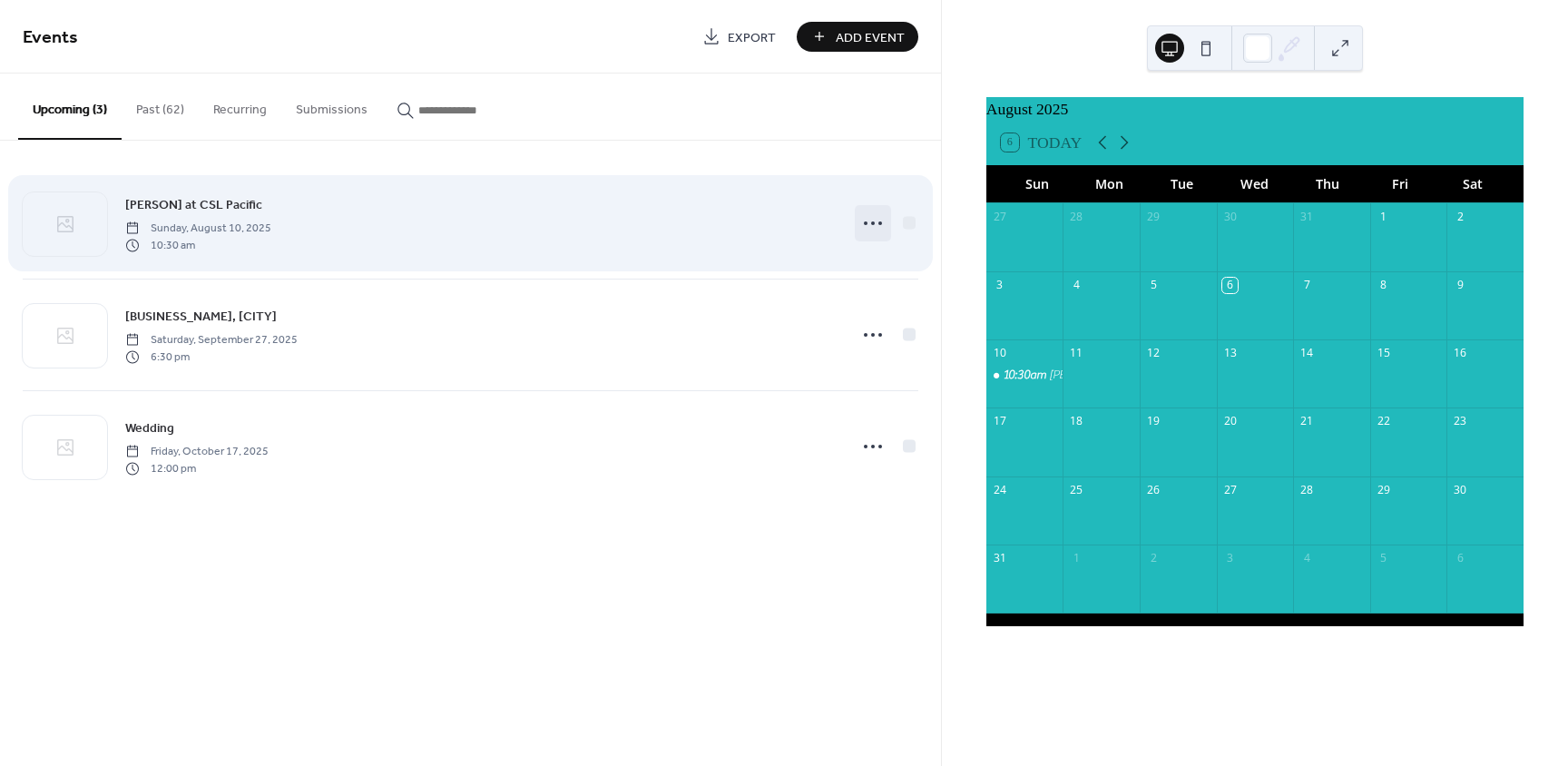 click 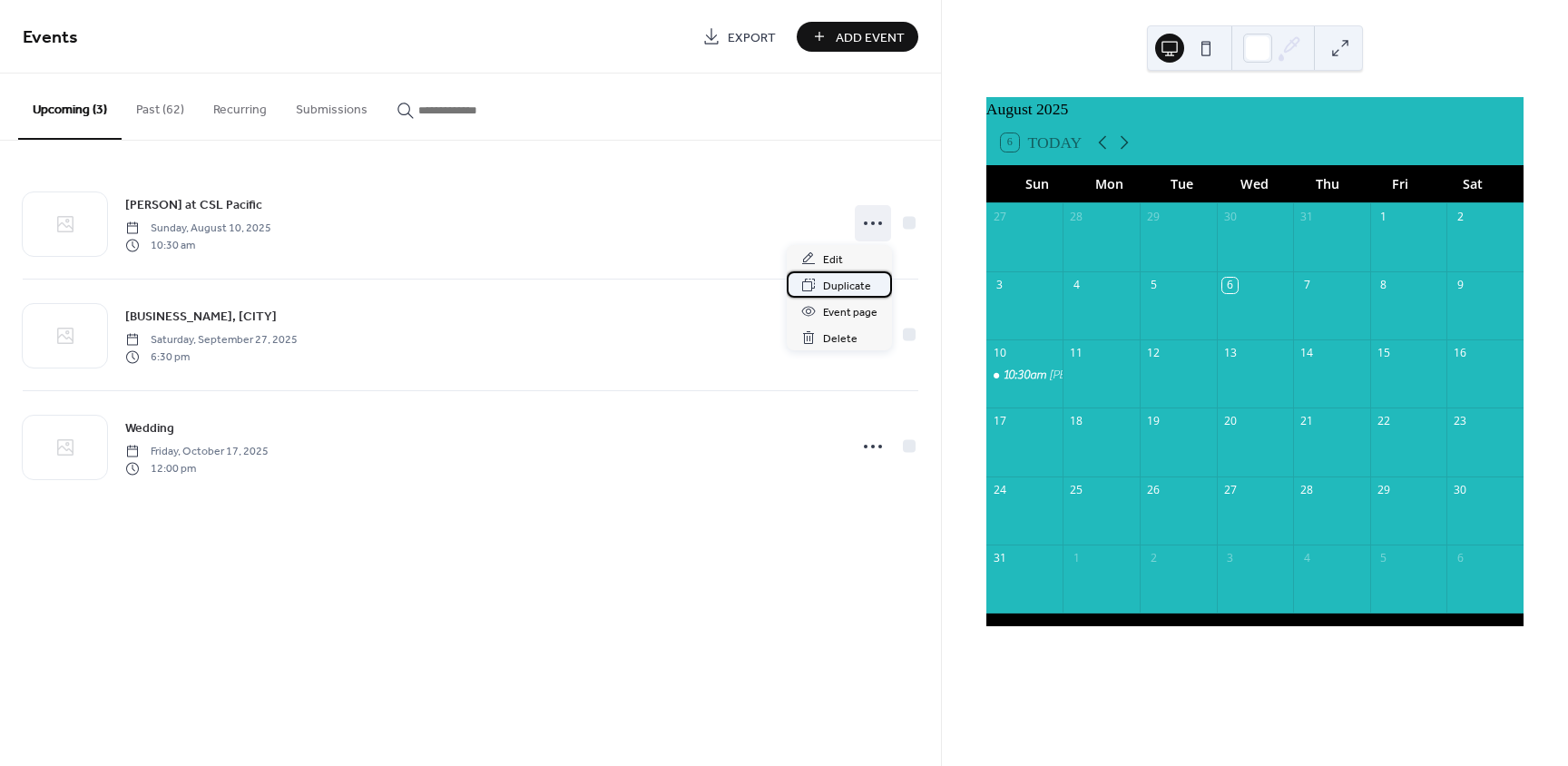 click on "Duplicate" at bounding box center (839, 284) 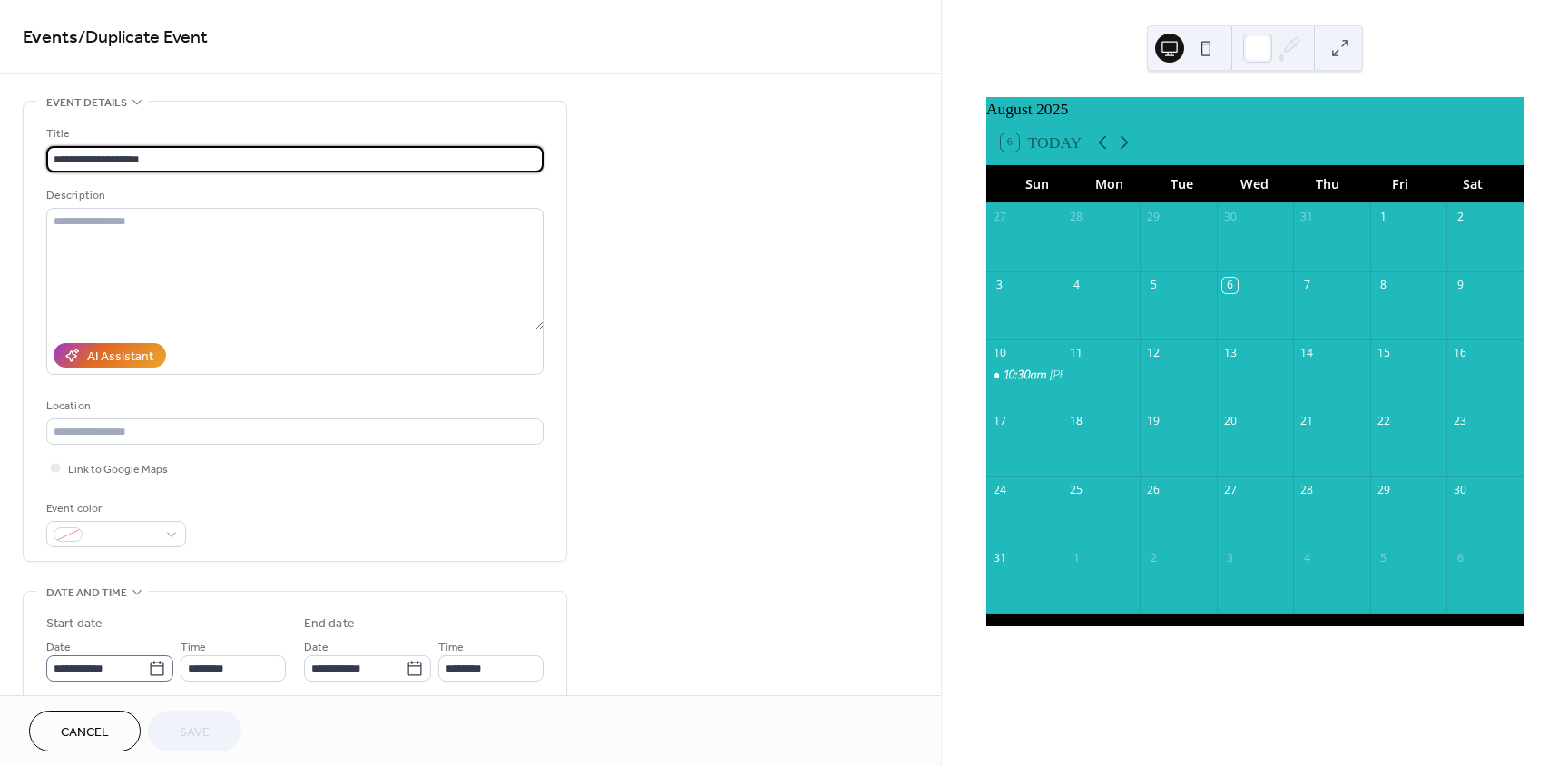 click 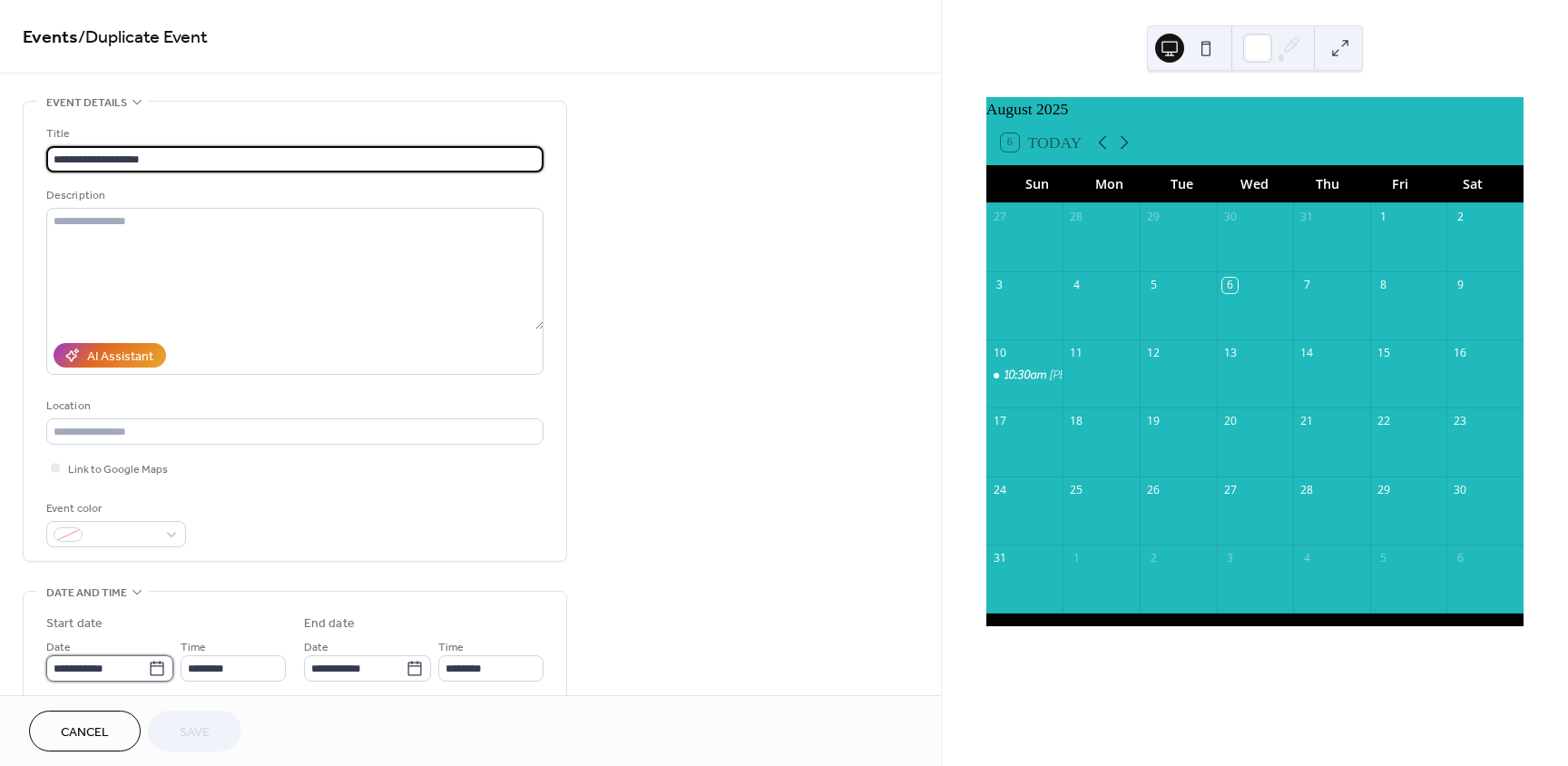 click on "**********" at bounding box center [97, 668] 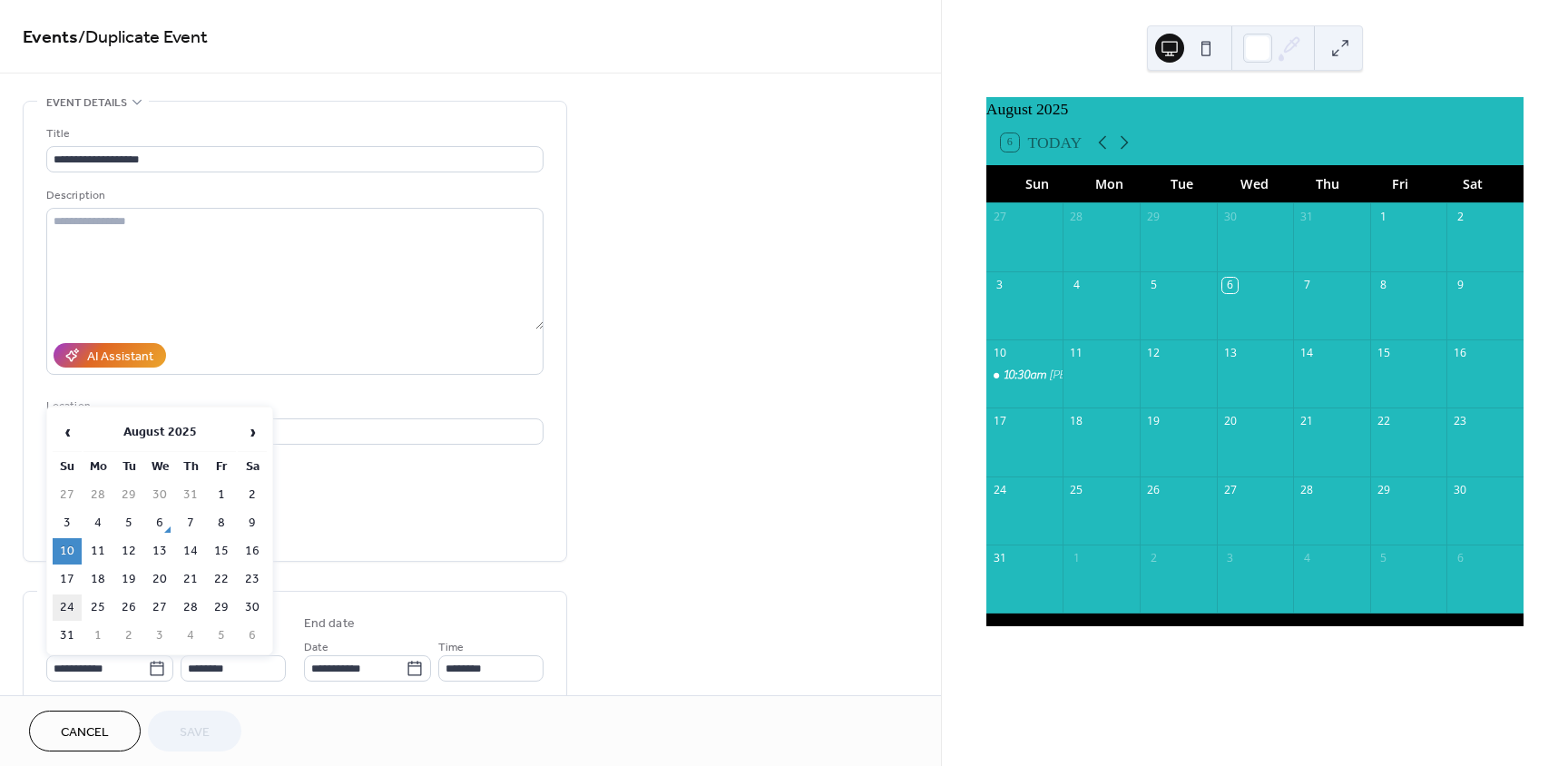 click on "24" at bounding box center [67, 607] 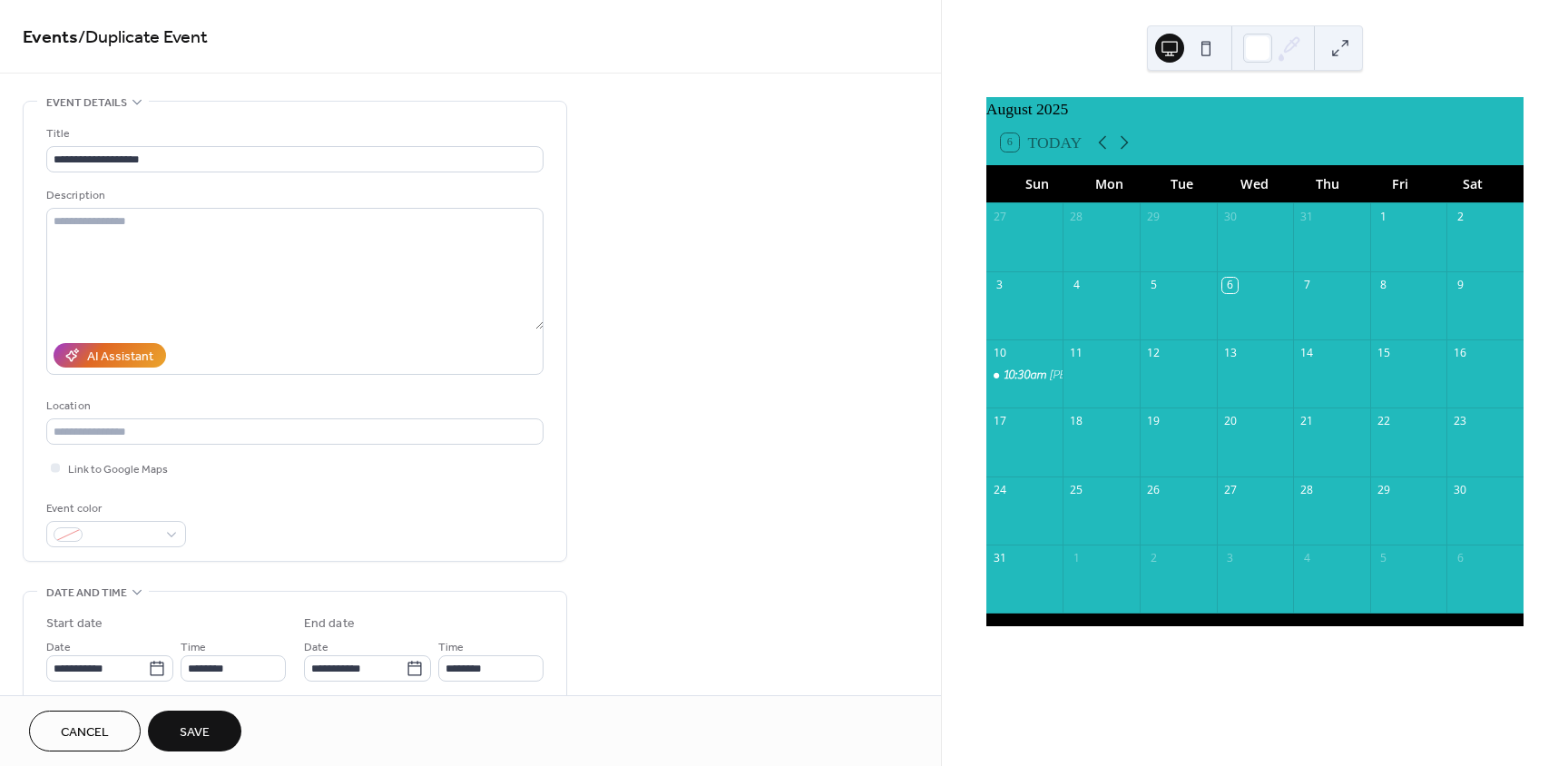 click on "Save" at bounding box center [194, 732] 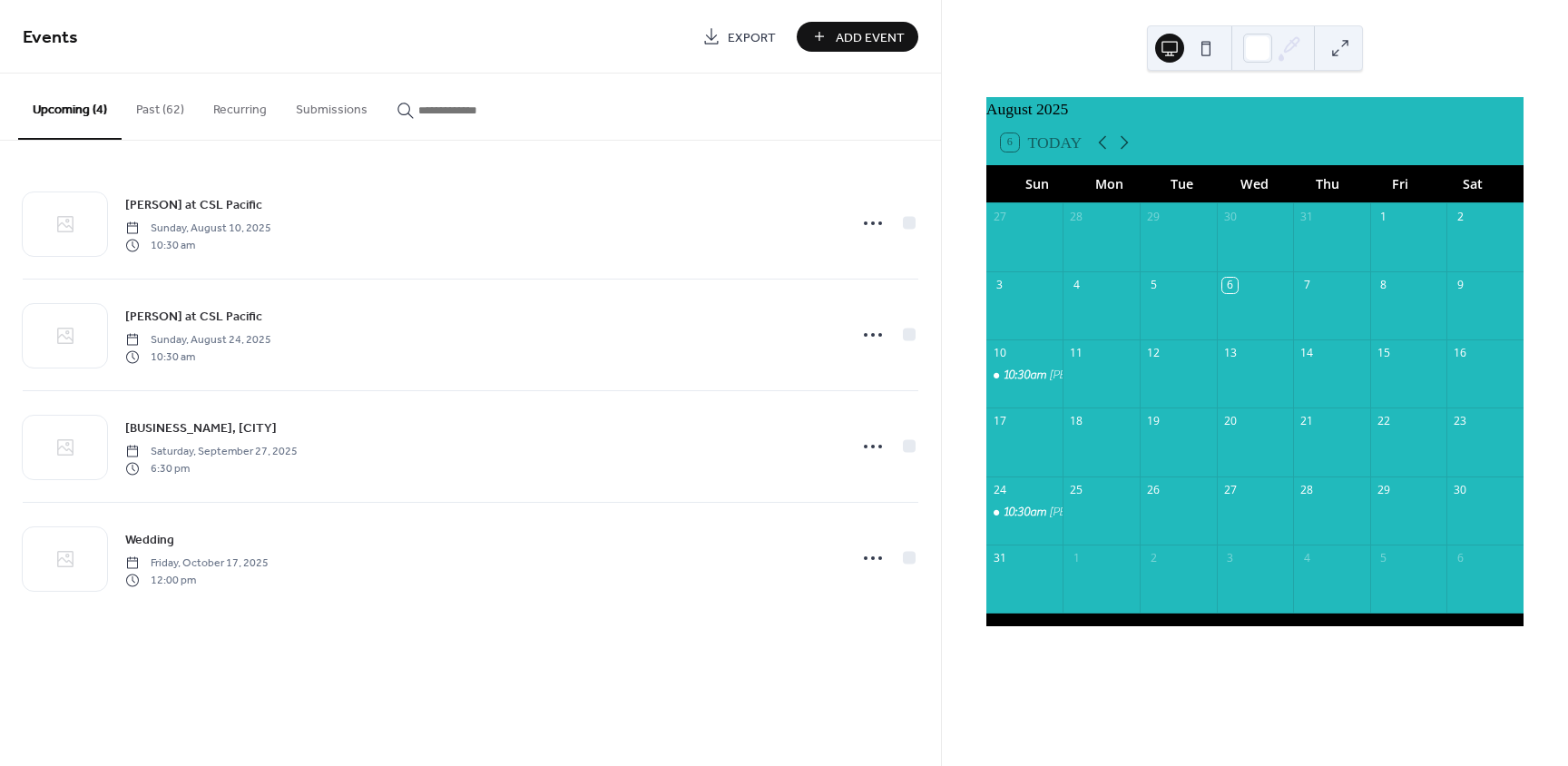 click on "3" at bounding box center [1024, 285] 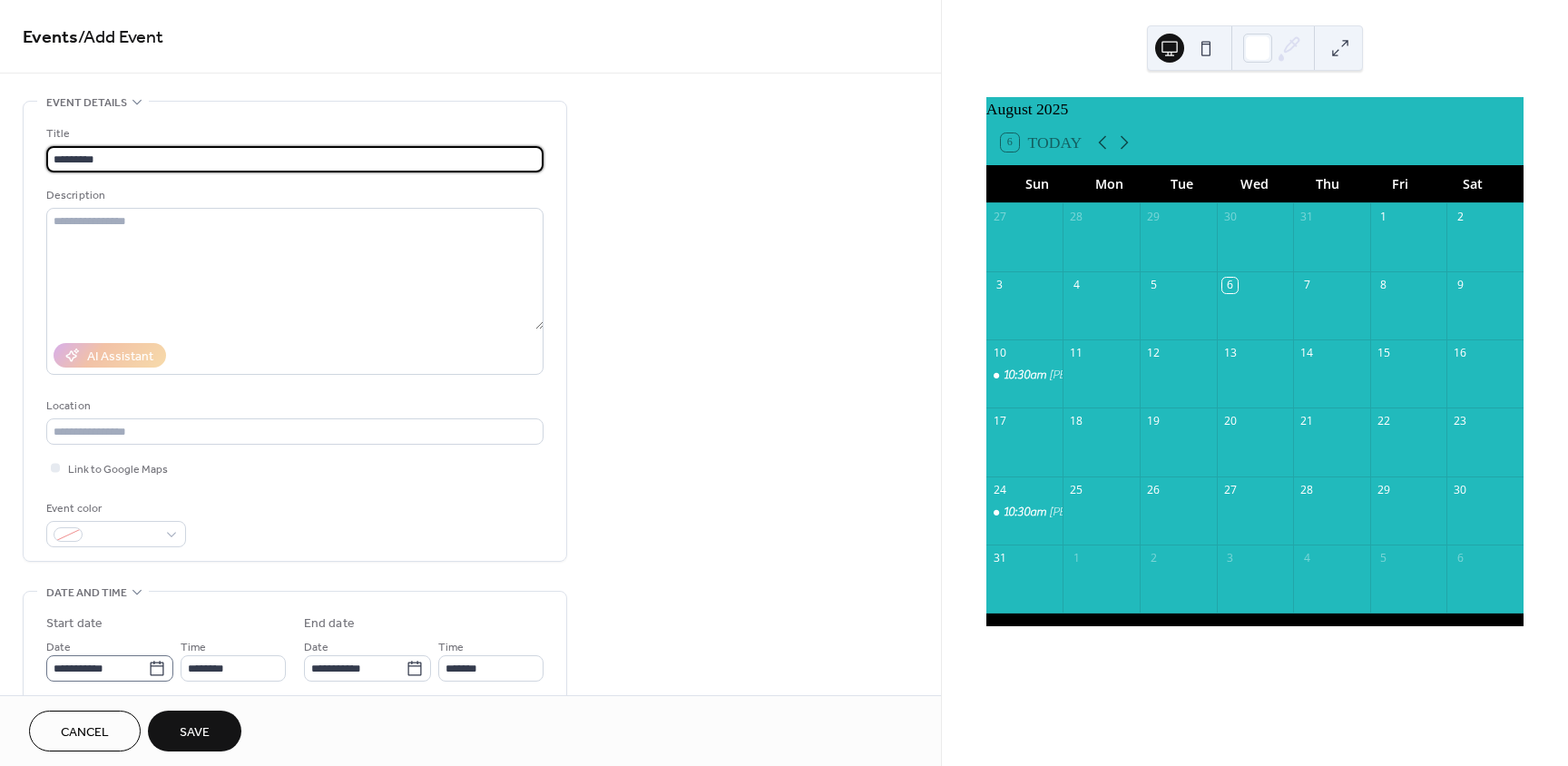 type on "*********" 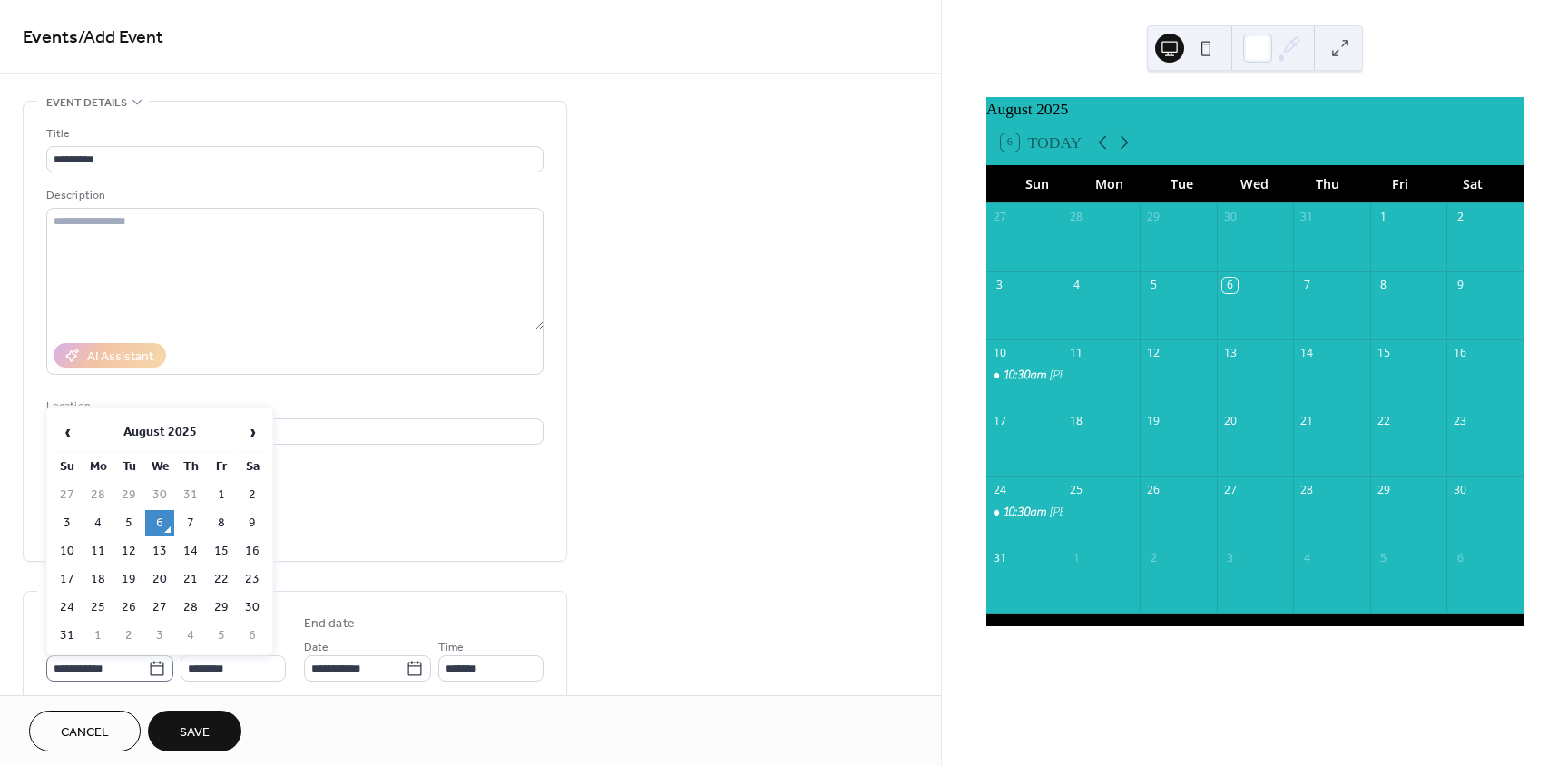 click 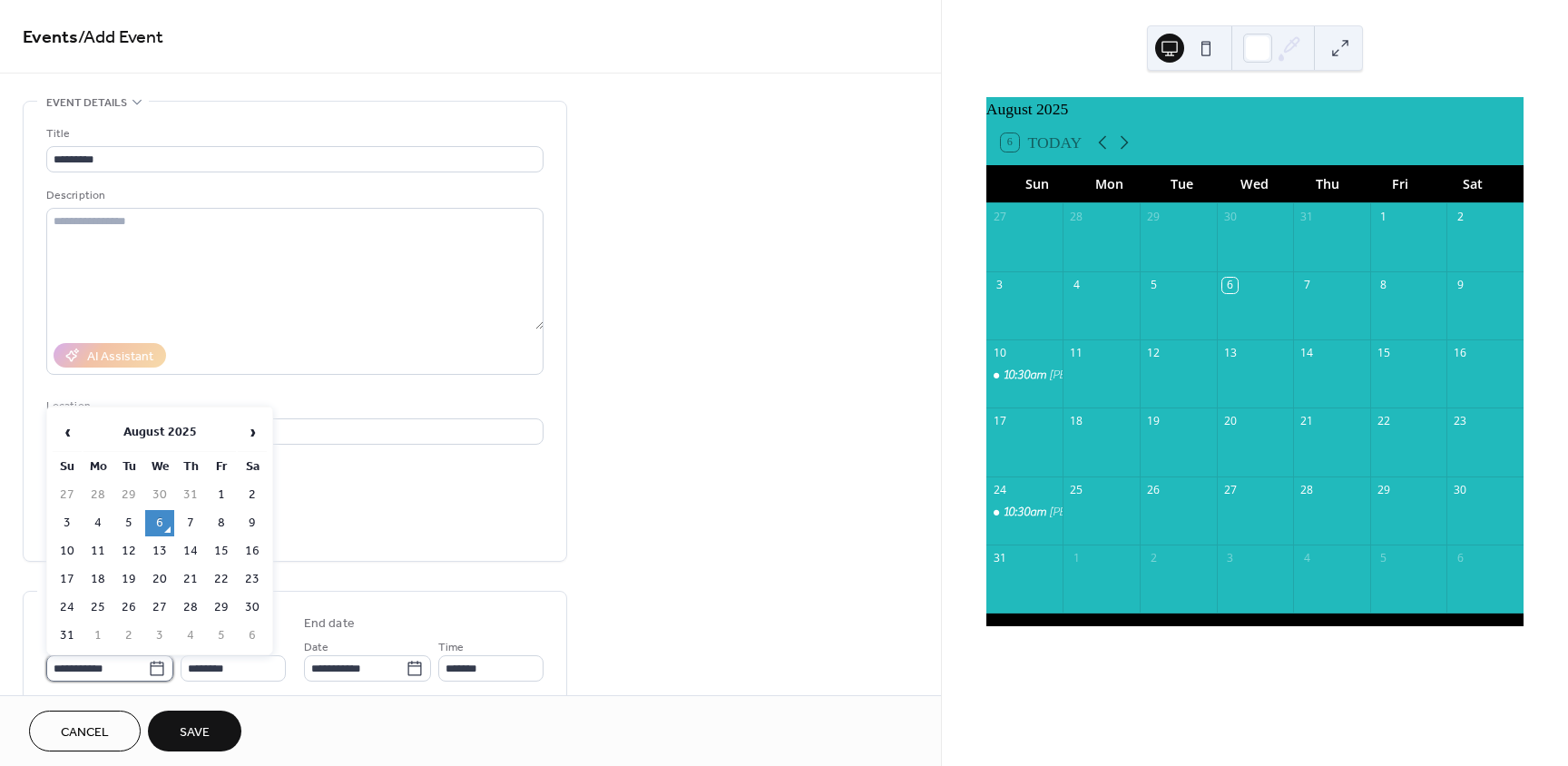 click on "**********" at bounding box center [97, 668] 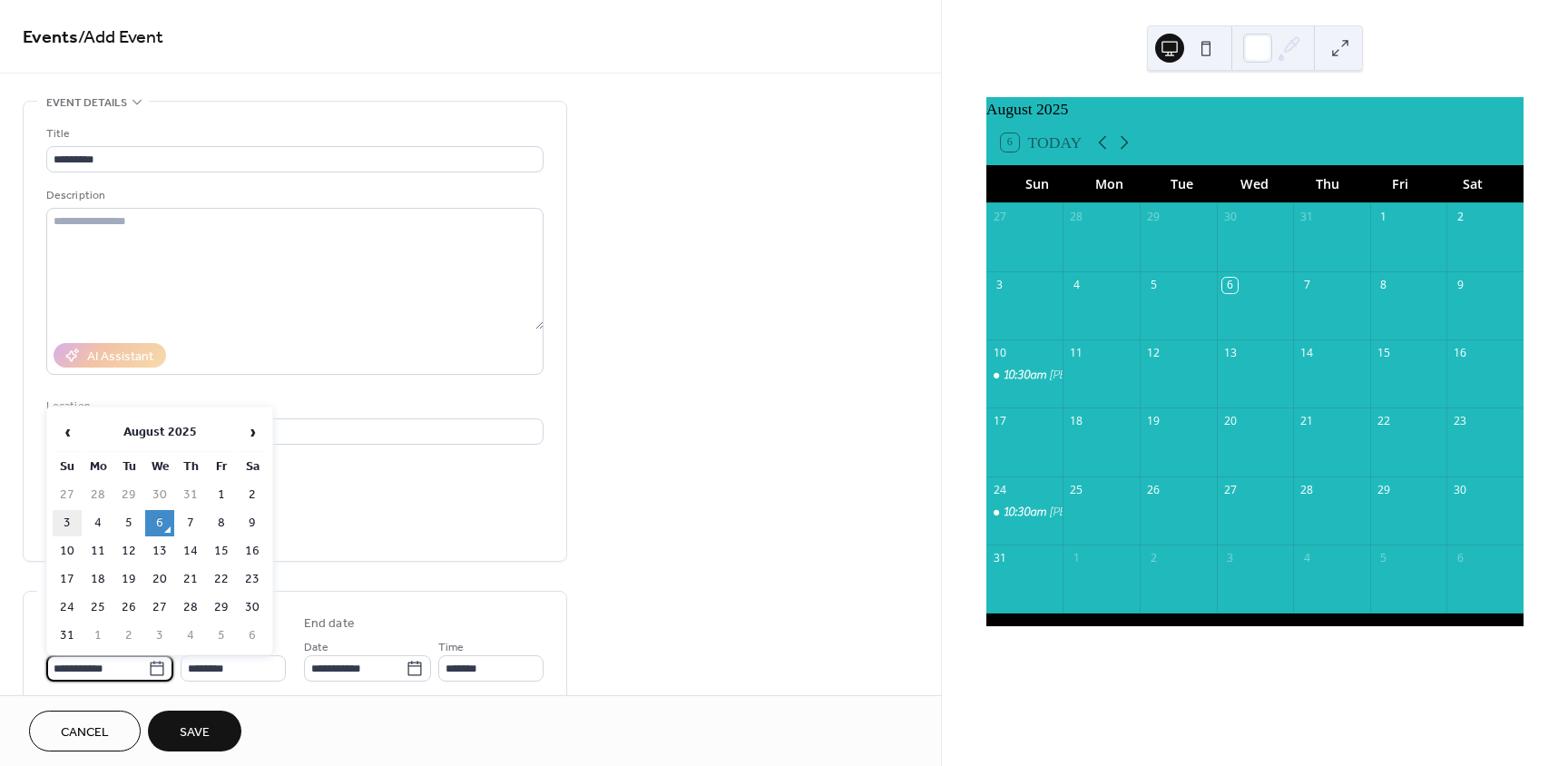 click on "3" at bounding box center (67, 523) 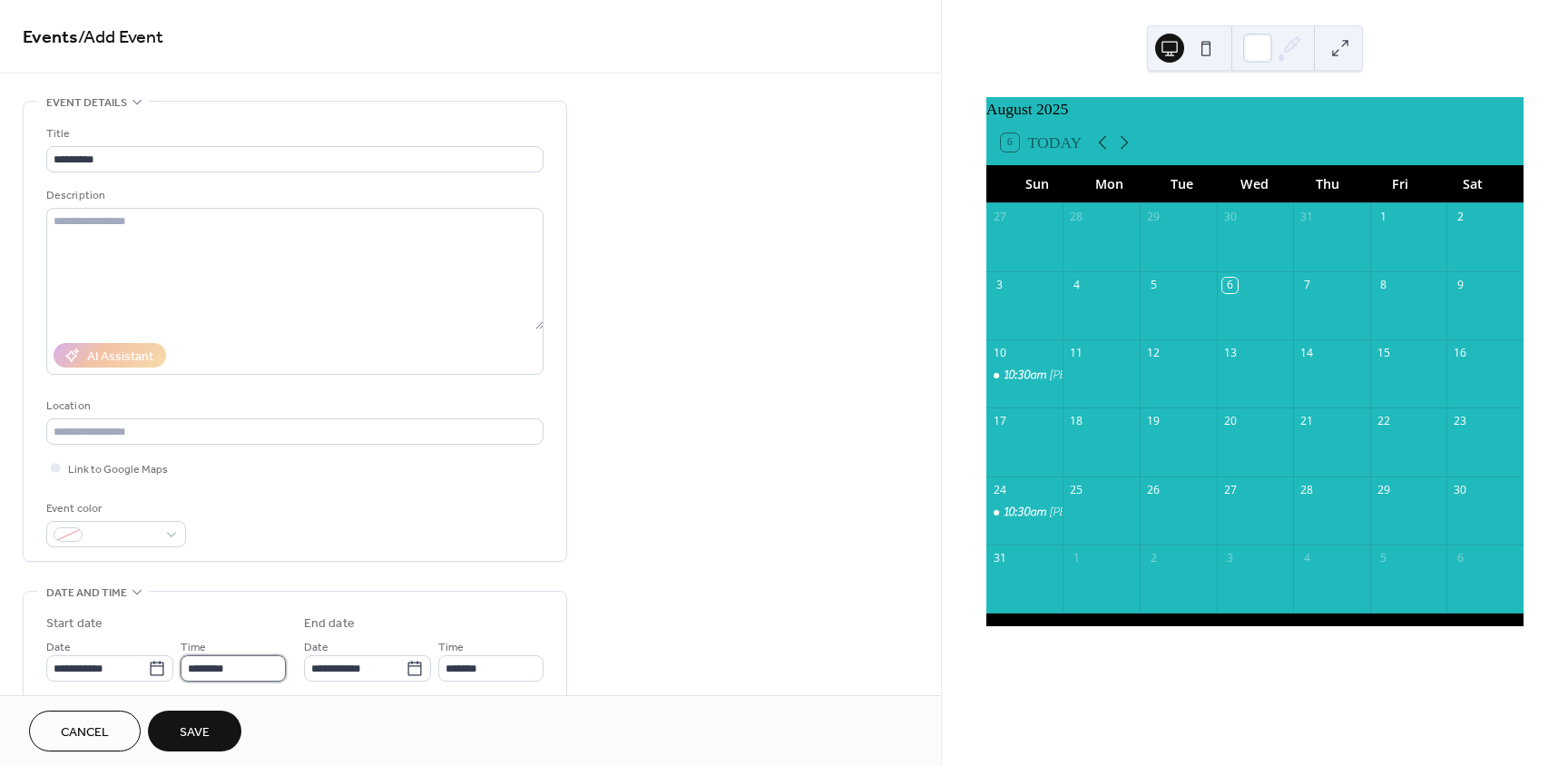 click on "********" at bounding box center [233, 668] 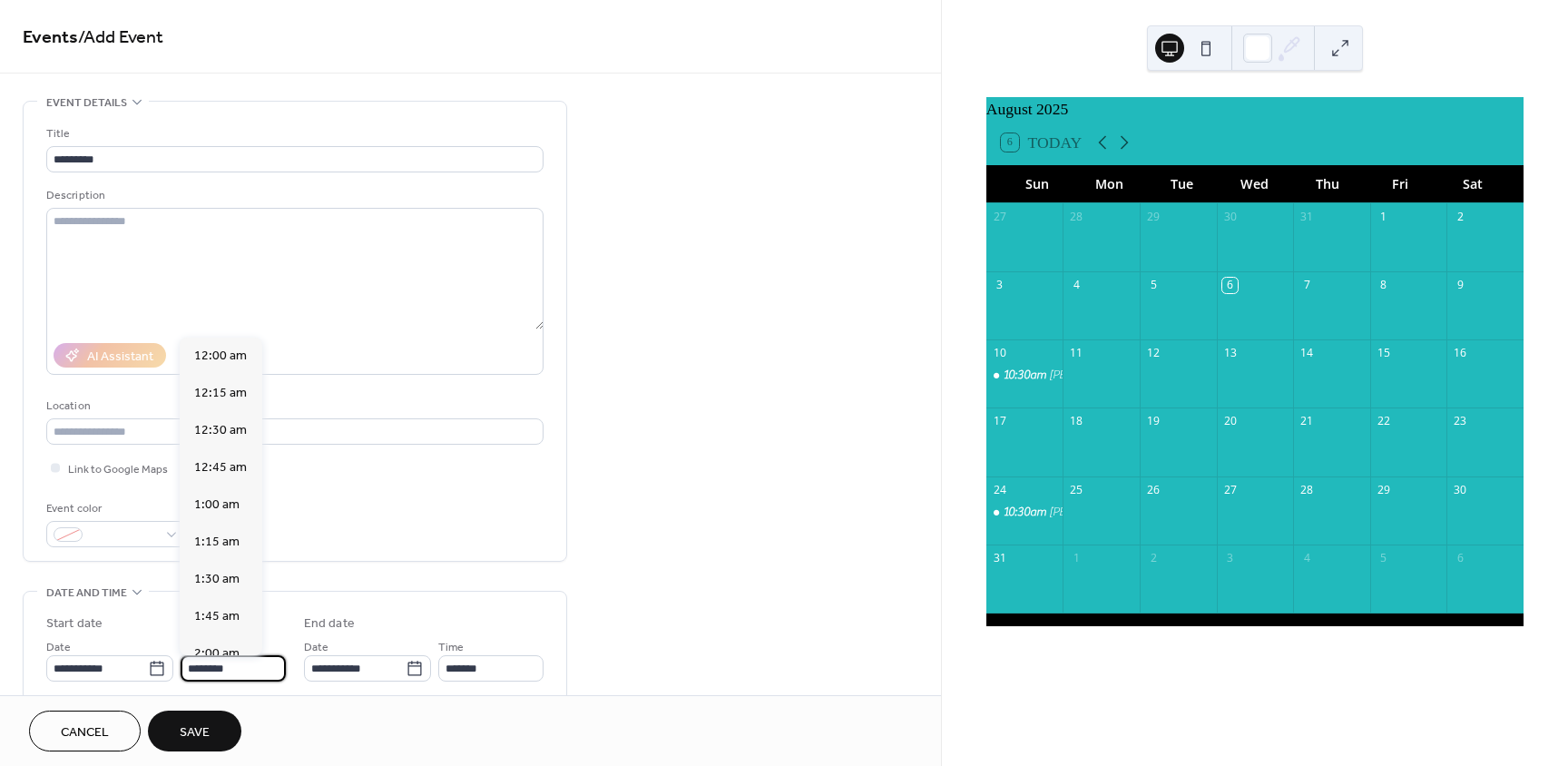 scroll, scrollTop: 1786, scrollLeft: 0, axis: vertical 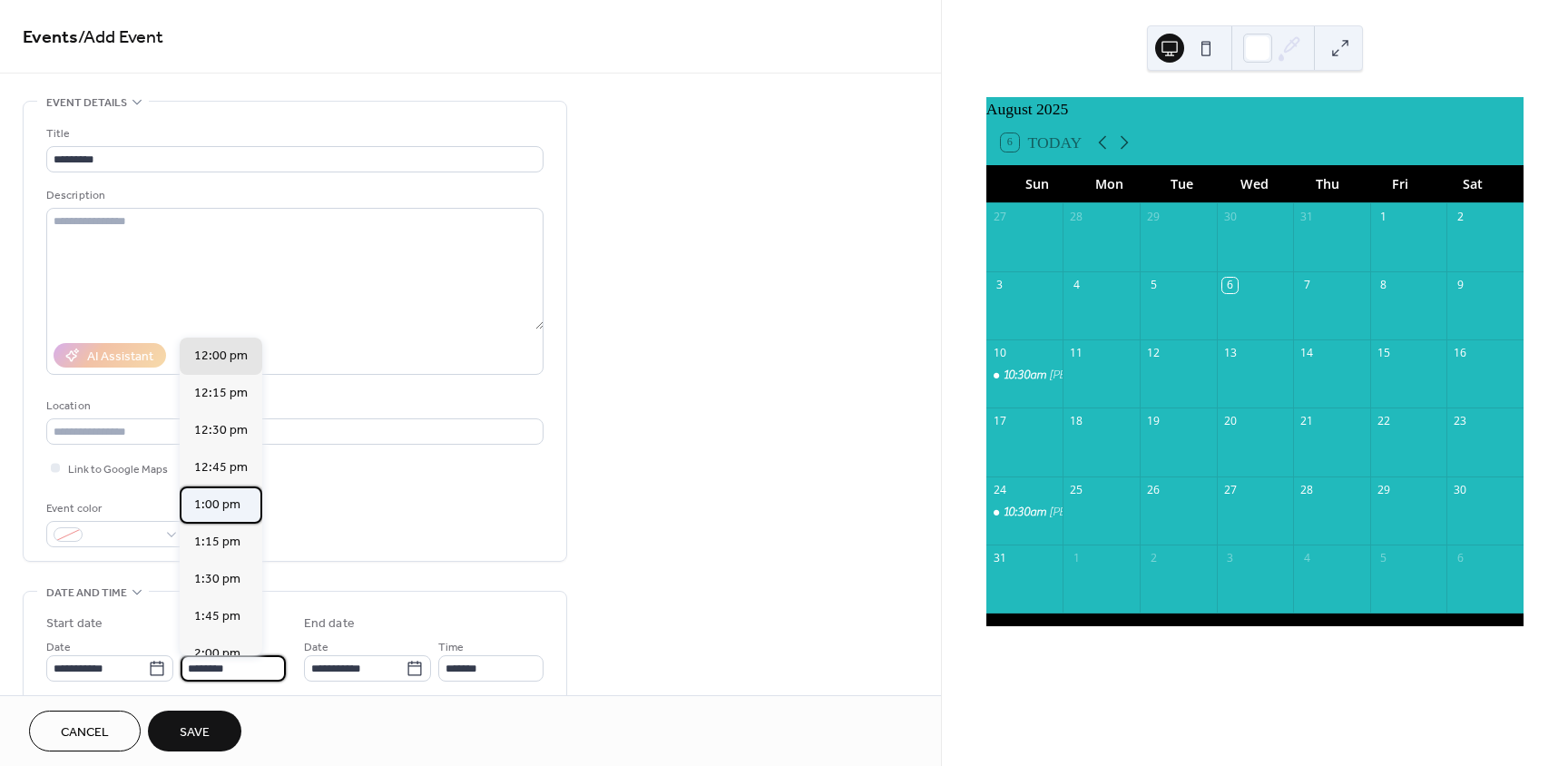 click on "1:00 pm" at bounding box center [220, 505] 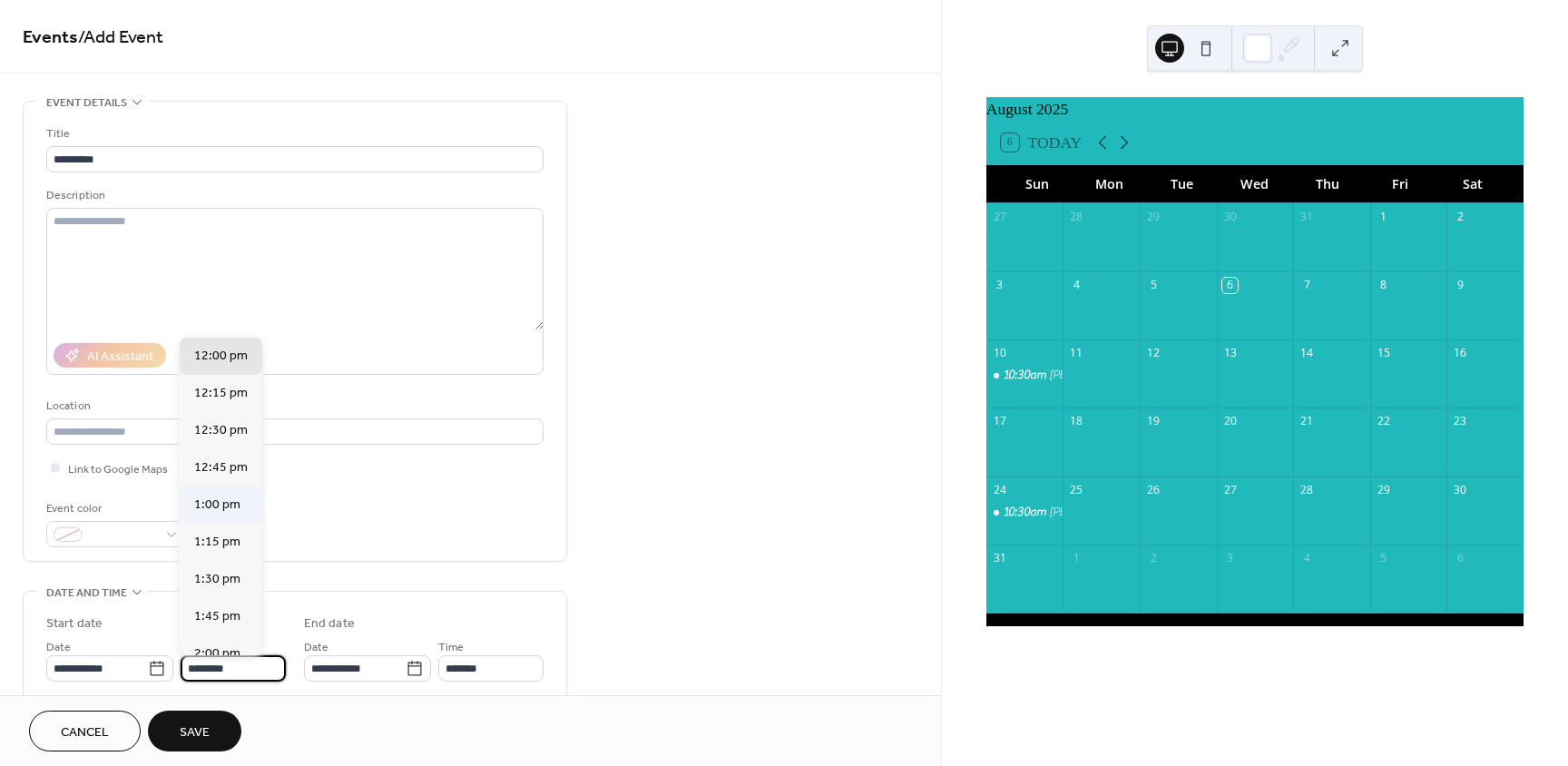 type on "*******" 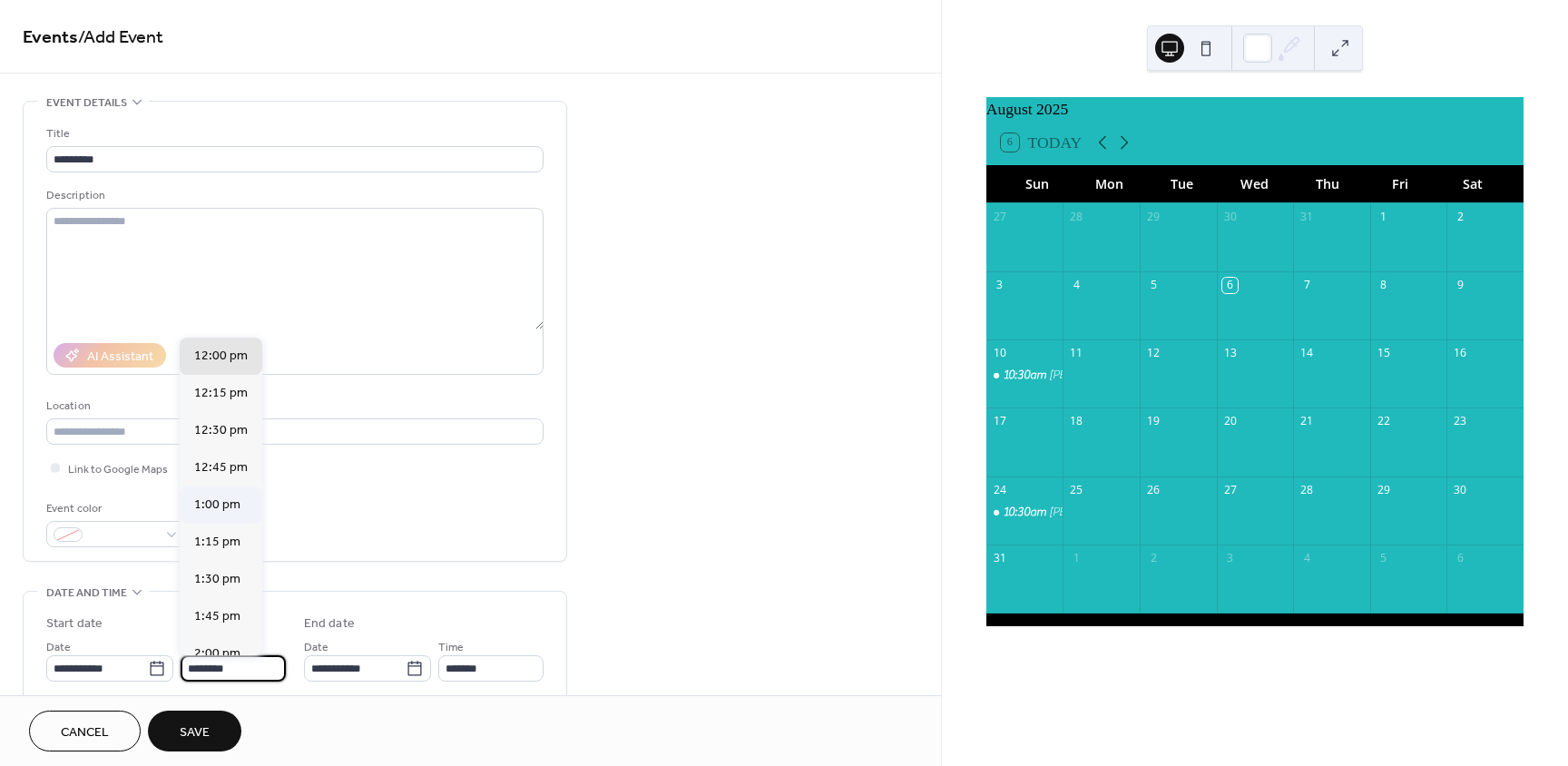 type on "*******" 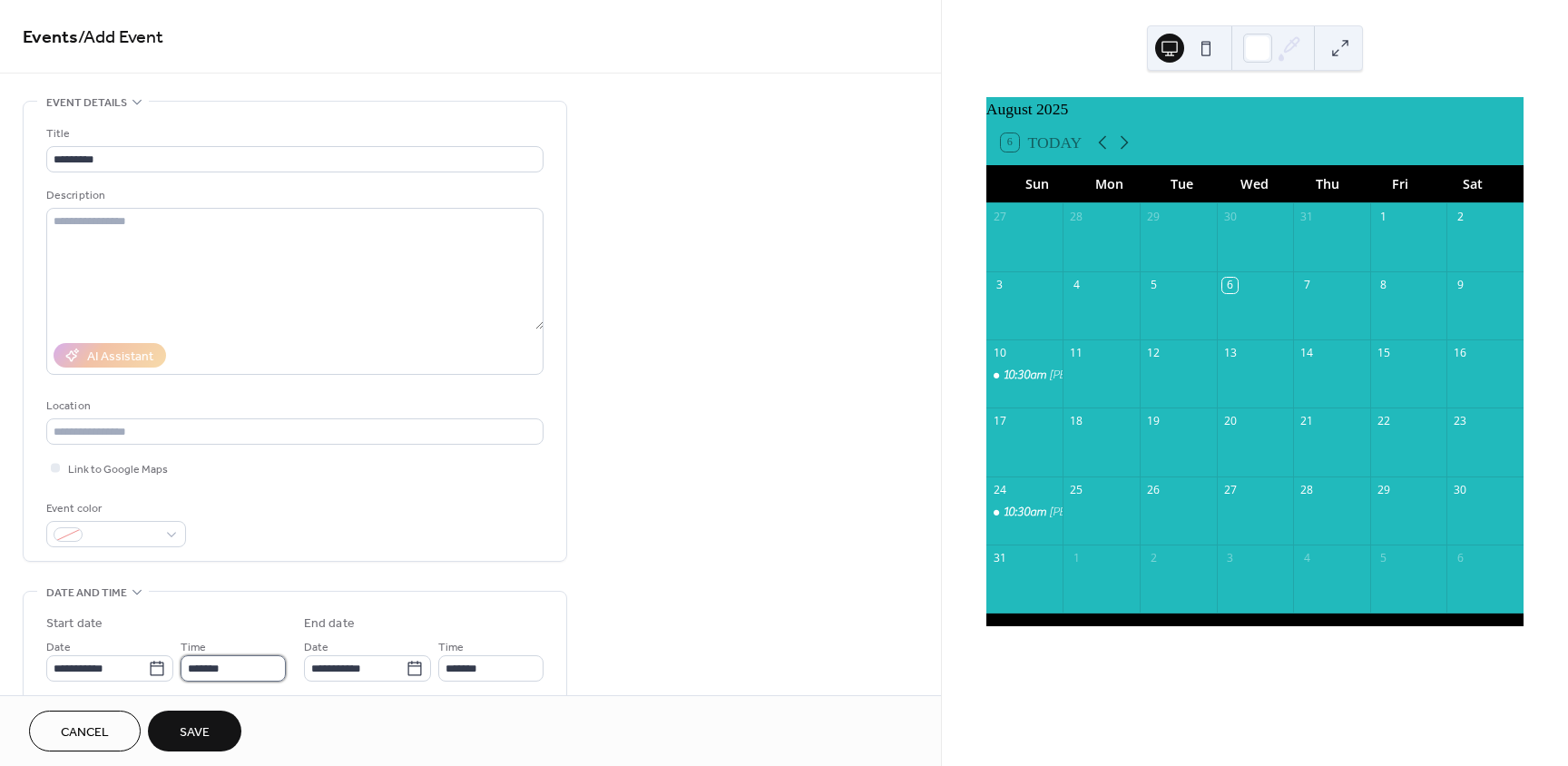 click on "*******" at bounding box center [233, 668] 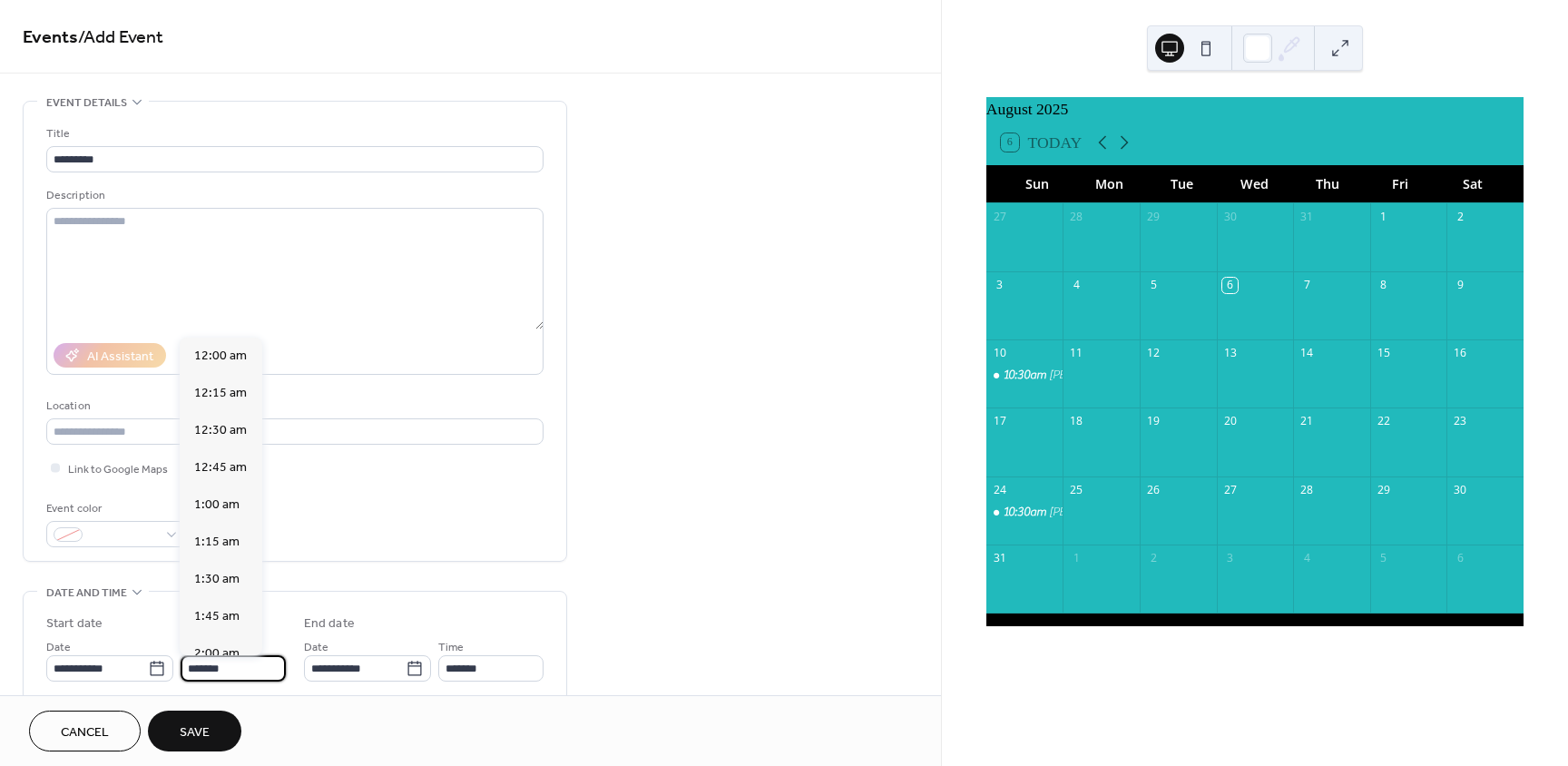 scroll, scrollTop: 1935, scrollLeft: 0, axis: vertical 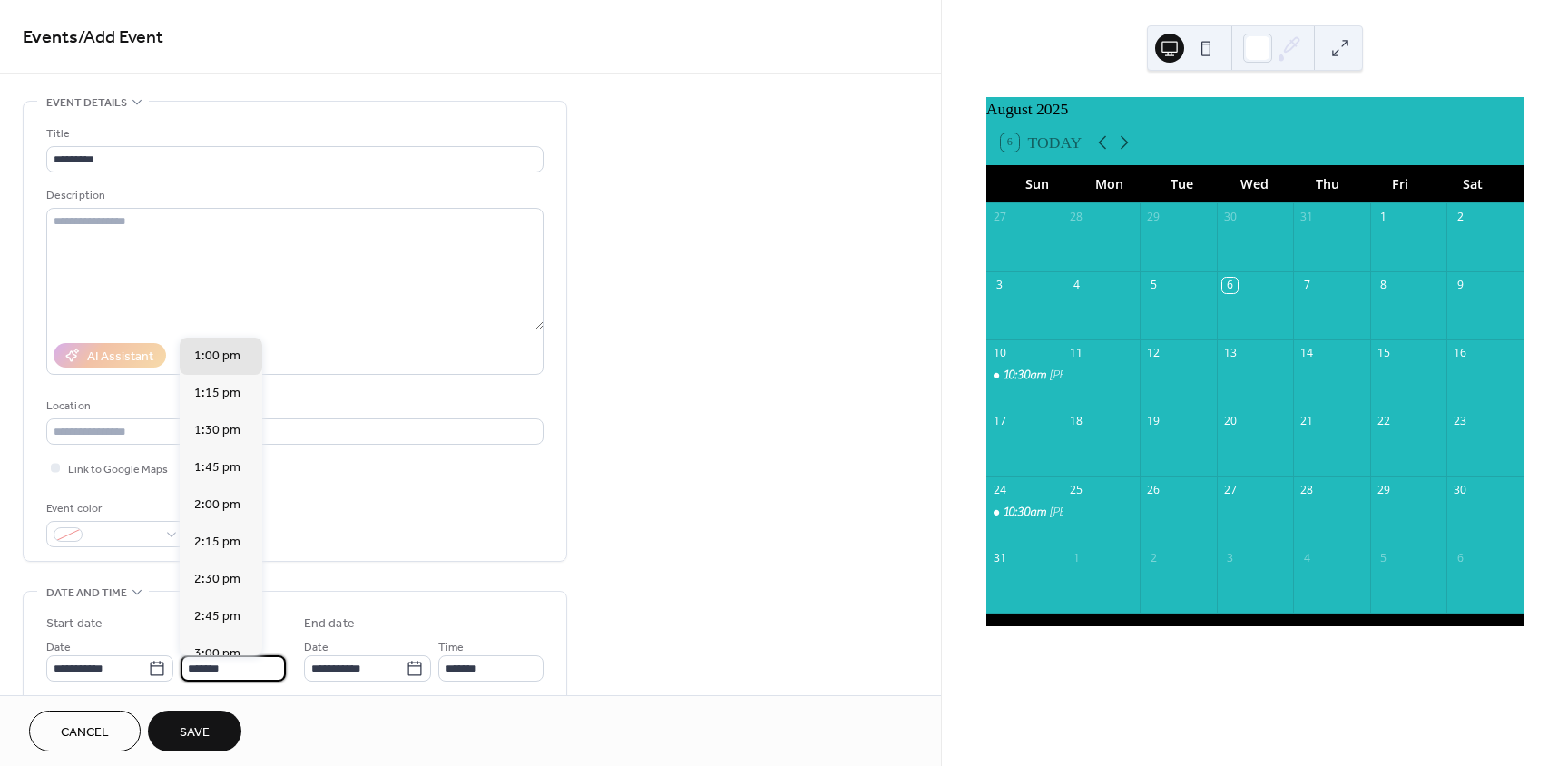 click on "*******" at bounding box center [233, 668] 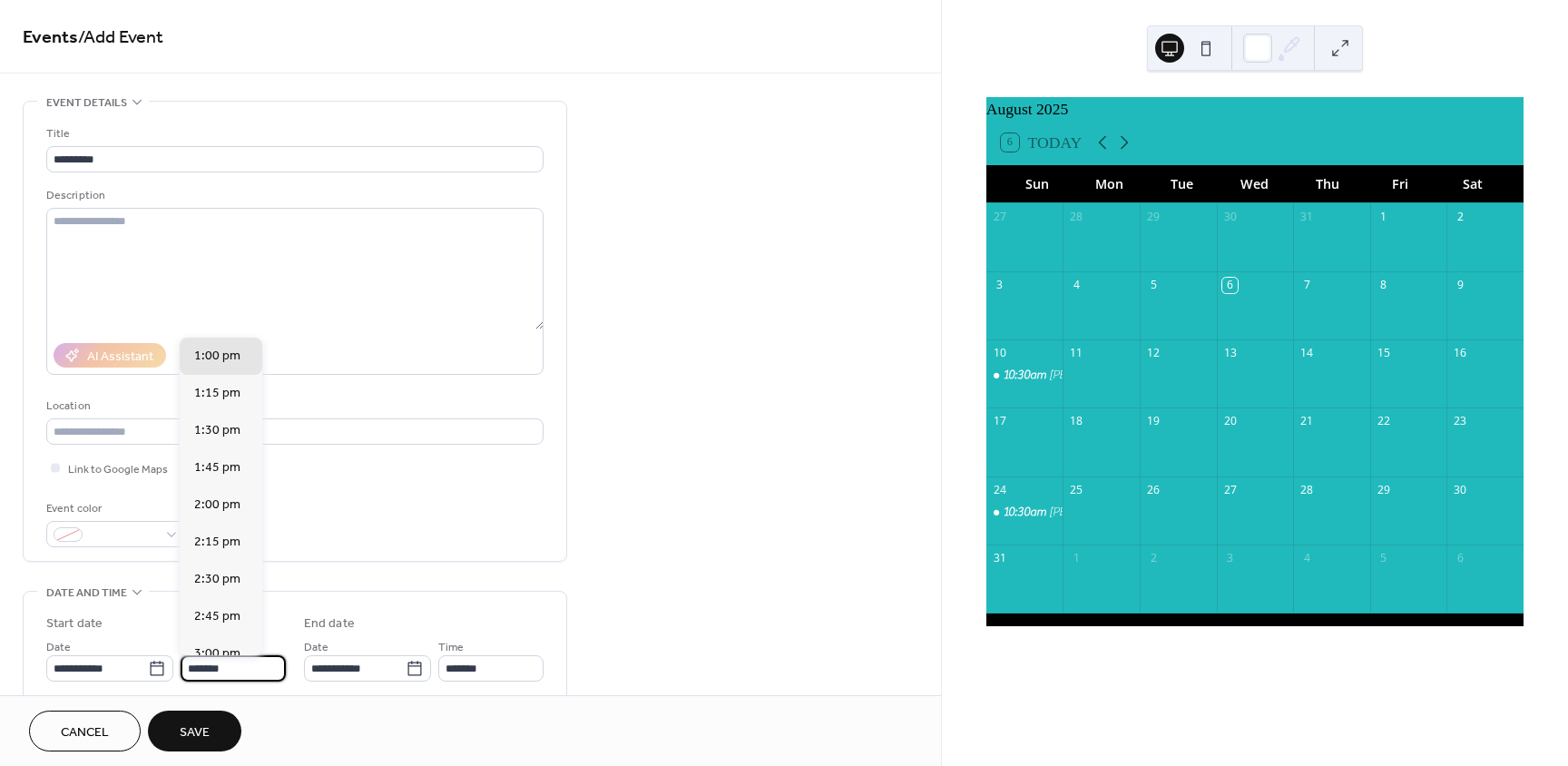 click on "*******" at bounding box center [233, 668] 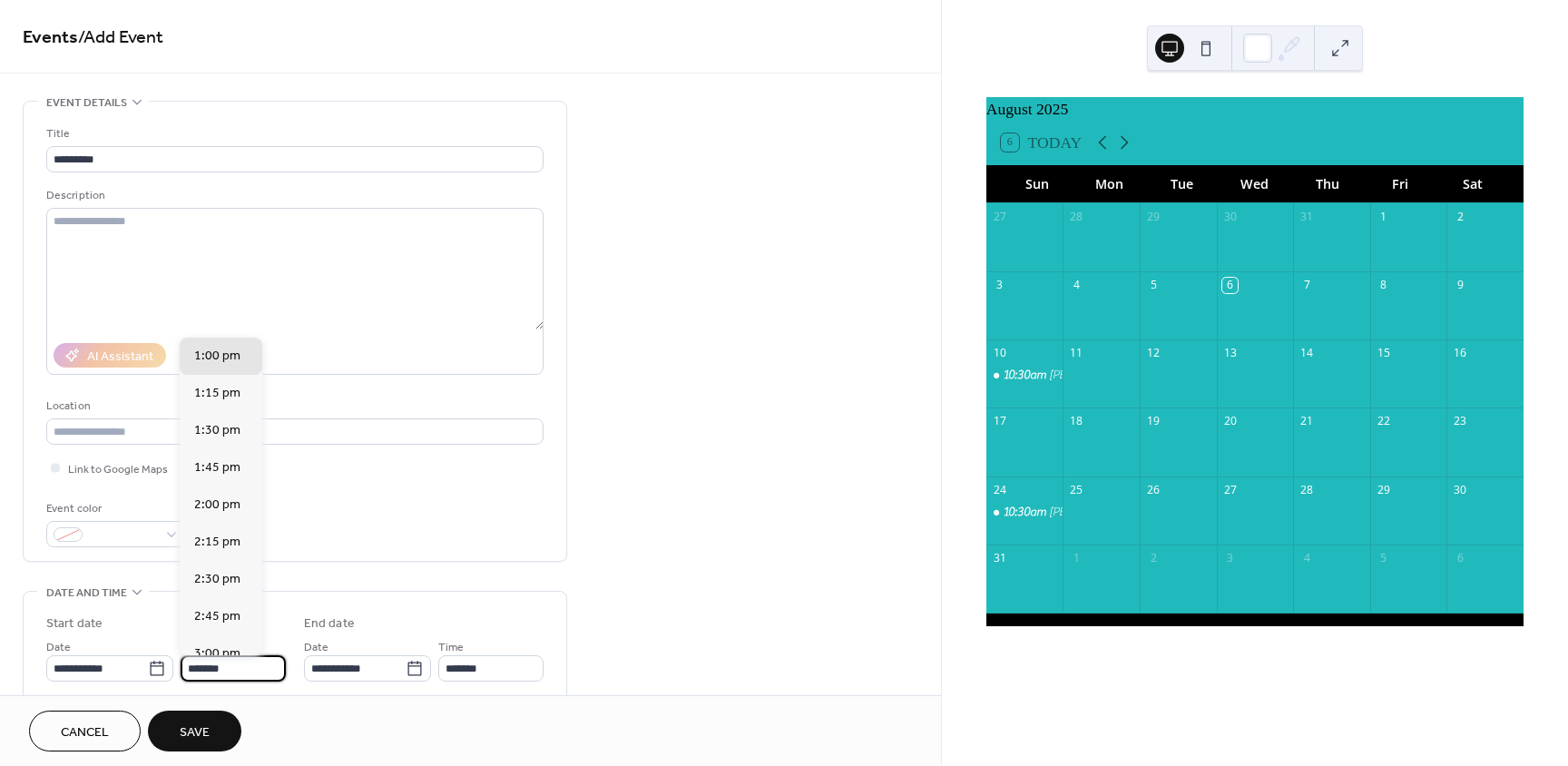 scroll, scrollTop: 1, scrollLeft: 0, axis: vertical 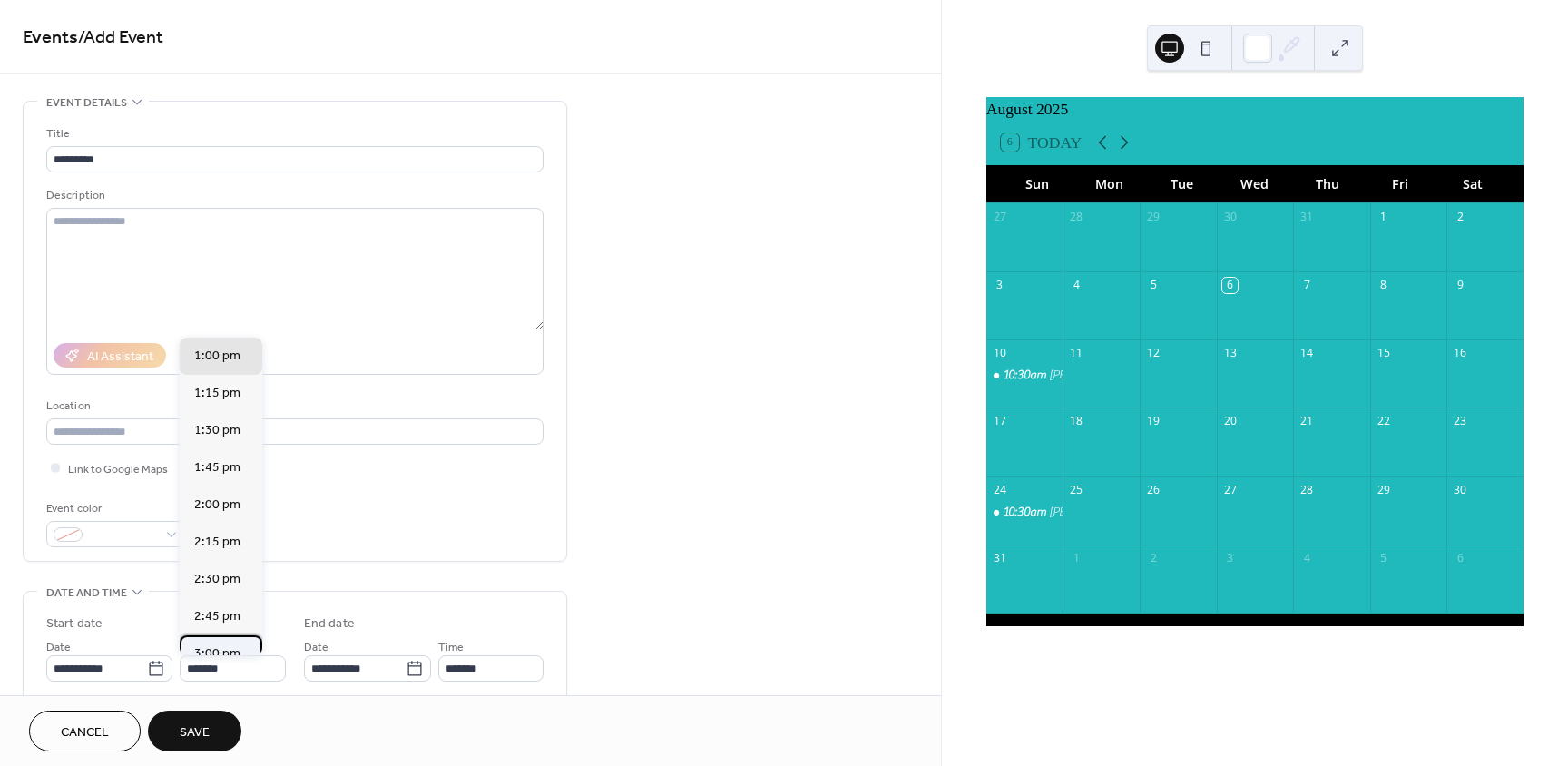 click on "3:00 pm" at bounding box center [217, 653] 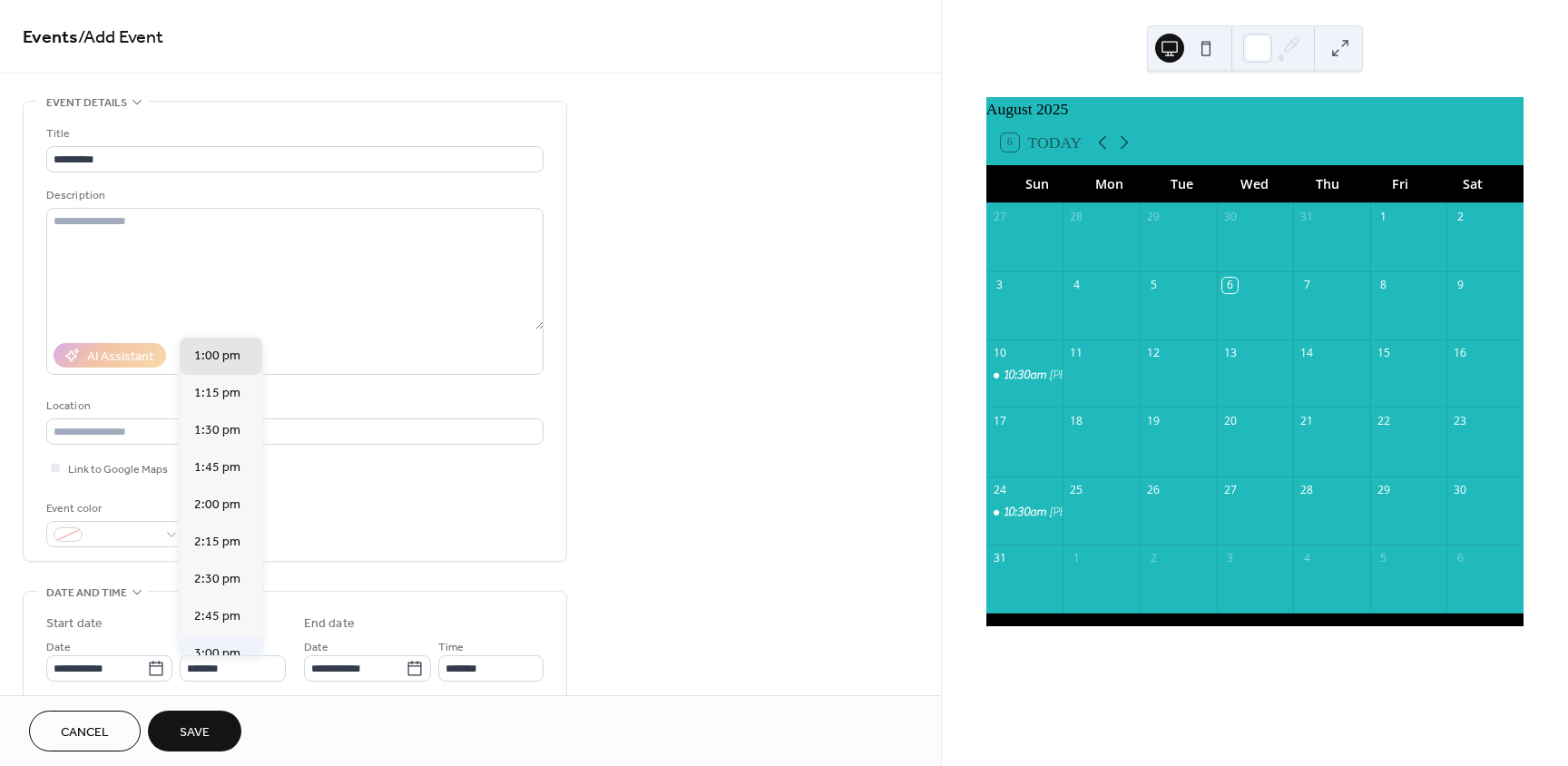 type on "*******" 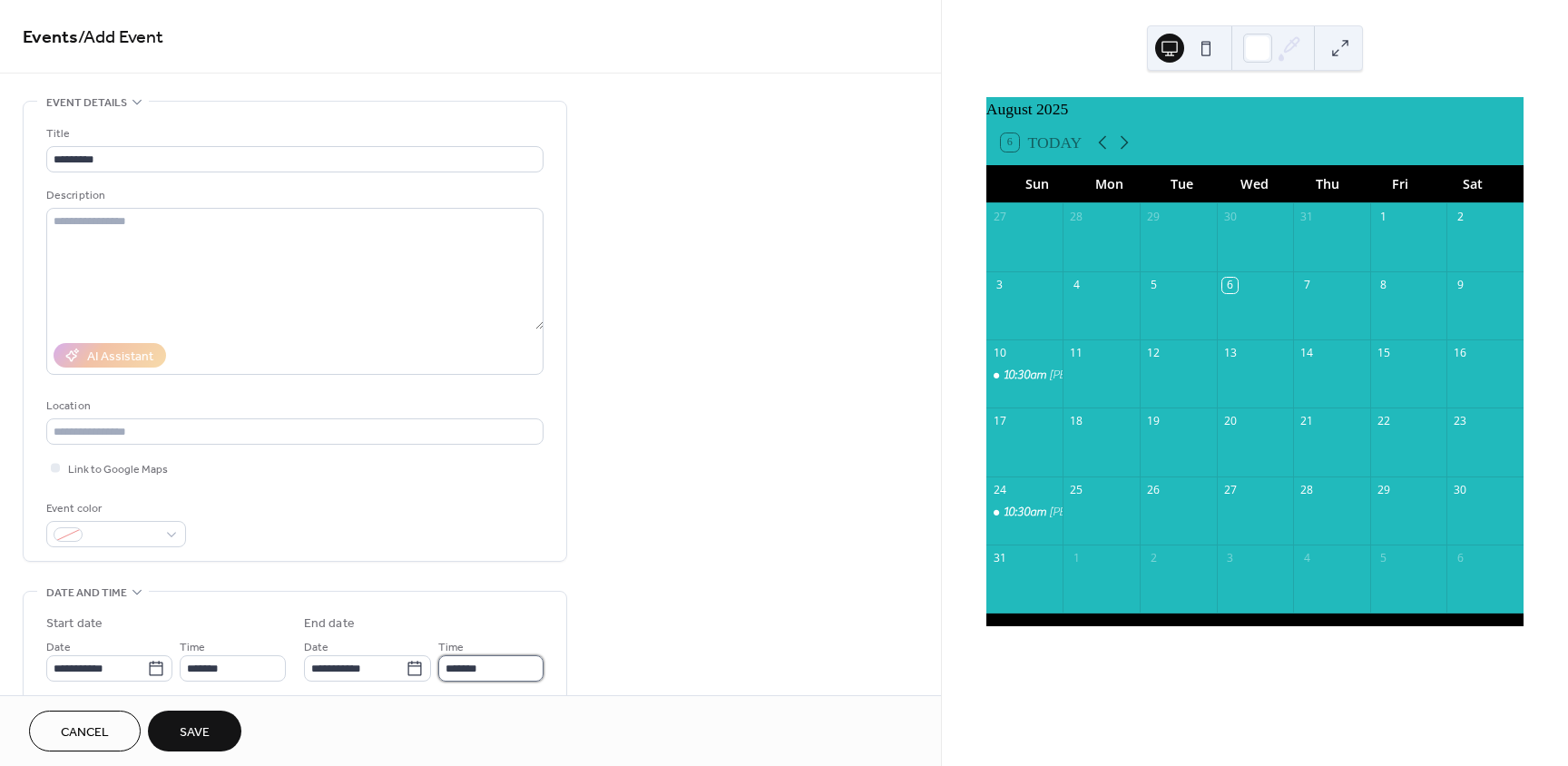 click on "*******" at bounding box center (491, 668) 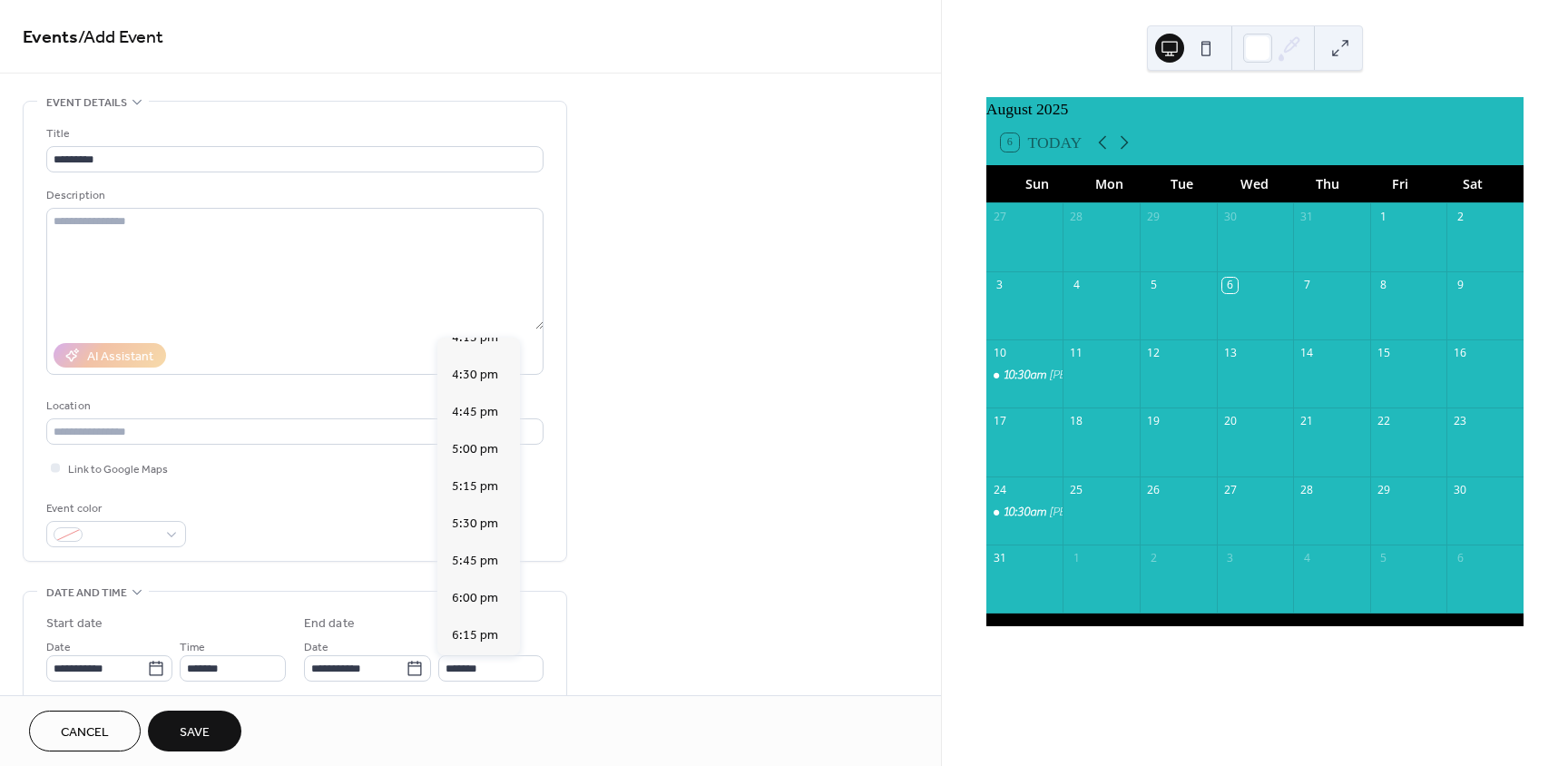 scroll, scrollTop: 211, scrollLeft: 0, axis: vertical 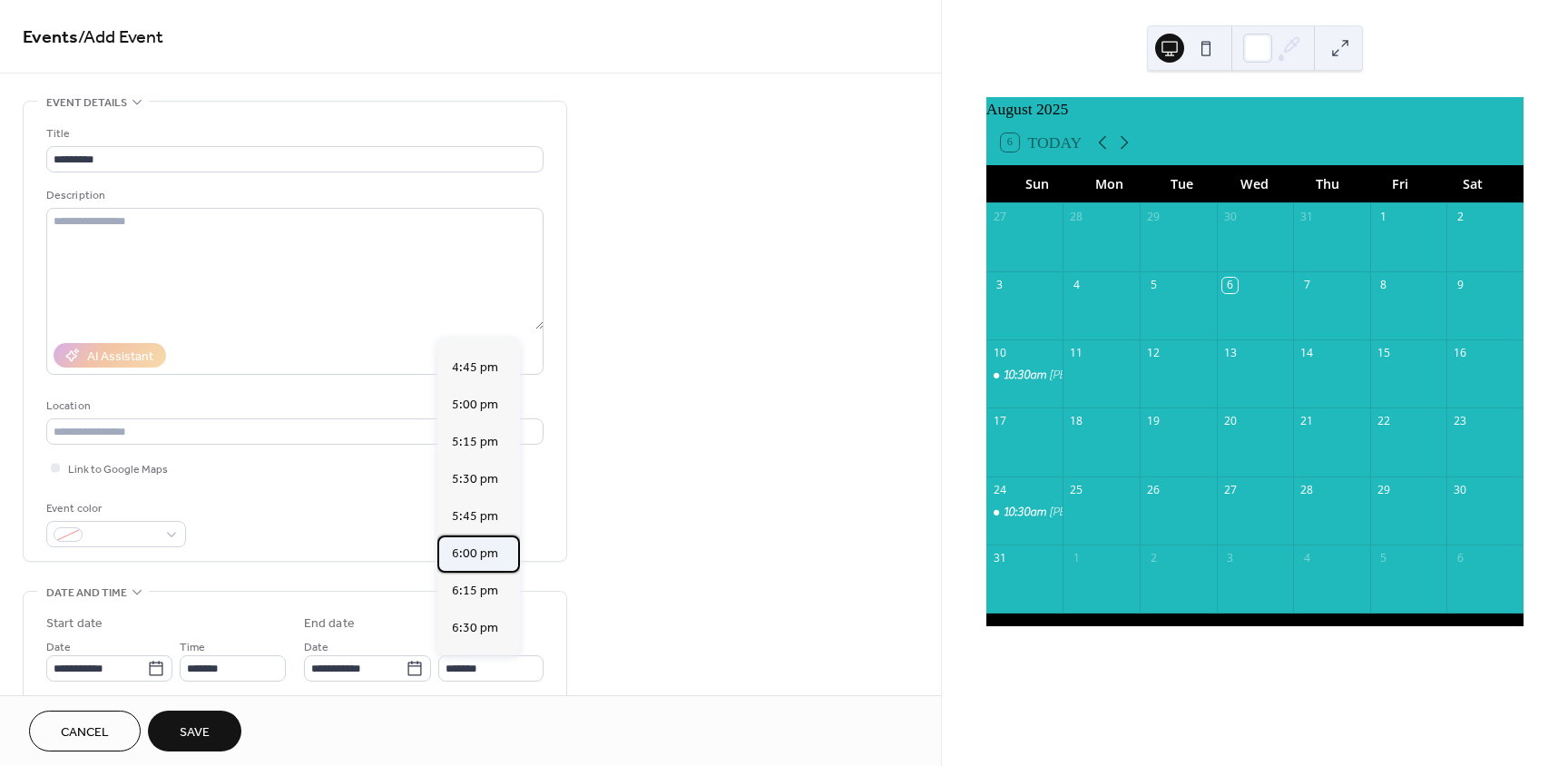 click on "6:00 pm" at bounding box center [475, 554] 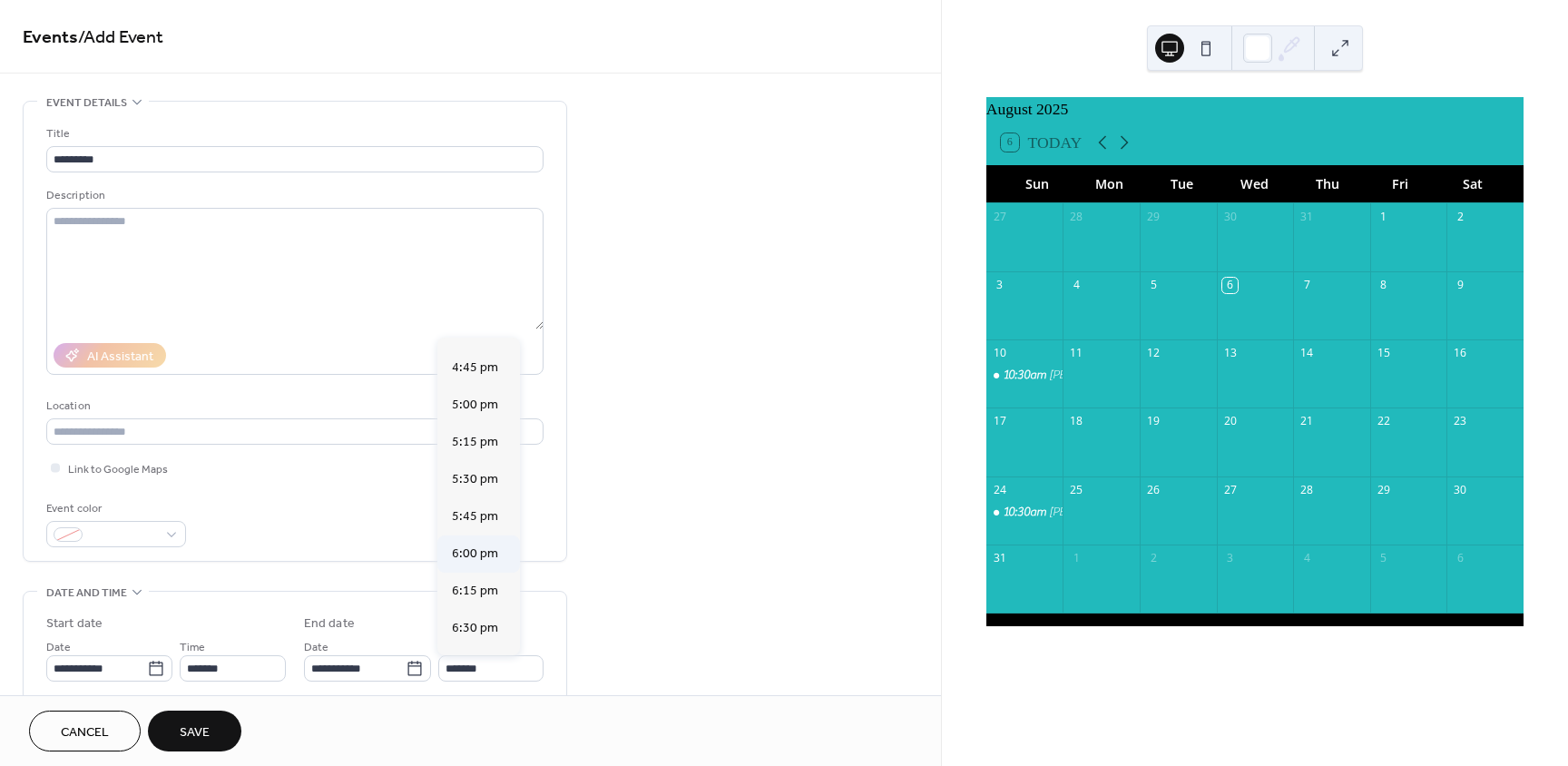 type on "*******" 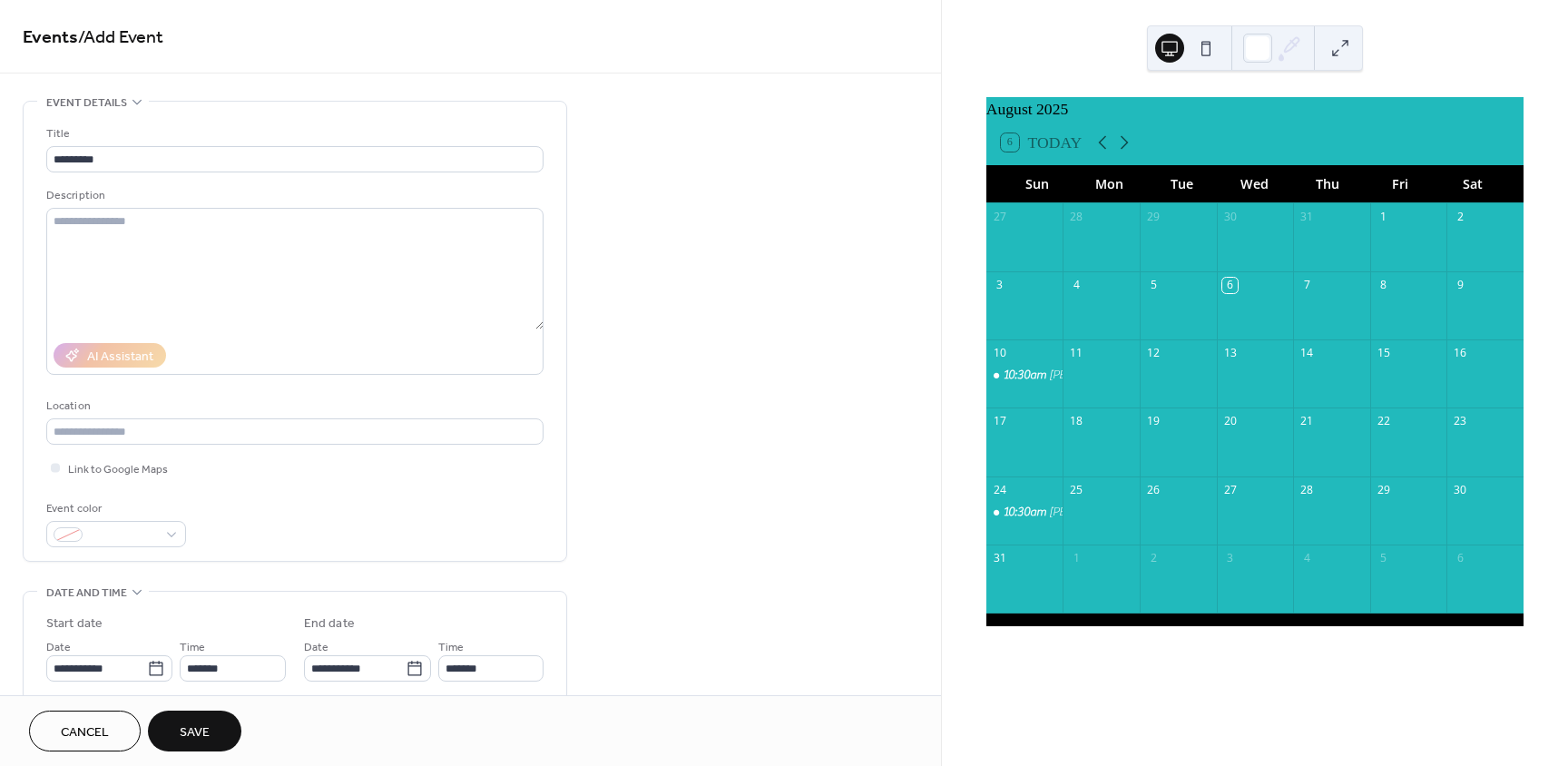 click on "Save" at bounding box center (194, 732) 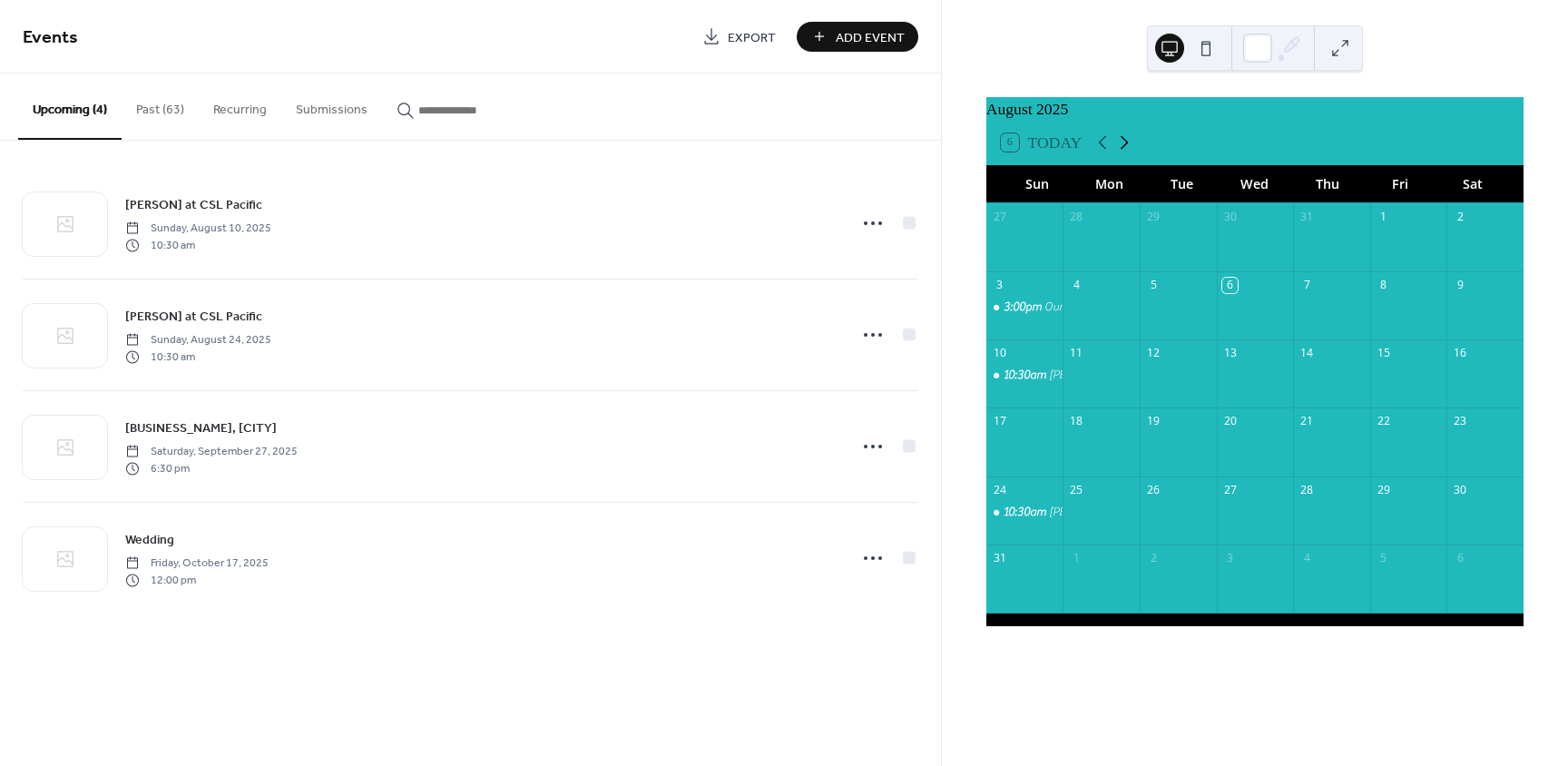 click 